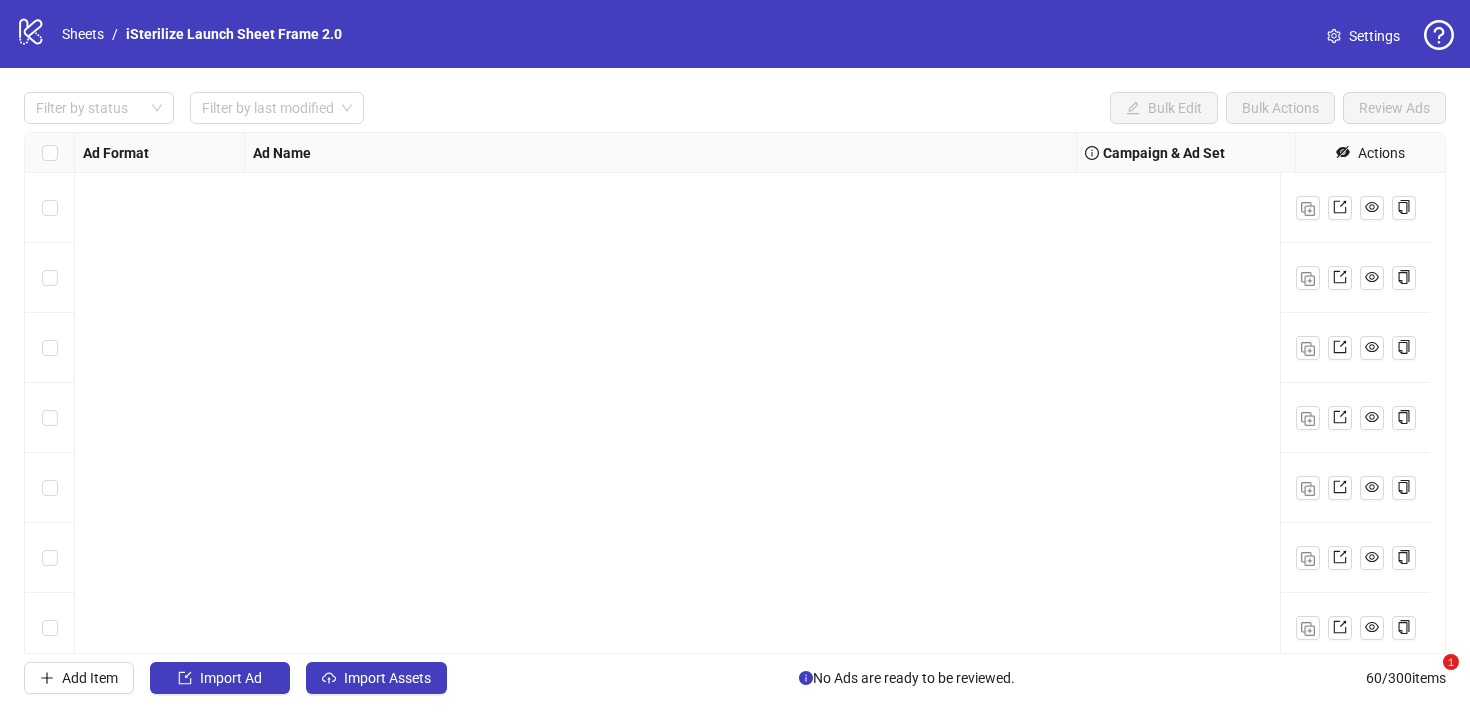scroll, scrollTop: 0, scrollLeft: 0, axis: both 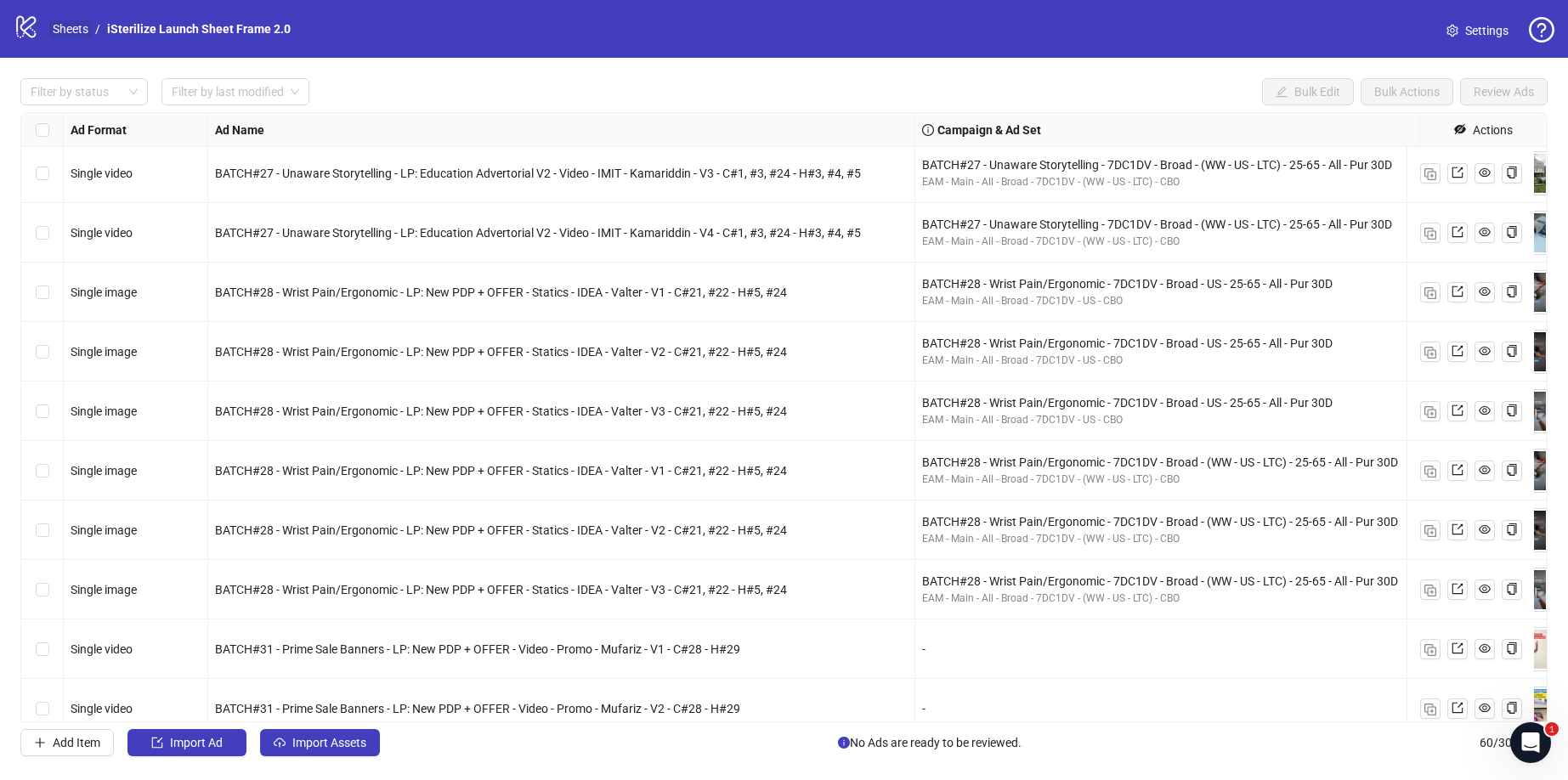 click on "Sheets" at bounding box center [71, 29] 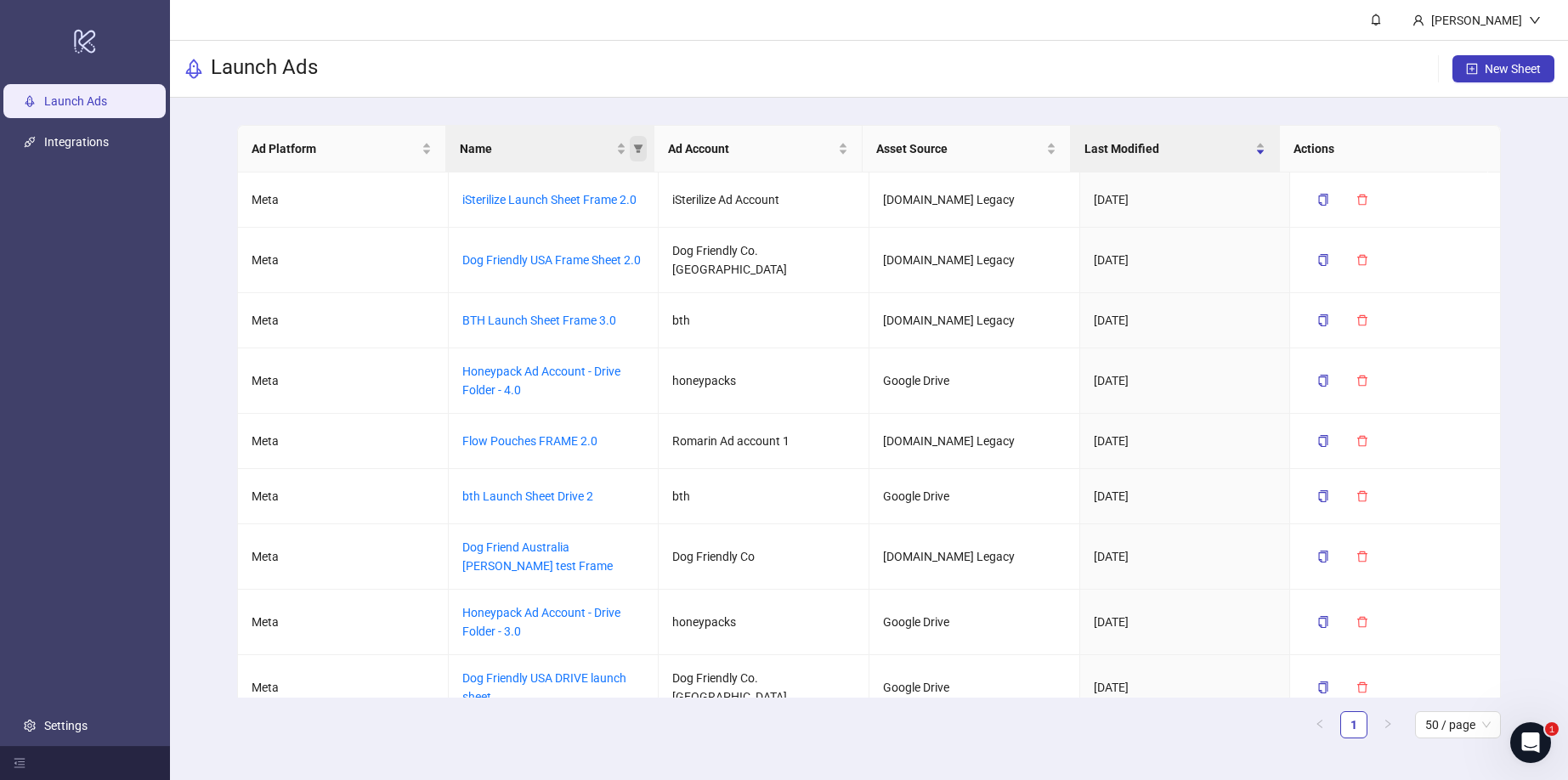 click 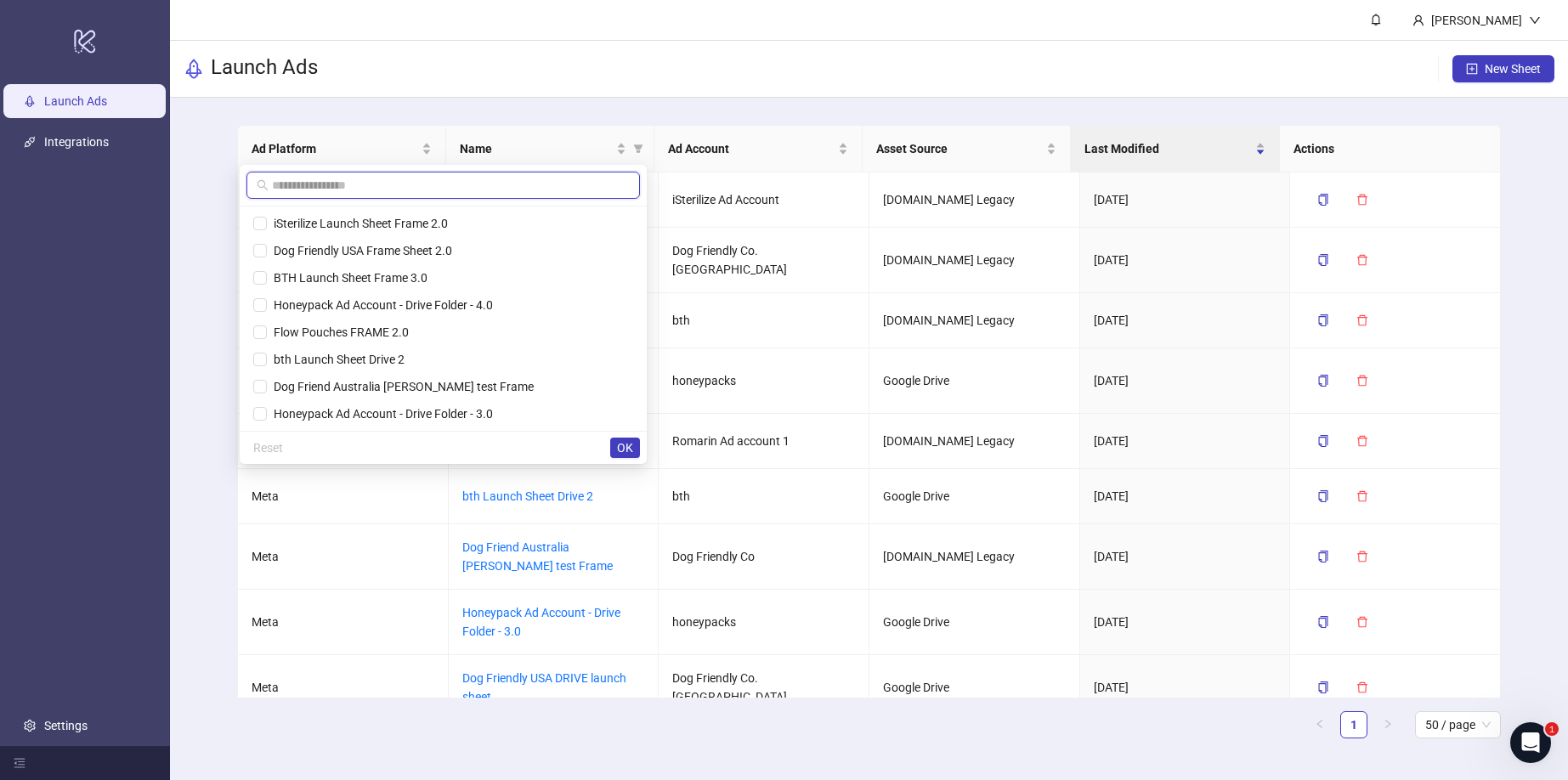 click at bounding box center [450, 185] 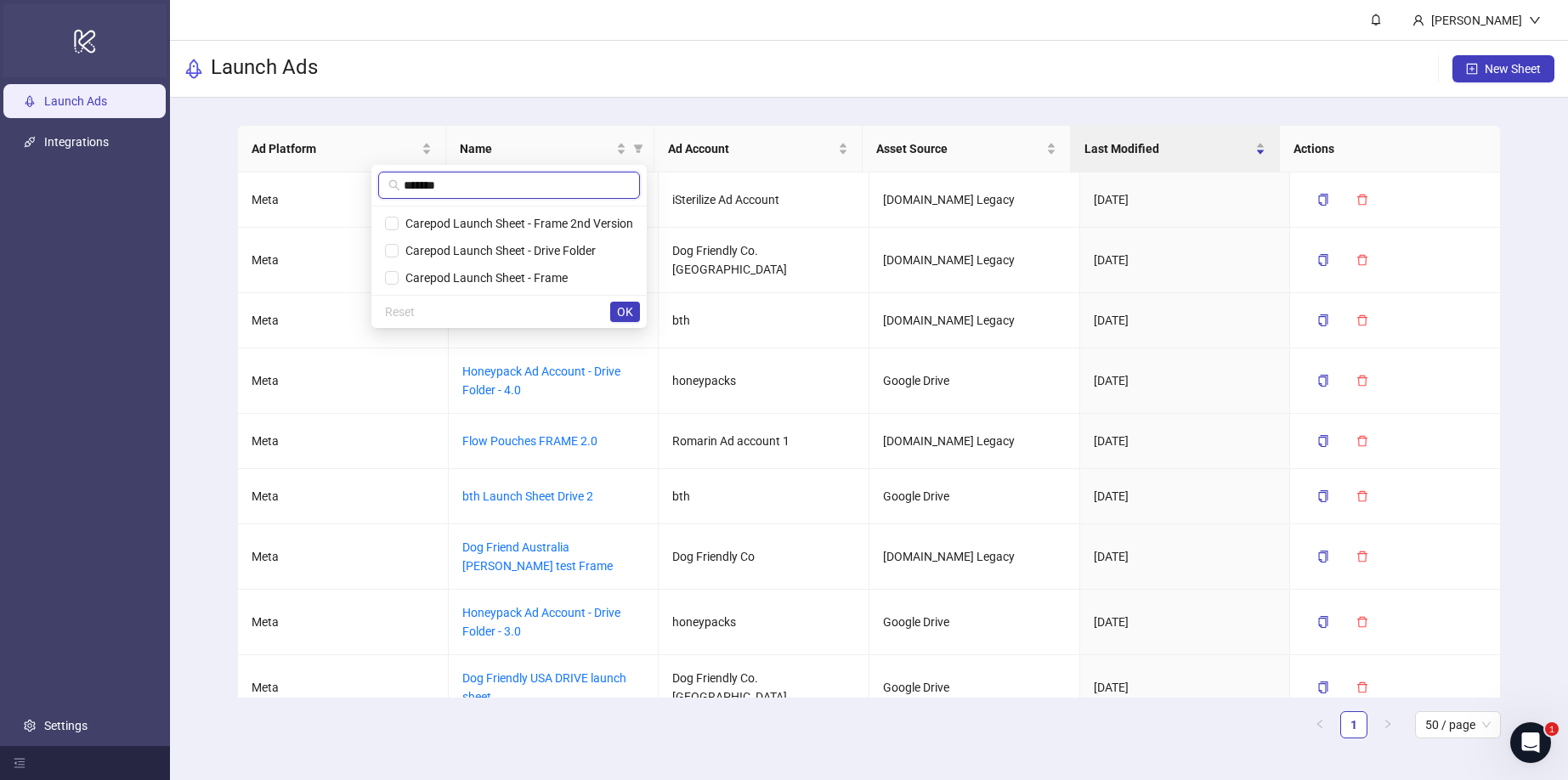 type on "*******" 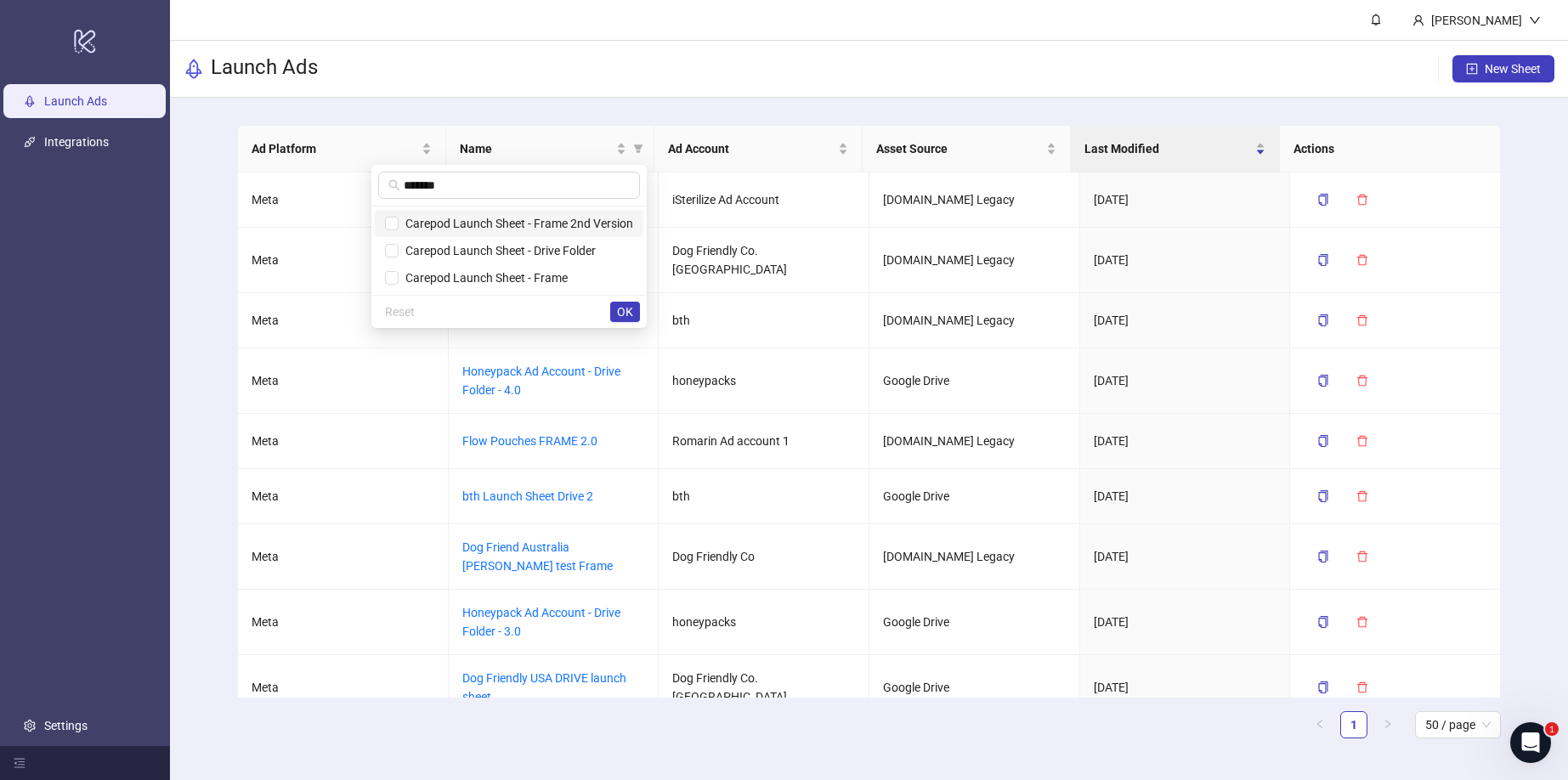 click on "Carepod Launch Sheet - Frame 2nd Version" at bounding box center (516, 223) 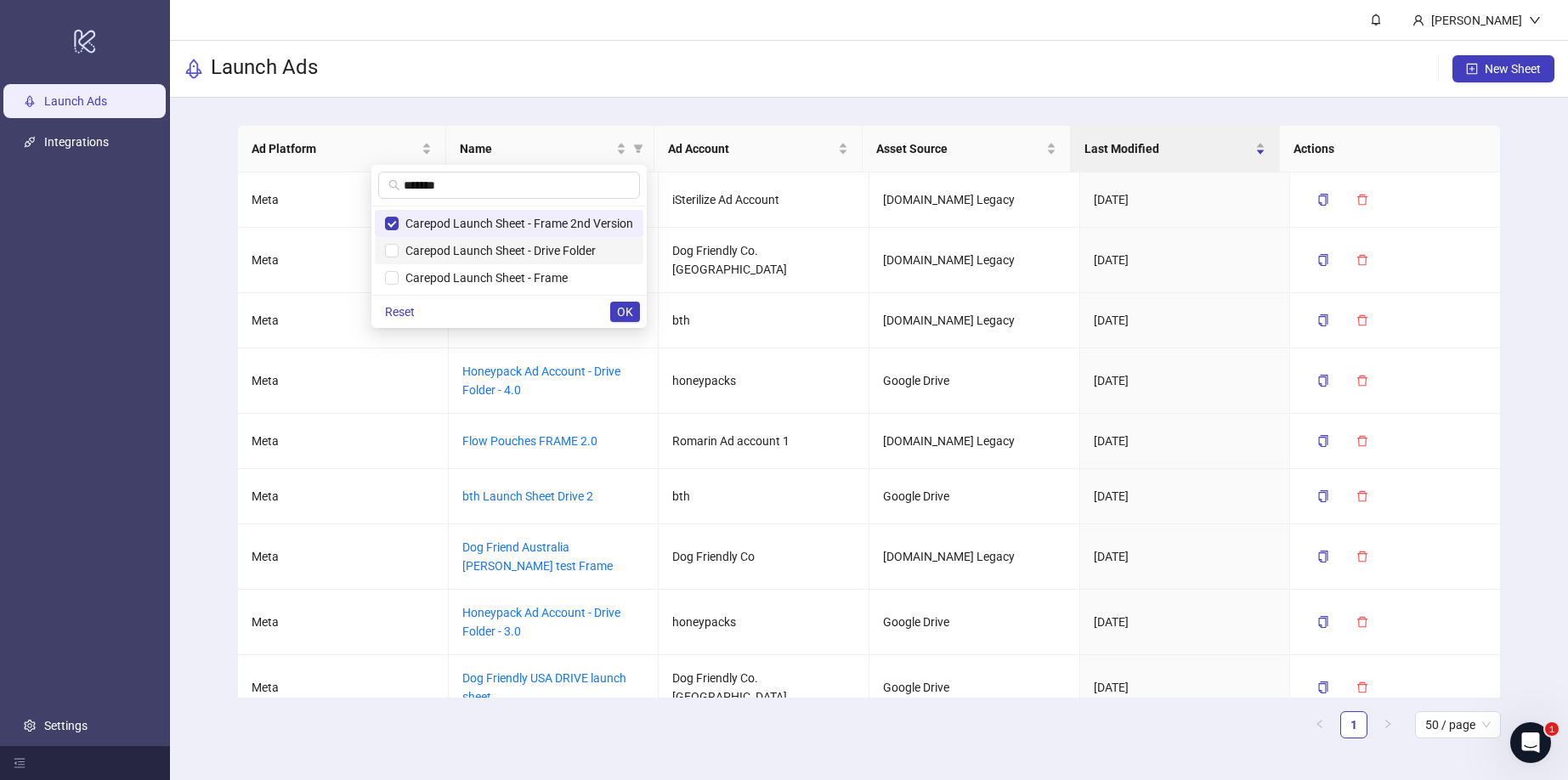 click on "Carepod Launch Sheet - Drive Folder" at bounding box center [497, 251] 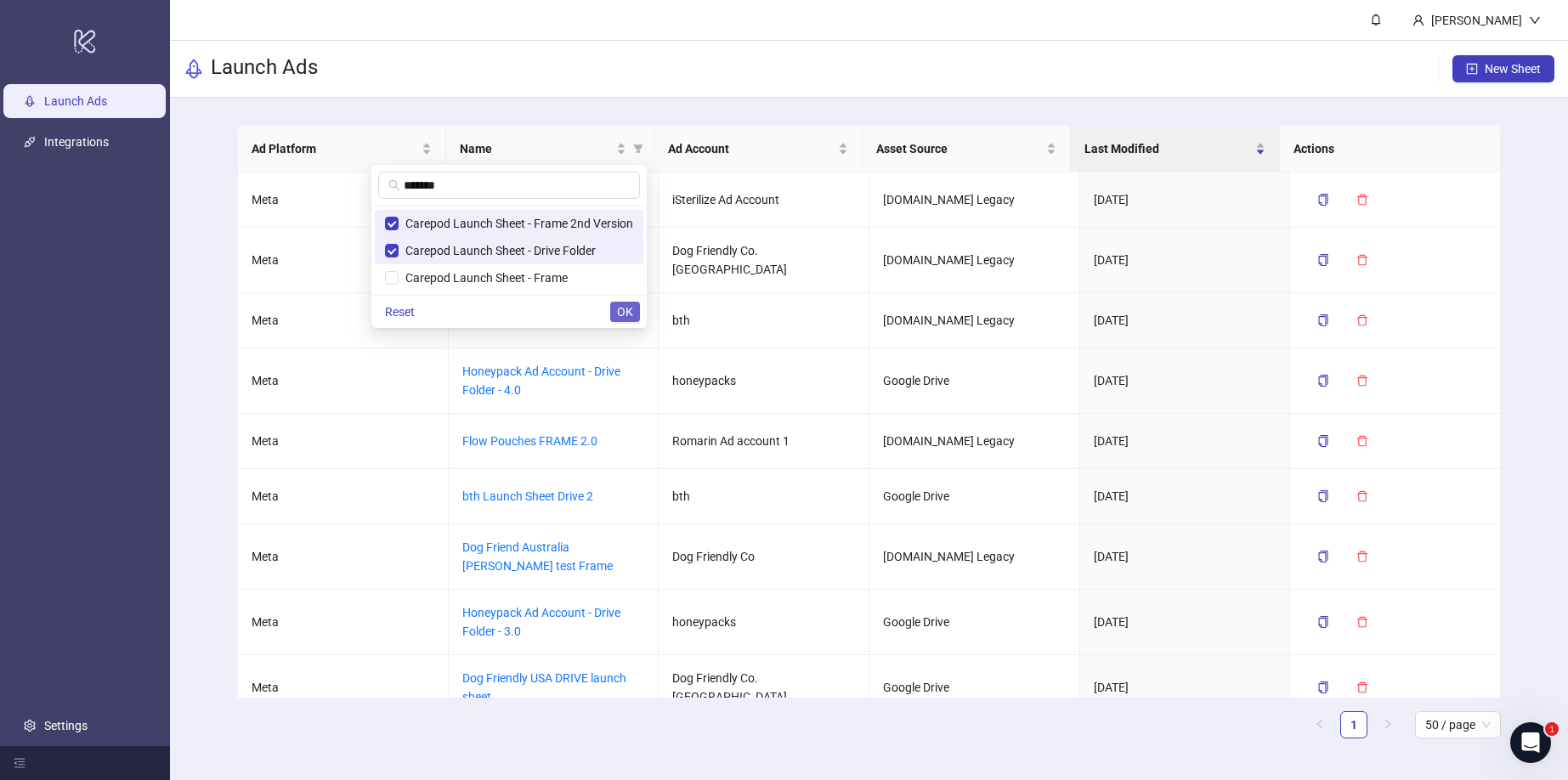 click on "OK" at bounding box center (625, 312) 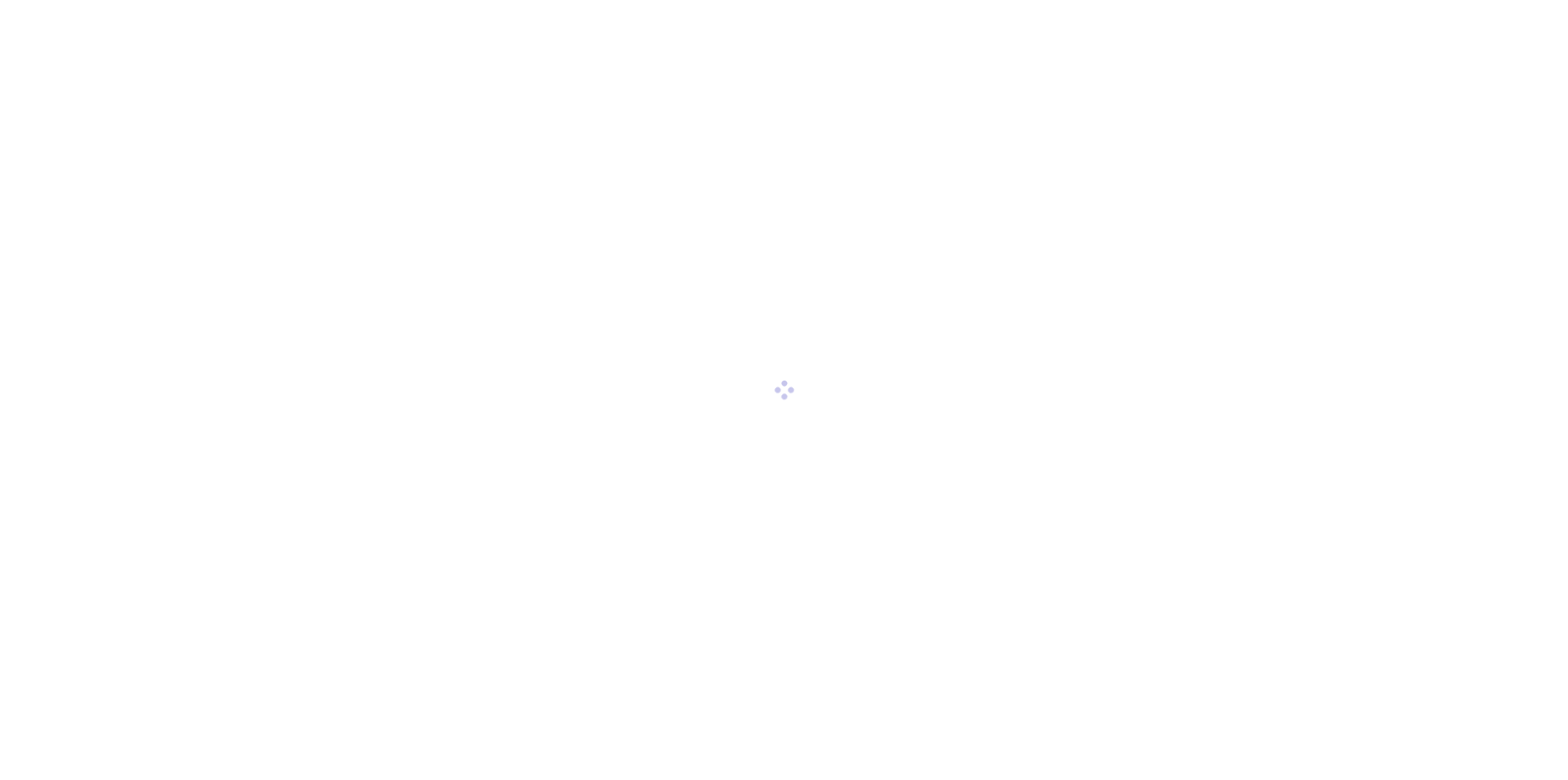 scroll, scrollTop: 0, scrollLeft: 0, axis: both 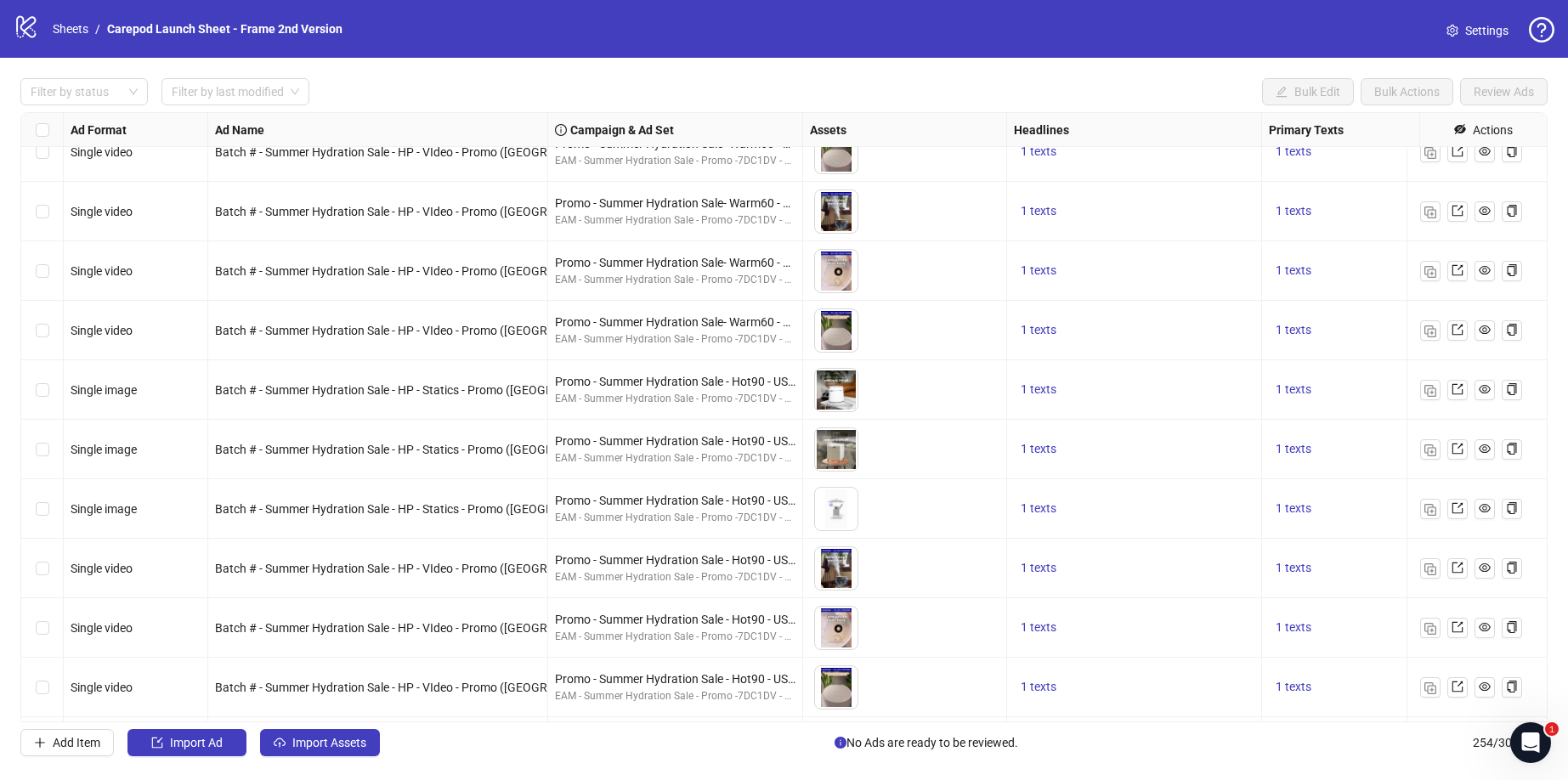 click on "Ad Format Ad Name Campaign & Ad Set Assets Headlines Primary Texts Descriptions Destination URL App Product Page ID Display URL Leadgen Form Product Set ID Call to Action Actions Single video Batch # - Summer Hydration Sale - HP - VIdeo - Promo (US) - Mufariz - V1 - C #140 - H #1 Promo - Summer Hydration Sale- Warm60 - US - 18-65 - All - Hot90 EAM - Summer Hydration Sale - Promo -7DC1DV - US - CBO 1 texts 1 texts - https://hellocarepod.com/ Single video Batch # - Summer Hydration Sale - HP - VIdeo - Promo (US) - Mufariz - V2 - C #140 - H #1 Promo - Summer Hydration Sale- Warm60 - US - 18-65 - All - Hot90 EAM - Summer Hydration Sale - Promo -7DC1DV - US - CBO 1 texts 1 texts - https://hellocarepod.com/ Single video Batch # - Summer Hydration Sale - HP - VIdeo - Promo (US) - Mufariz - V3 - C #140 - H #1 Promo - Summer Hydration Sale- Warm60 - US - 18-65 - All - Hot90 EAM - Summer Hydration Sale - Promo -7DC1DV - US - CBO 1 texts 1 texts - https://hellocarepod.com/ Single video 1 texts 1 texts - Single video - -" at bounding box center (784, 417) 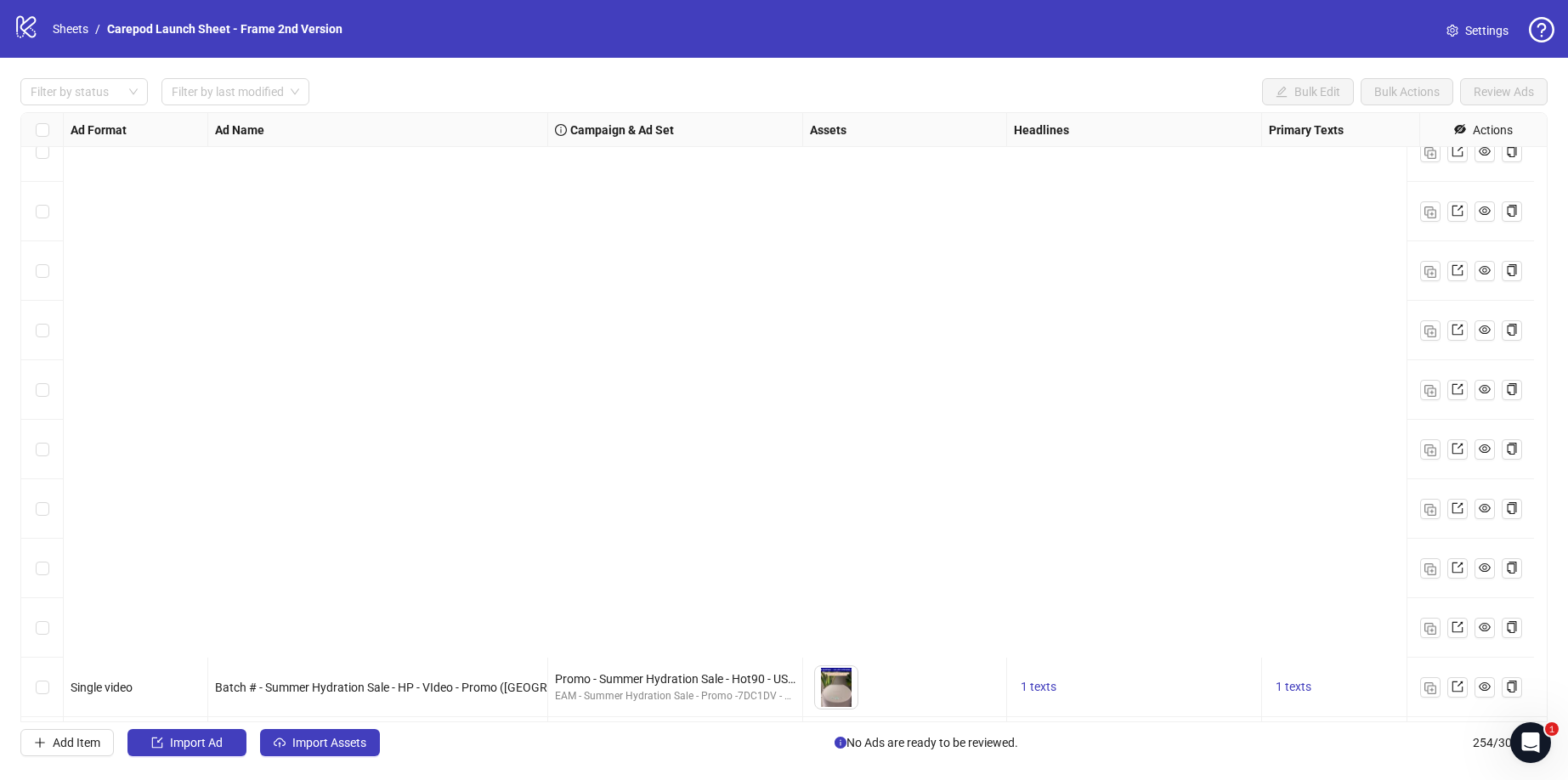 scroll, scrollTop: 14546, scrollLeft: 0, axis: vertical 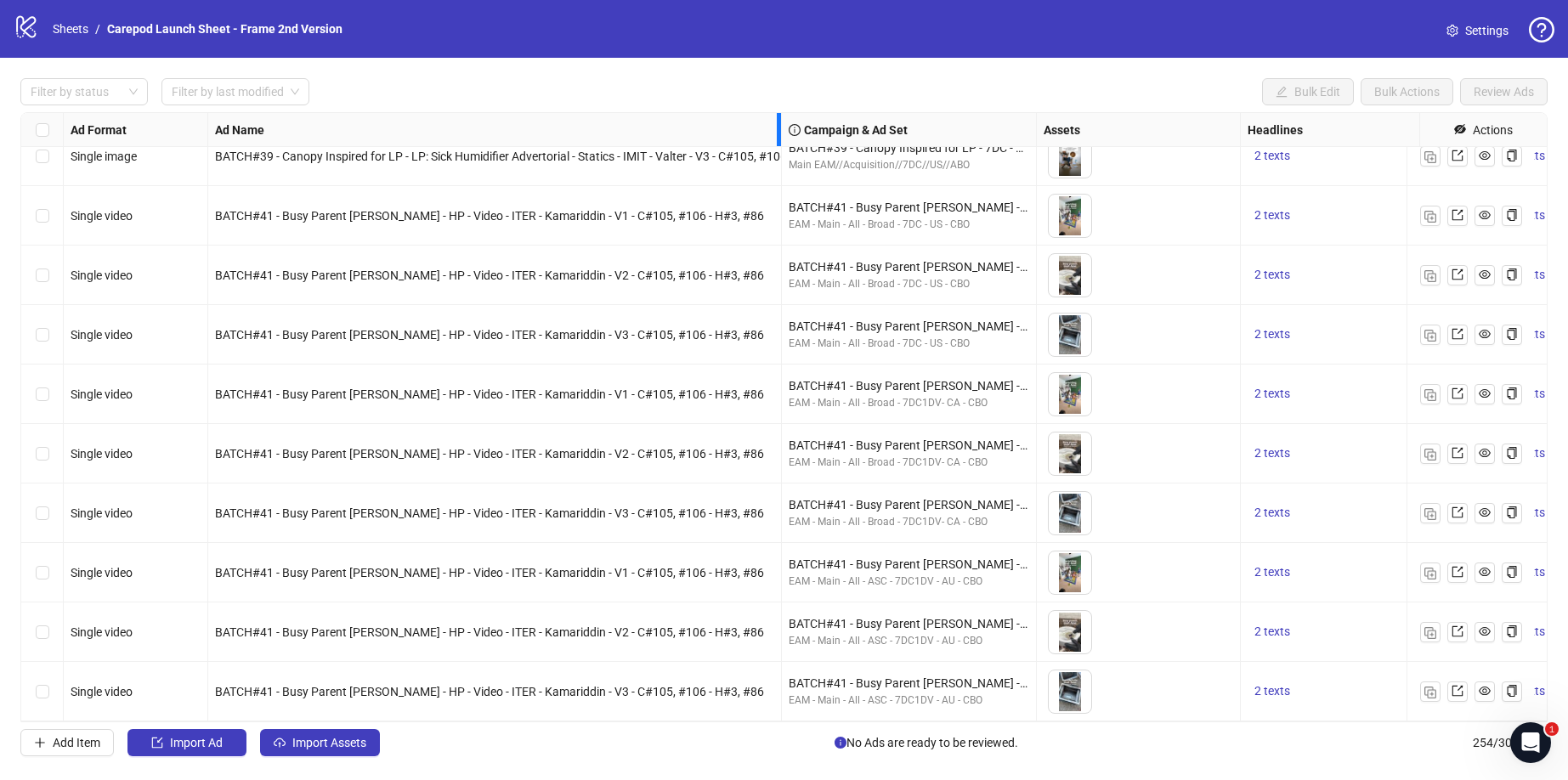 drag, startPoint x: 546, startPoint y: 121, endPoint x: 779, endPoint y: 135, distance: 233.42022 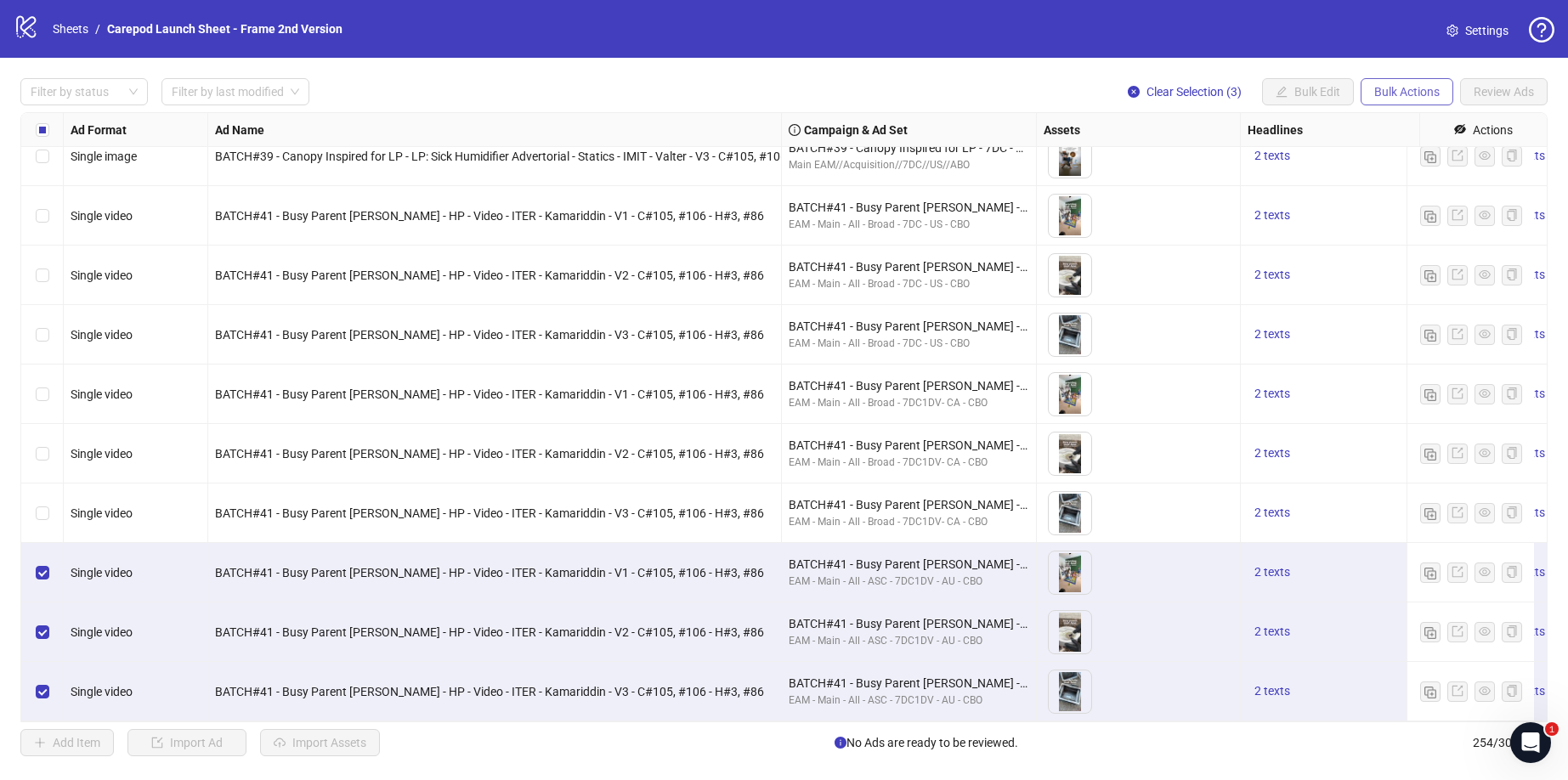 click on "Bulk Actions" at bounding box center (1407, 92) 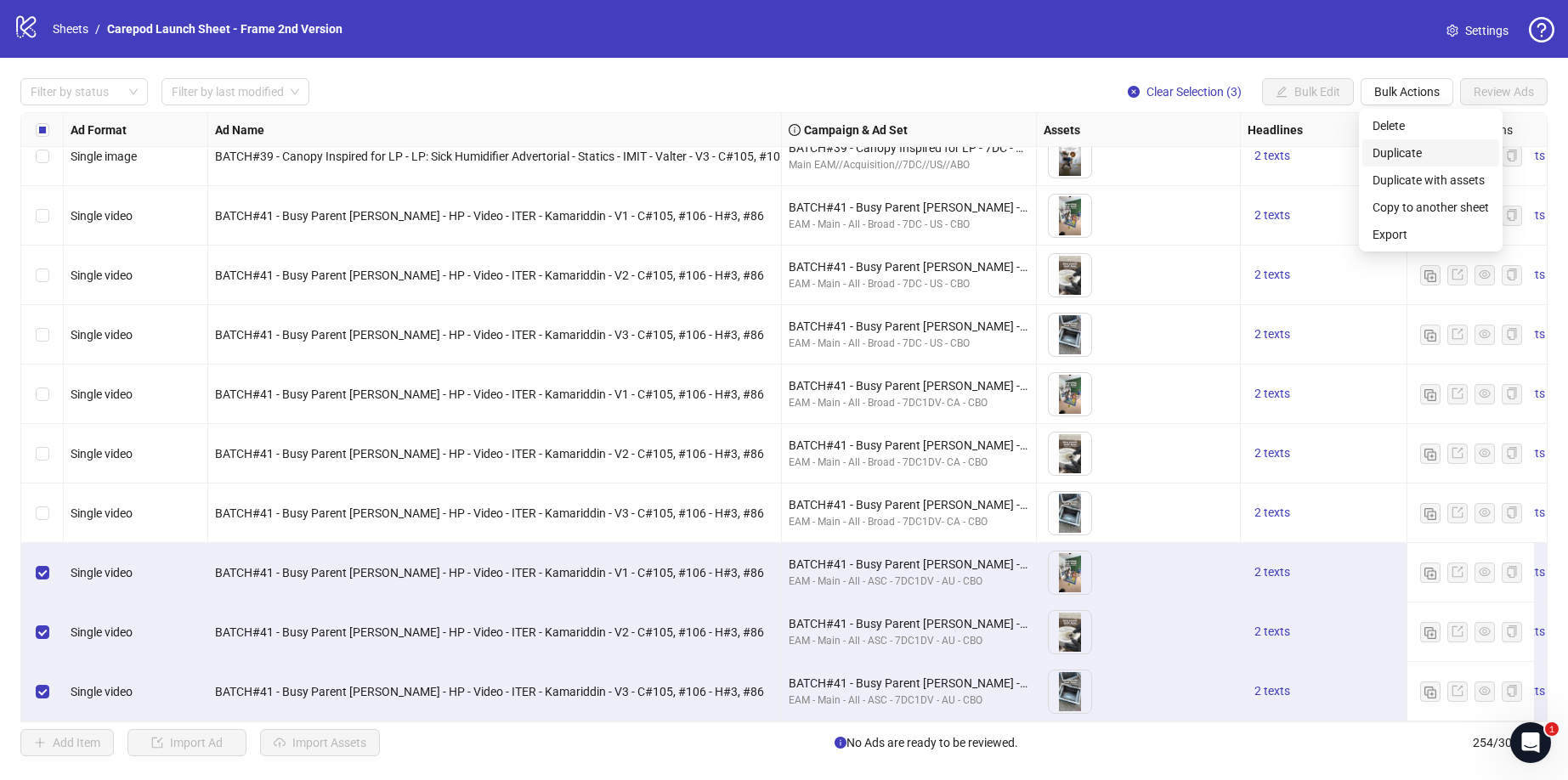click on "Duplicate" at bounding box center (1430, 153) 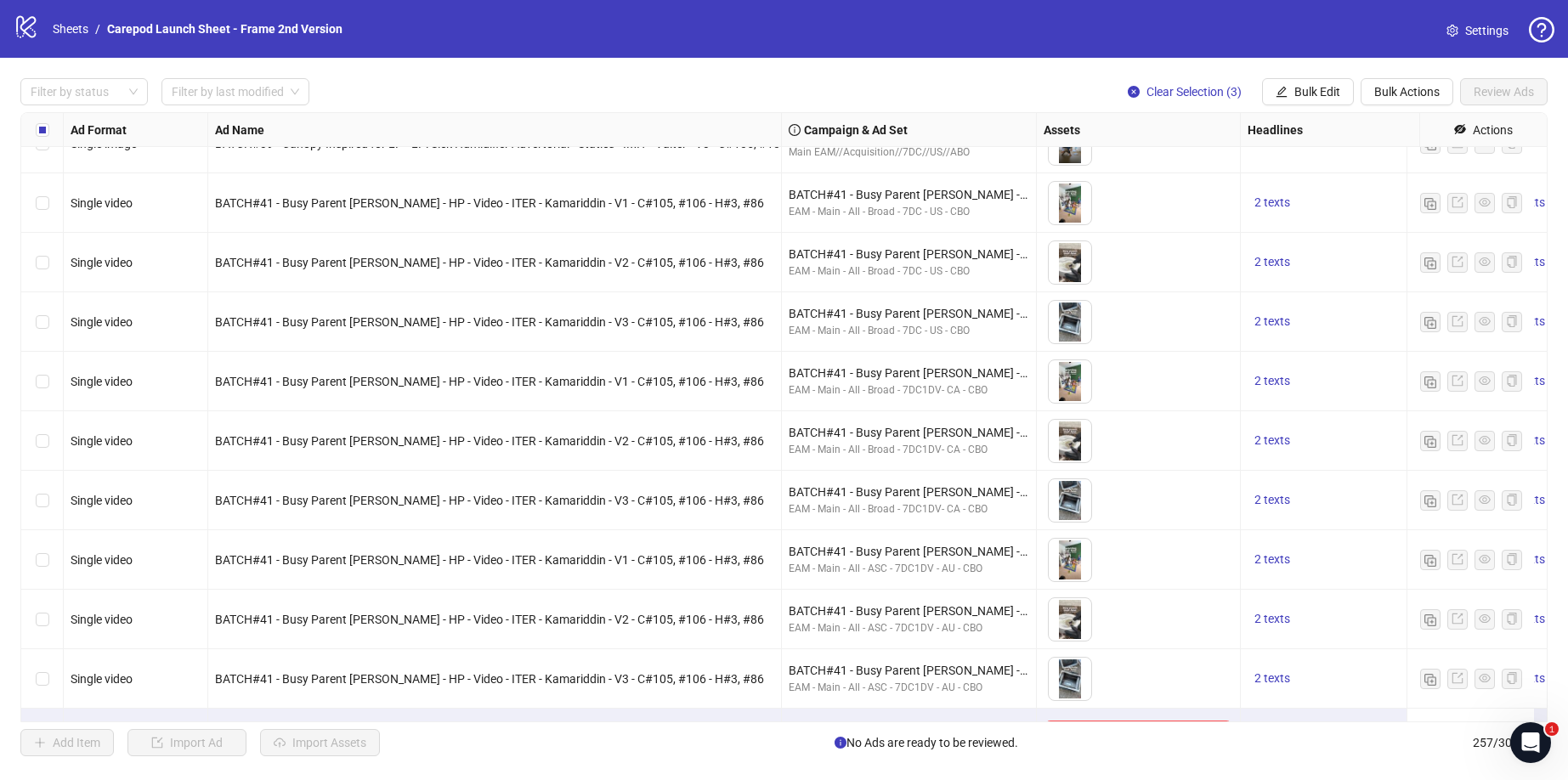 scroll, scrollTop: 14724, scrollLeft: 0, axis: vertical 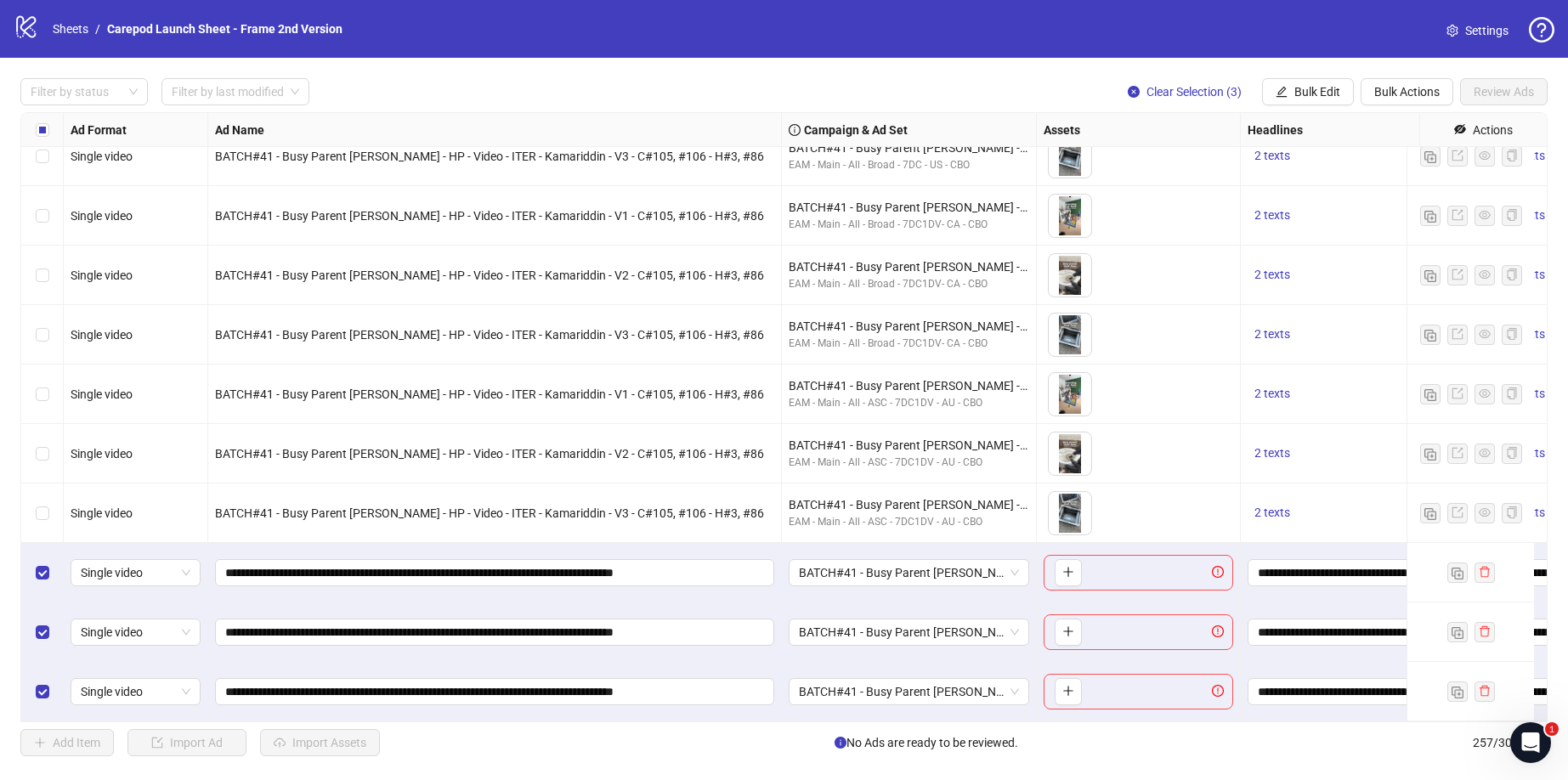 click on "Filter by status Filter by last modified Clear Selection (3) Bulk Edit Bulk Actions Review Ads" at bounding box center [784, 92] 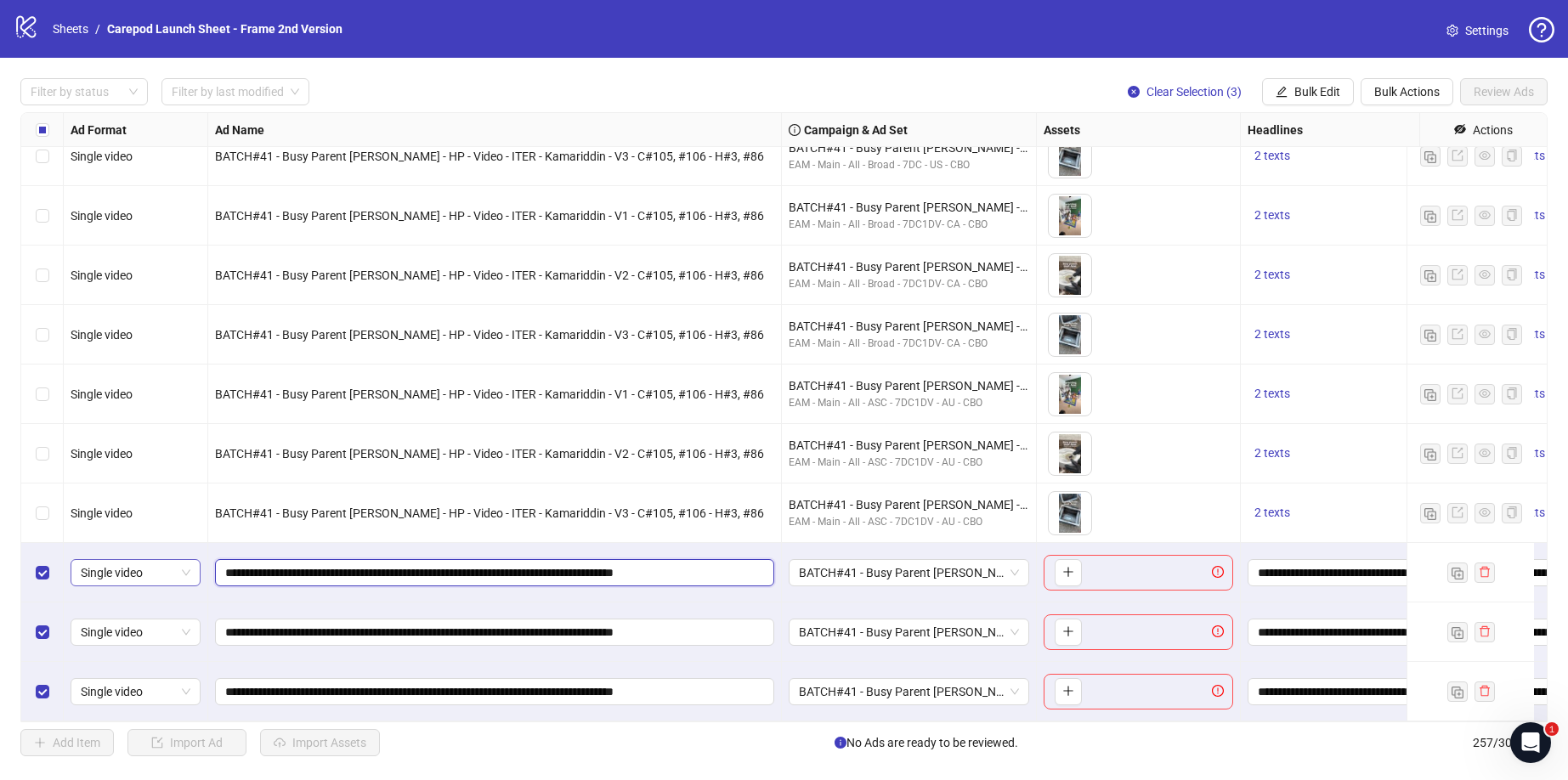 drag, startPoint x: 389, startPoint y: 557, endPoint x: 91, endPoint y: 562, distance: 298.0419 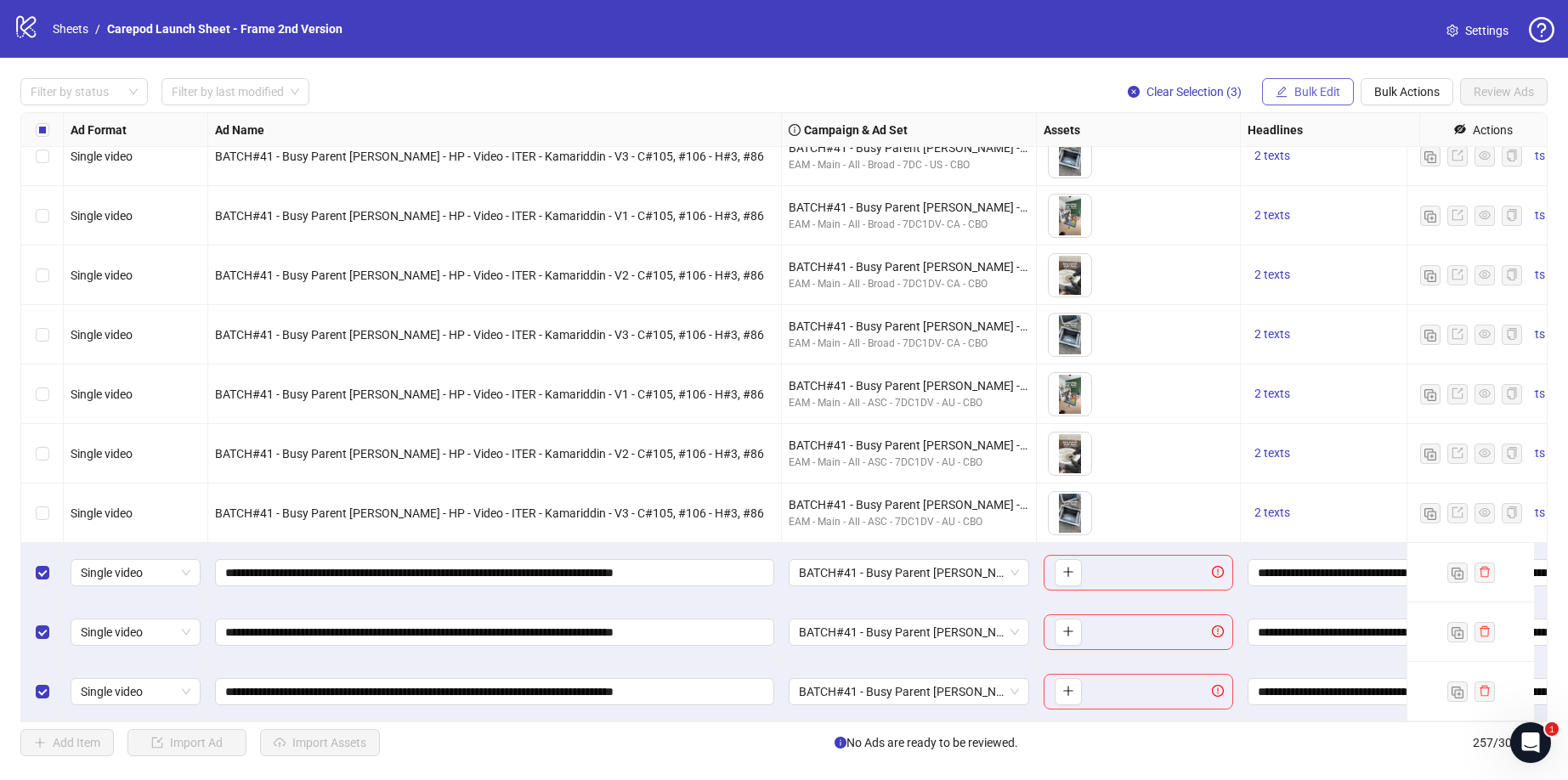 click on "Bulk Edit" at bounding box center [1317, 92] 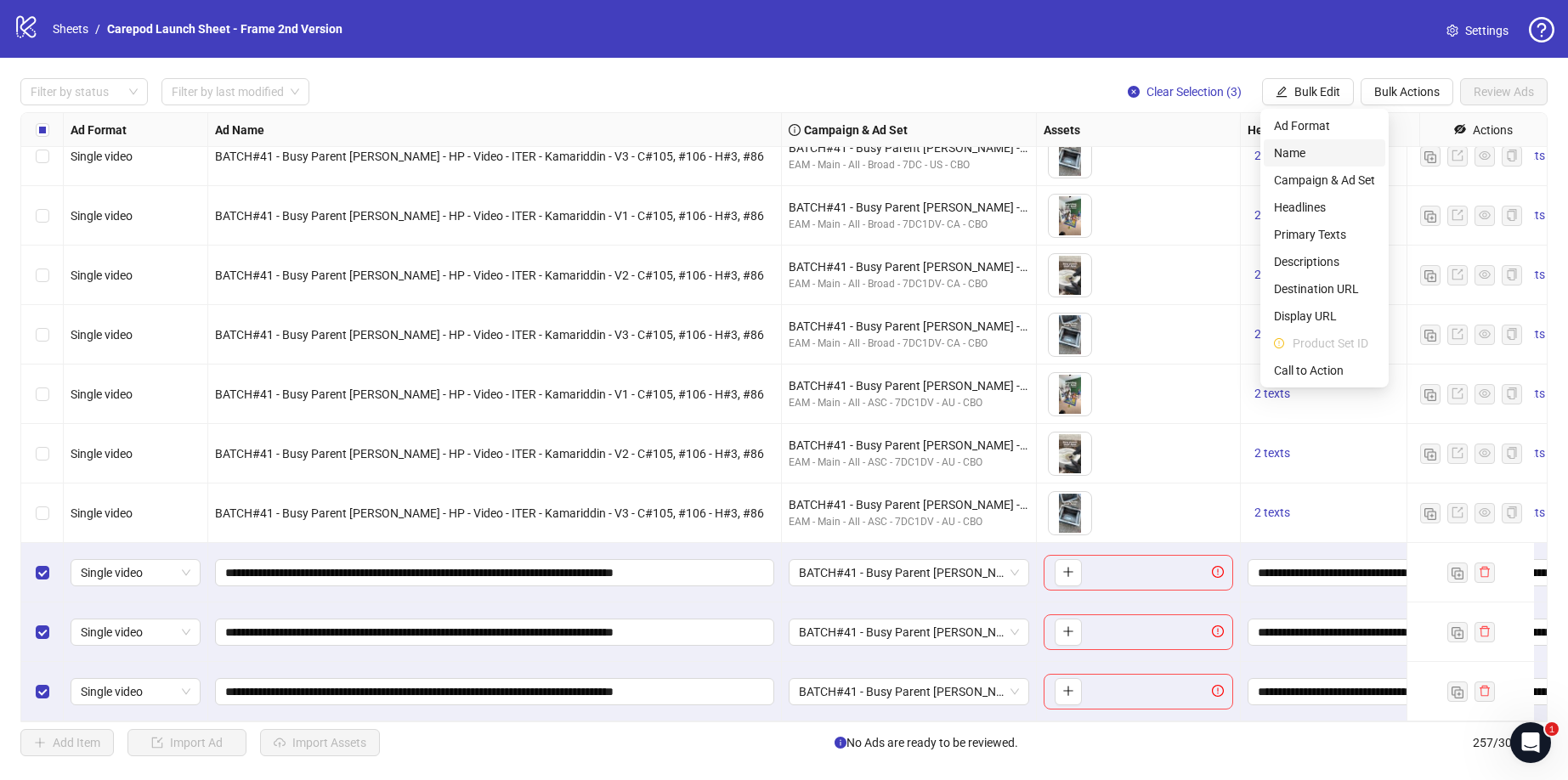 click on "Name" at bounding box center [1324, 153] 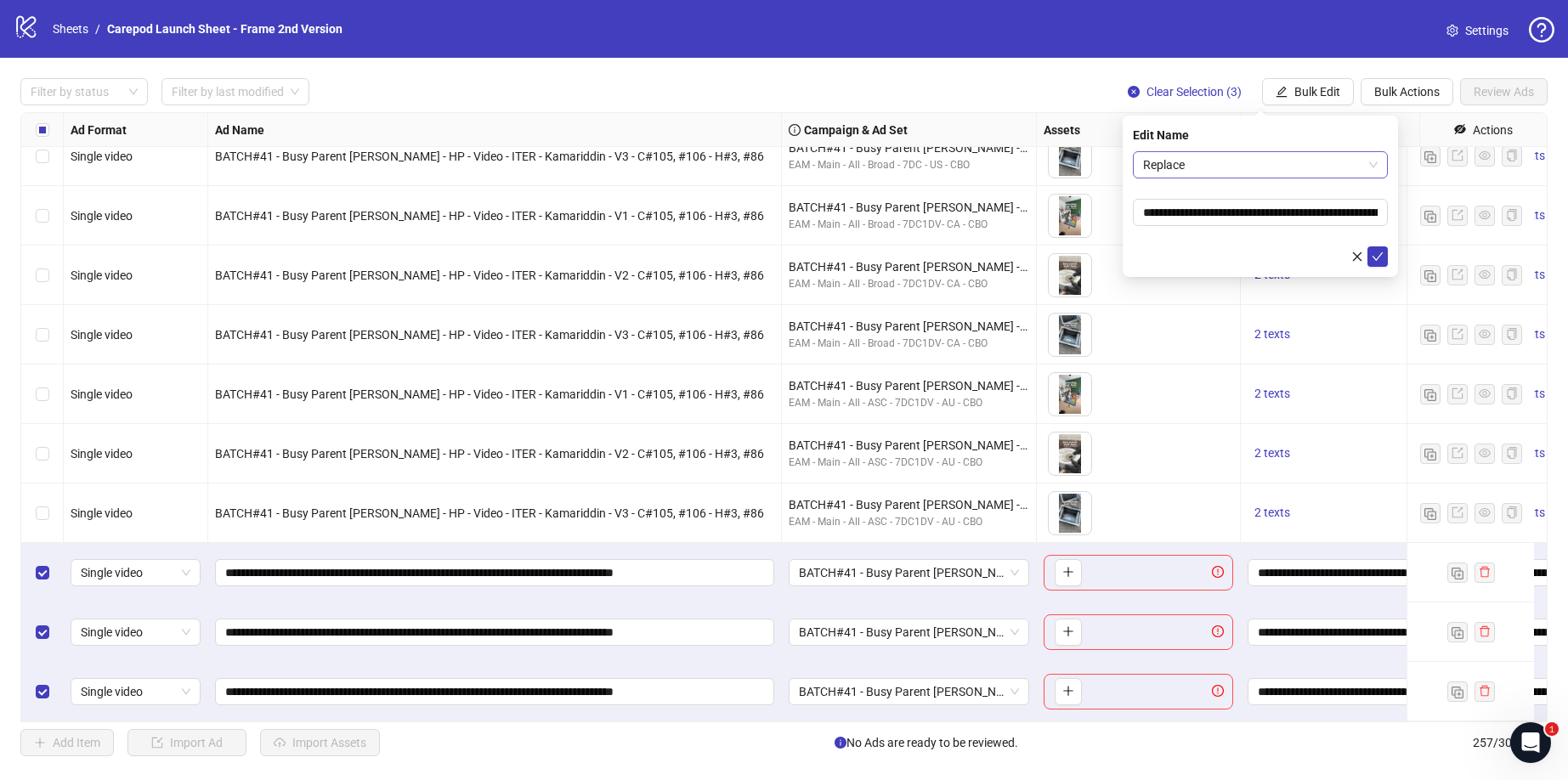 click on "Replace" at bounding box center (1260, 165) 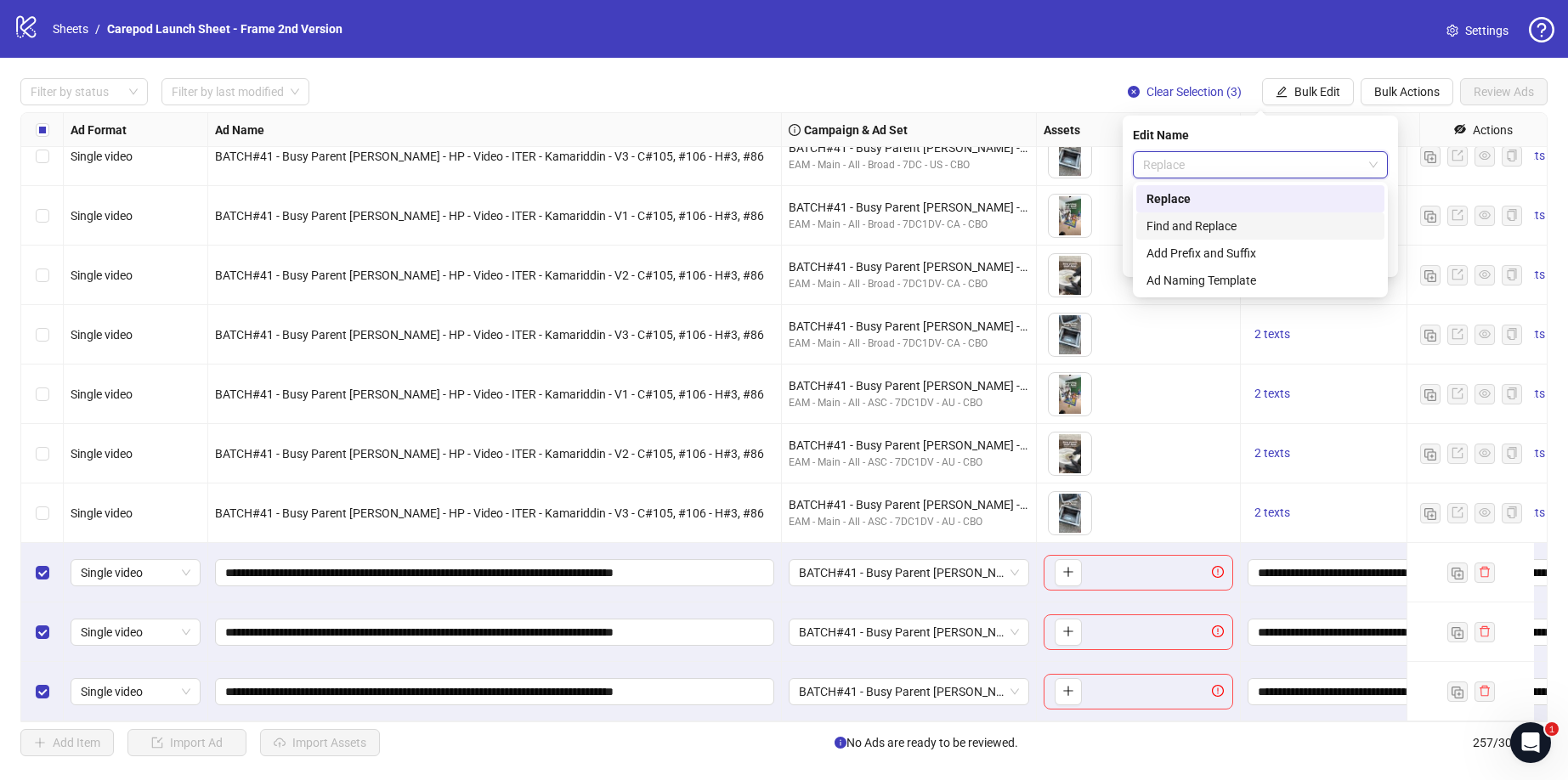 click on "Find and Replace" at bounding box center (1260, 226) 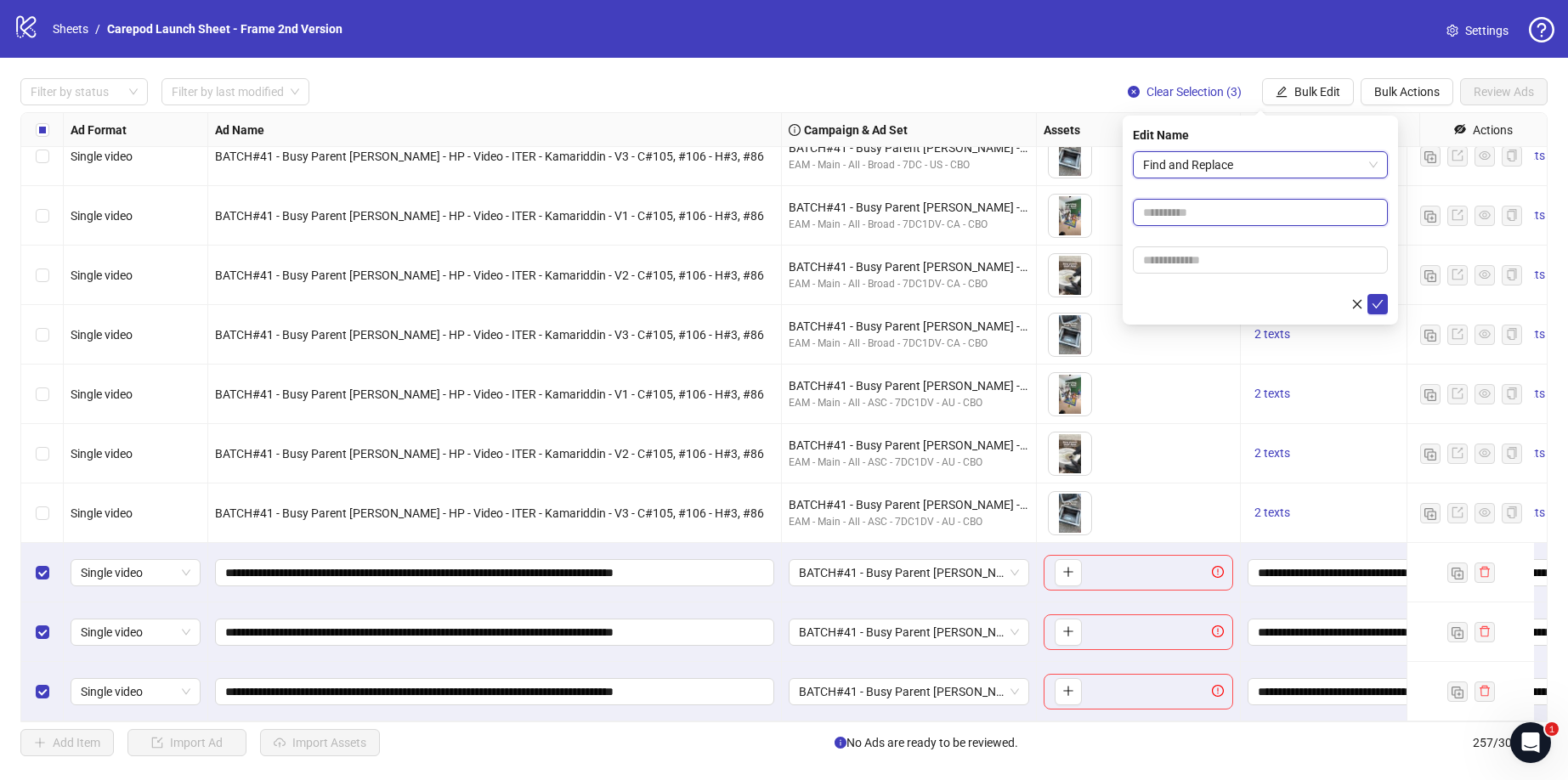 click at bounding box center (1260, 212) 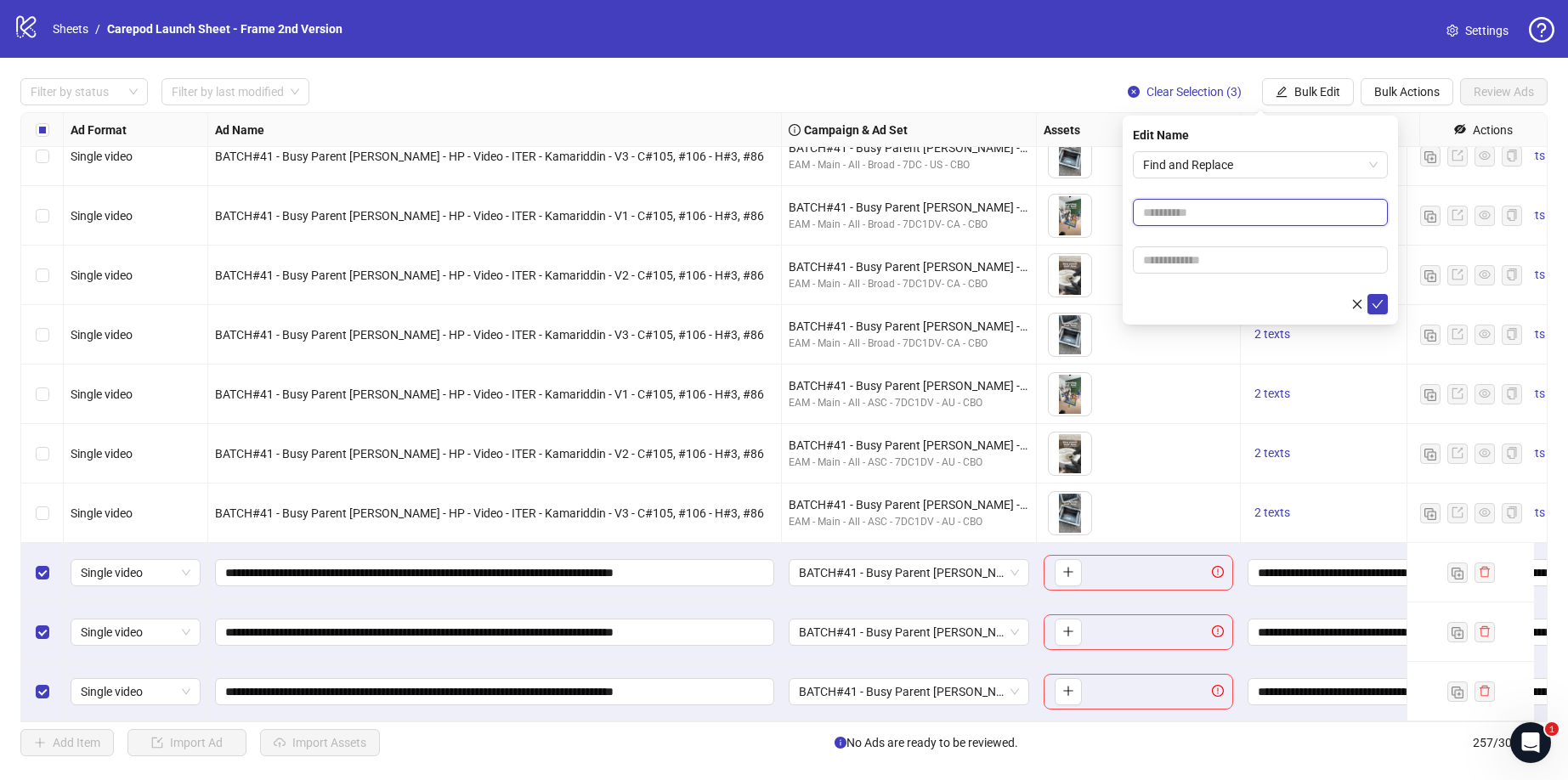 paste on "**********" 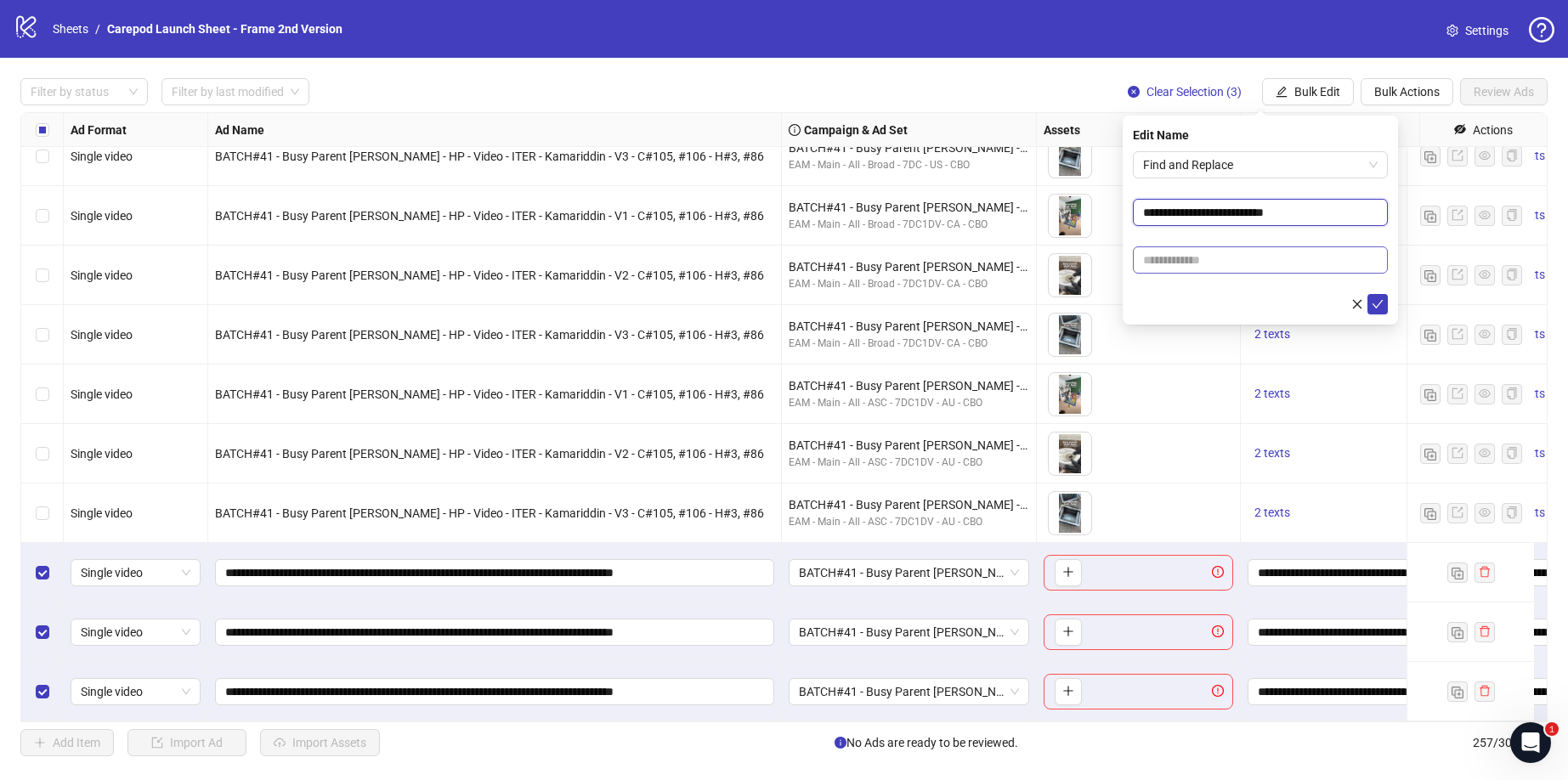 type on "**********" 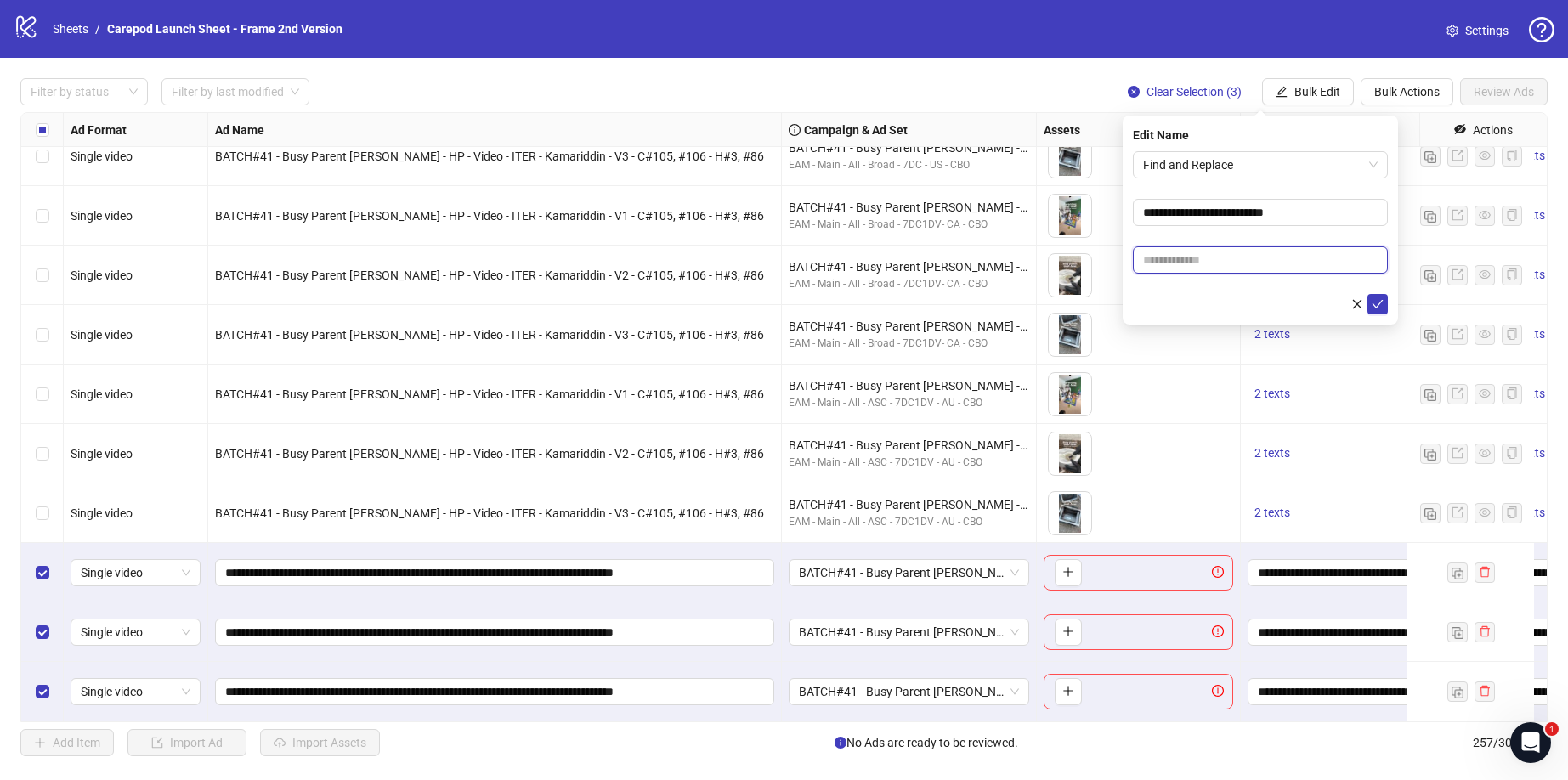click at bounding box center (1260, 260) 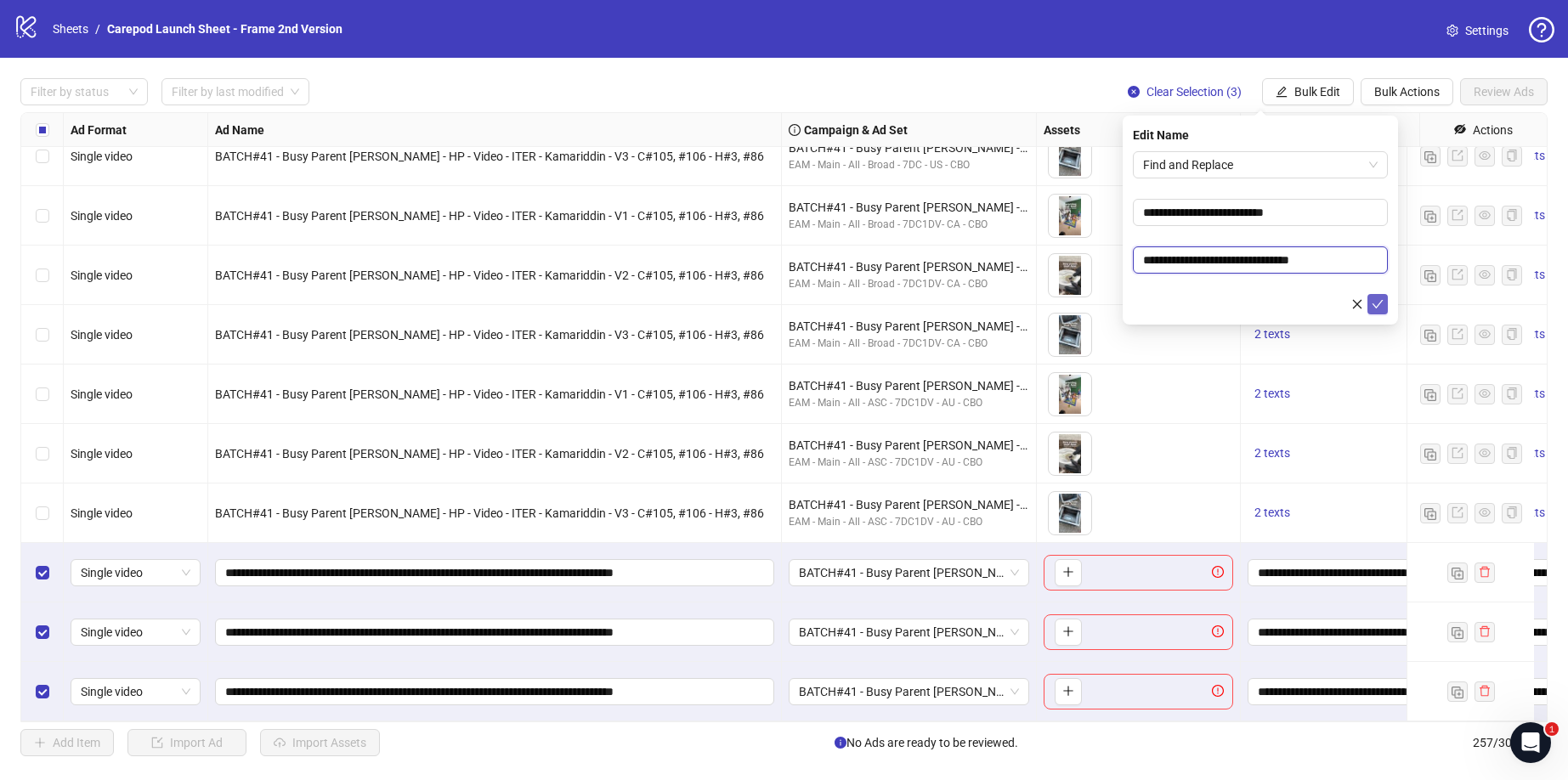 type on "**********" 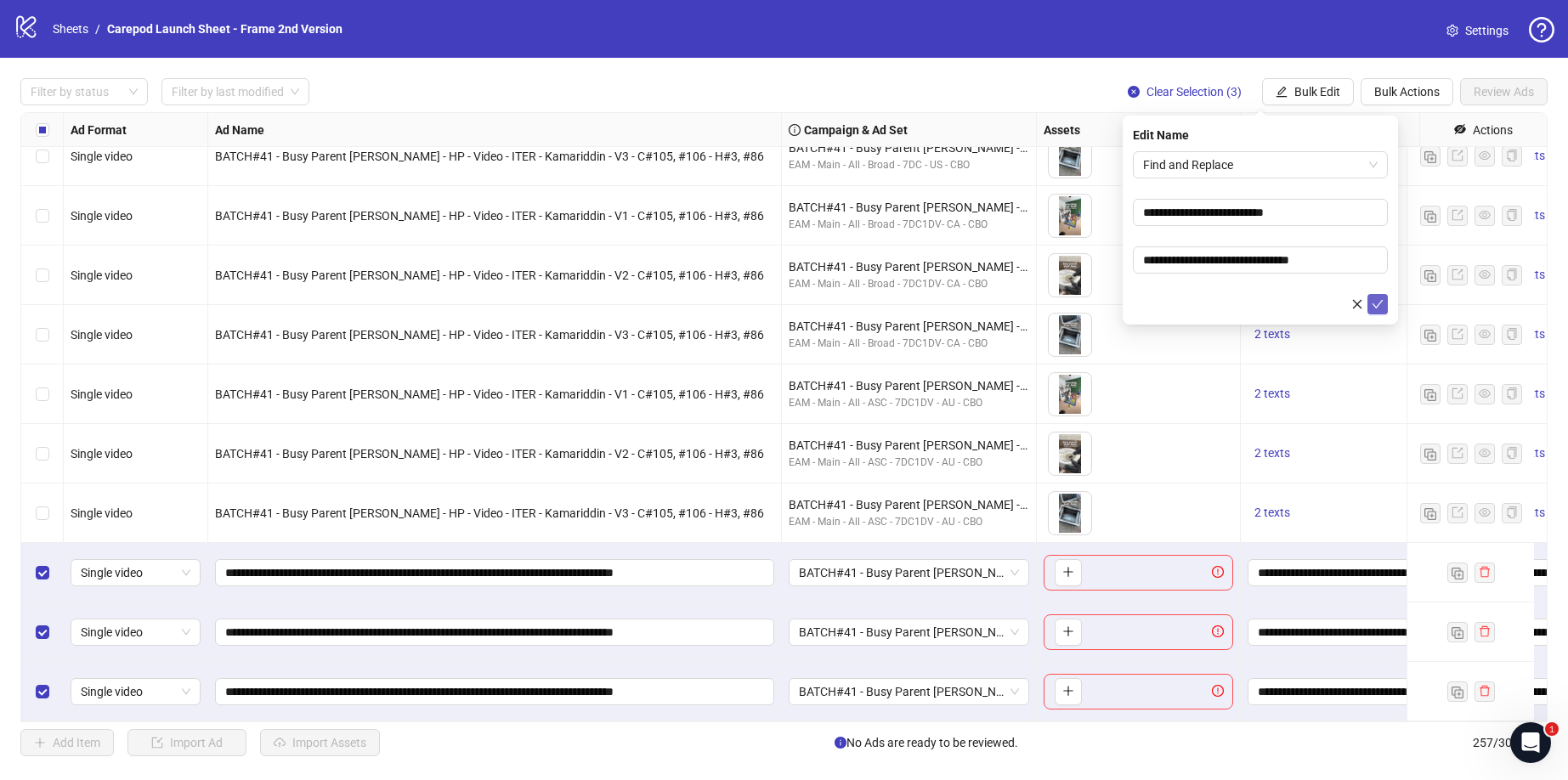 click at bounding box center (1378, 304) 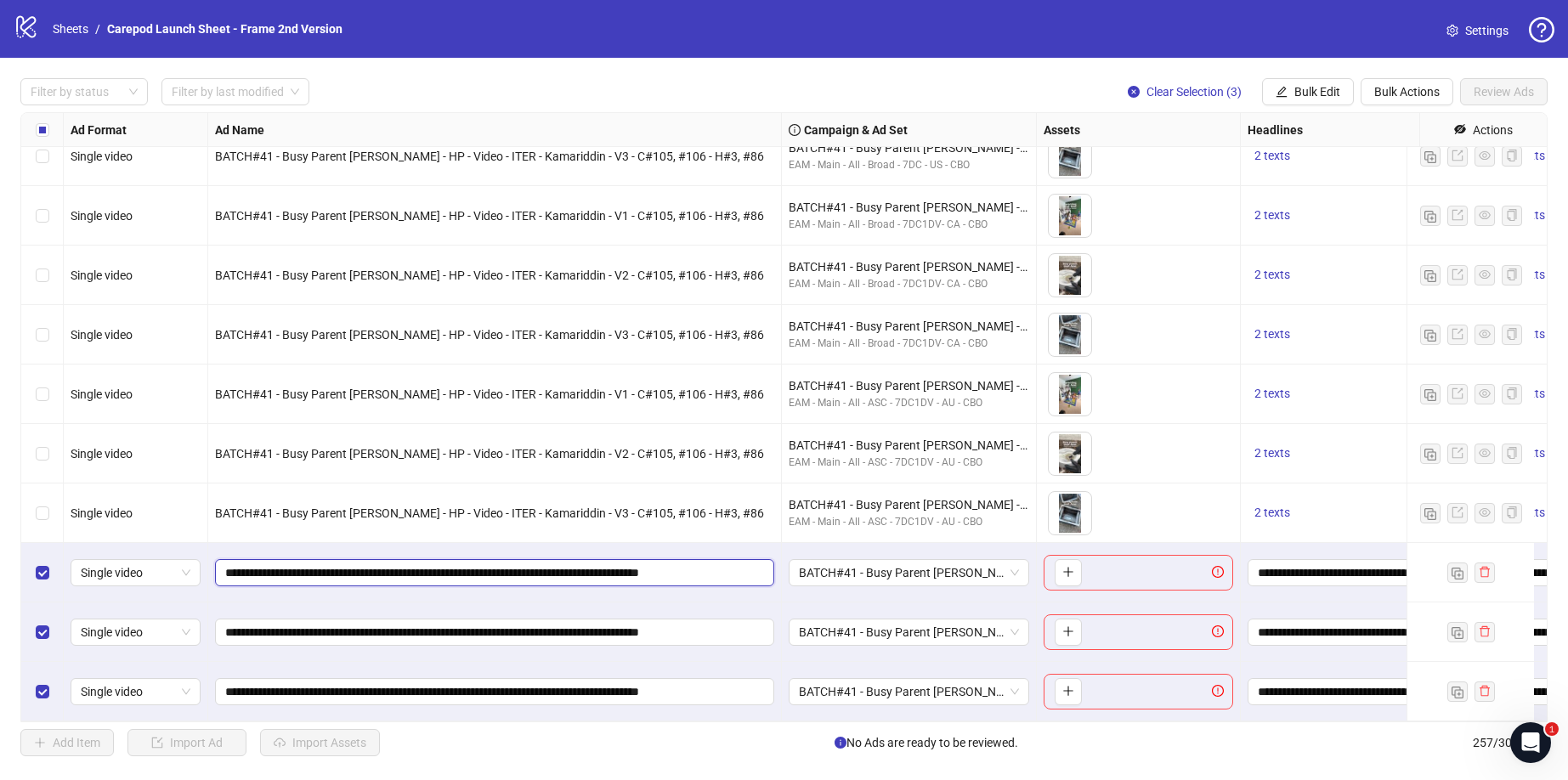 click on "**********" at bounding box center (493, 573) 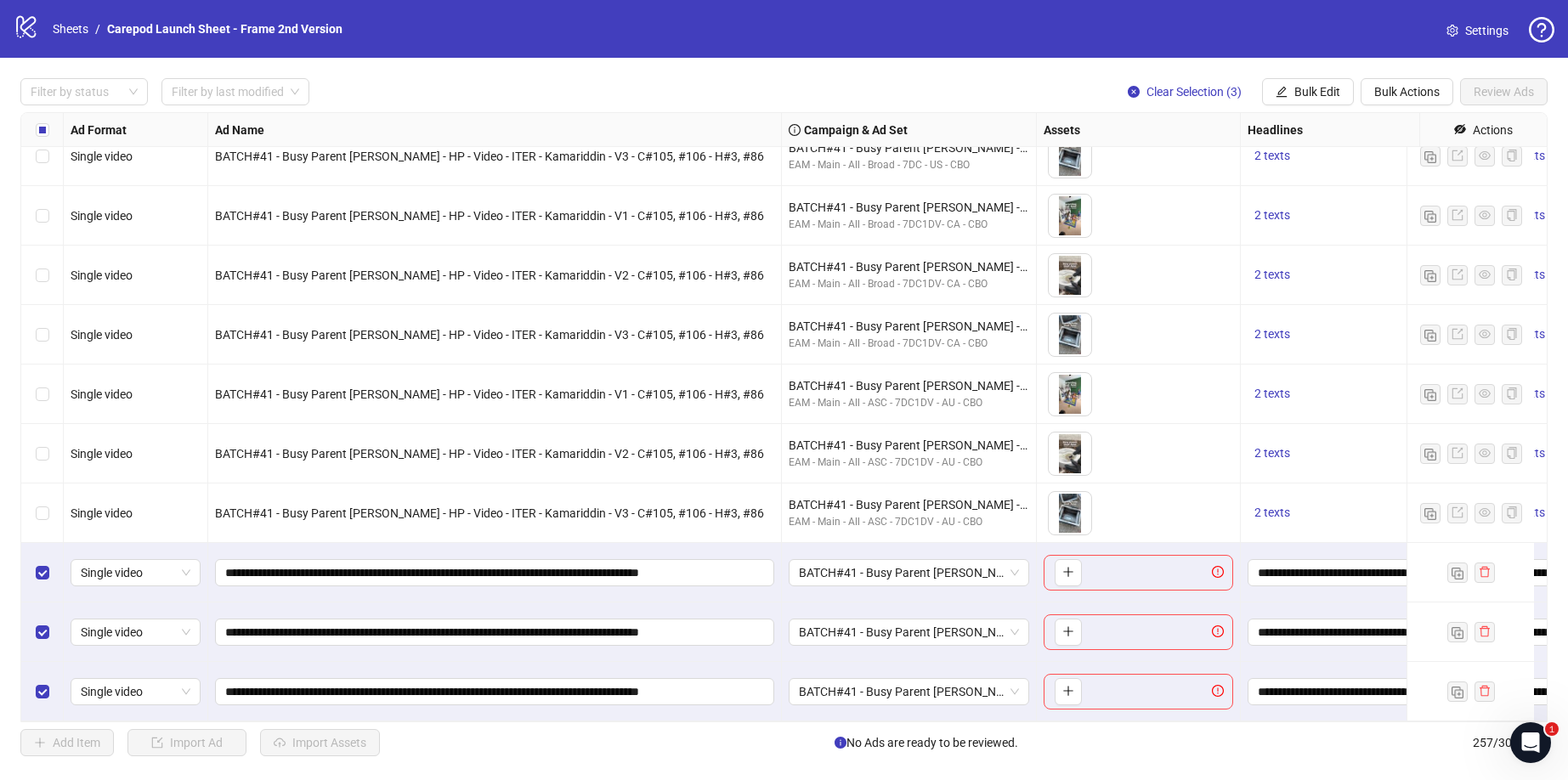 click on "Bulk Edit" at bounding box center [1317, 92] 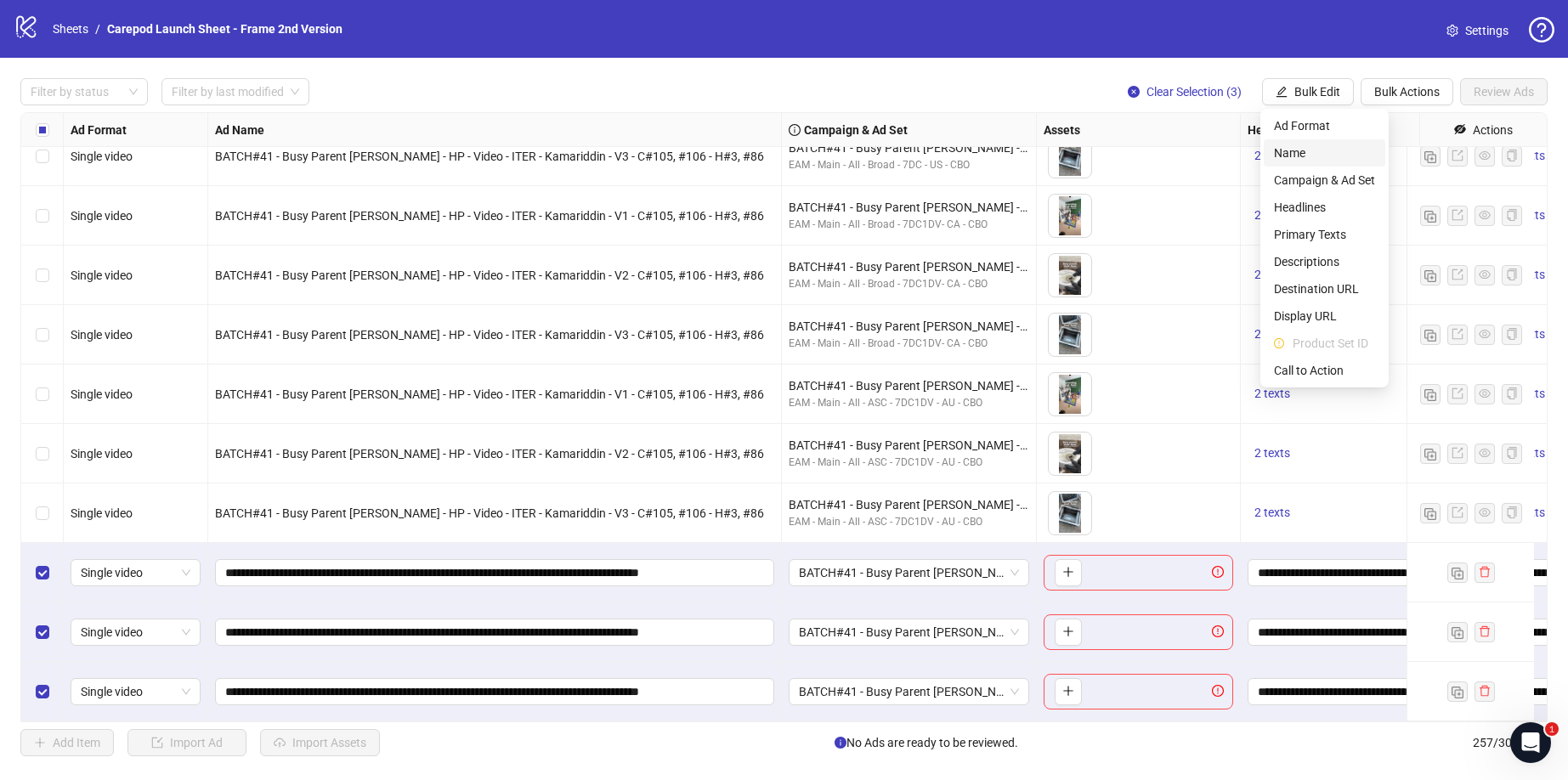 click on "Name" at bounding box center (1324, 153) 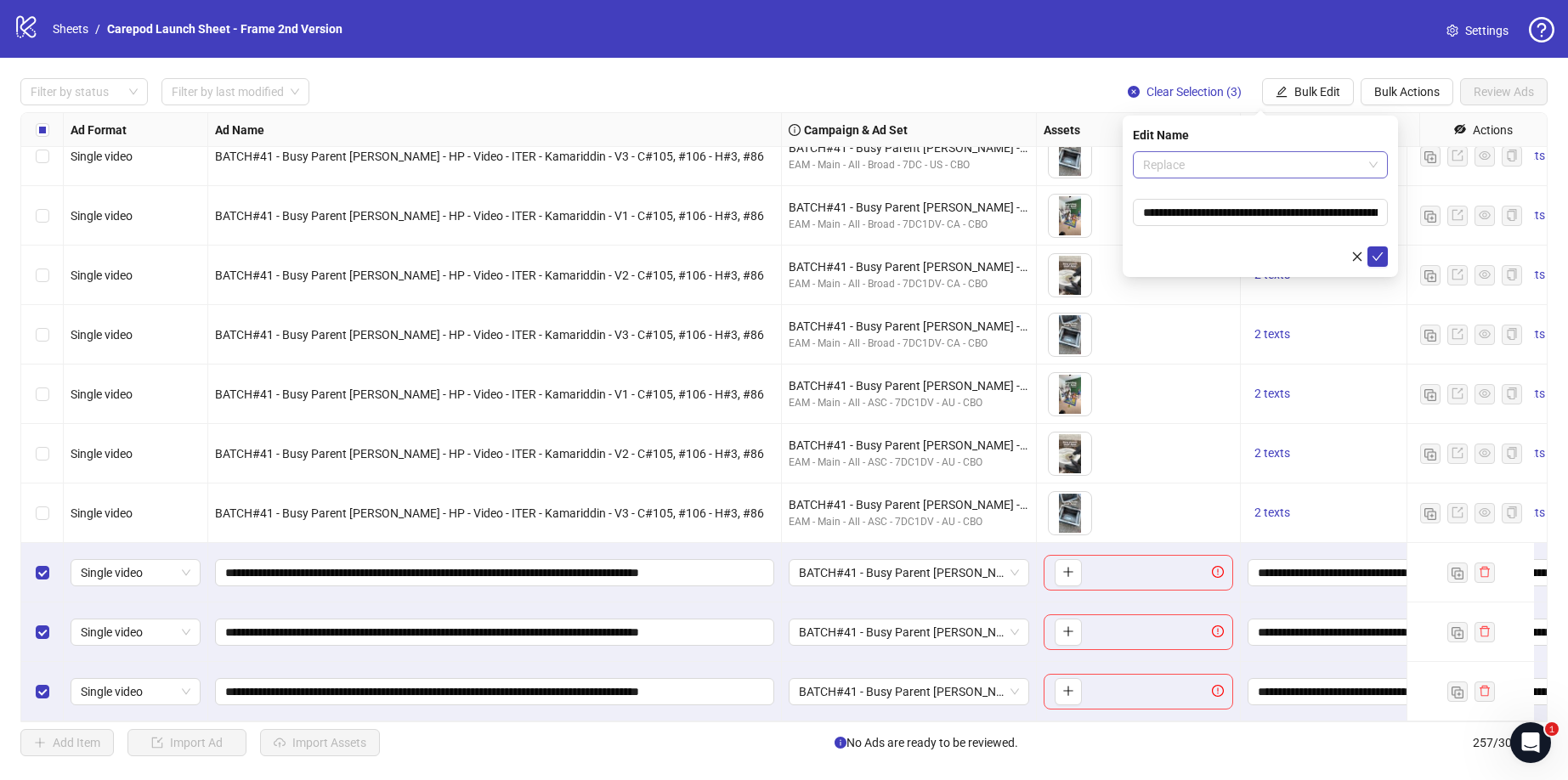 click on "Replace" at bounding box center [1260, 165] 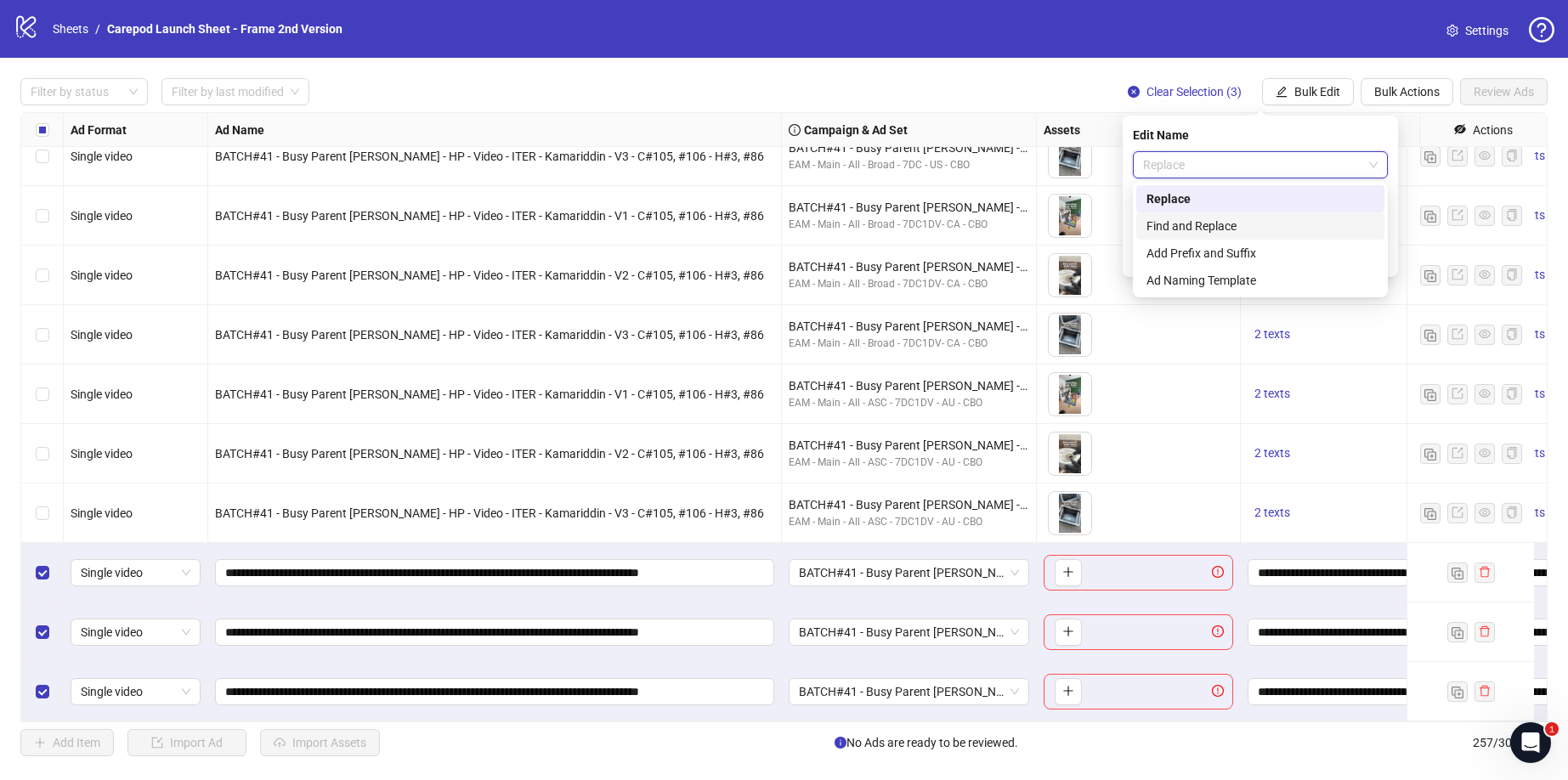 click on "Find and Replace" at bounding box center (1260, 226) 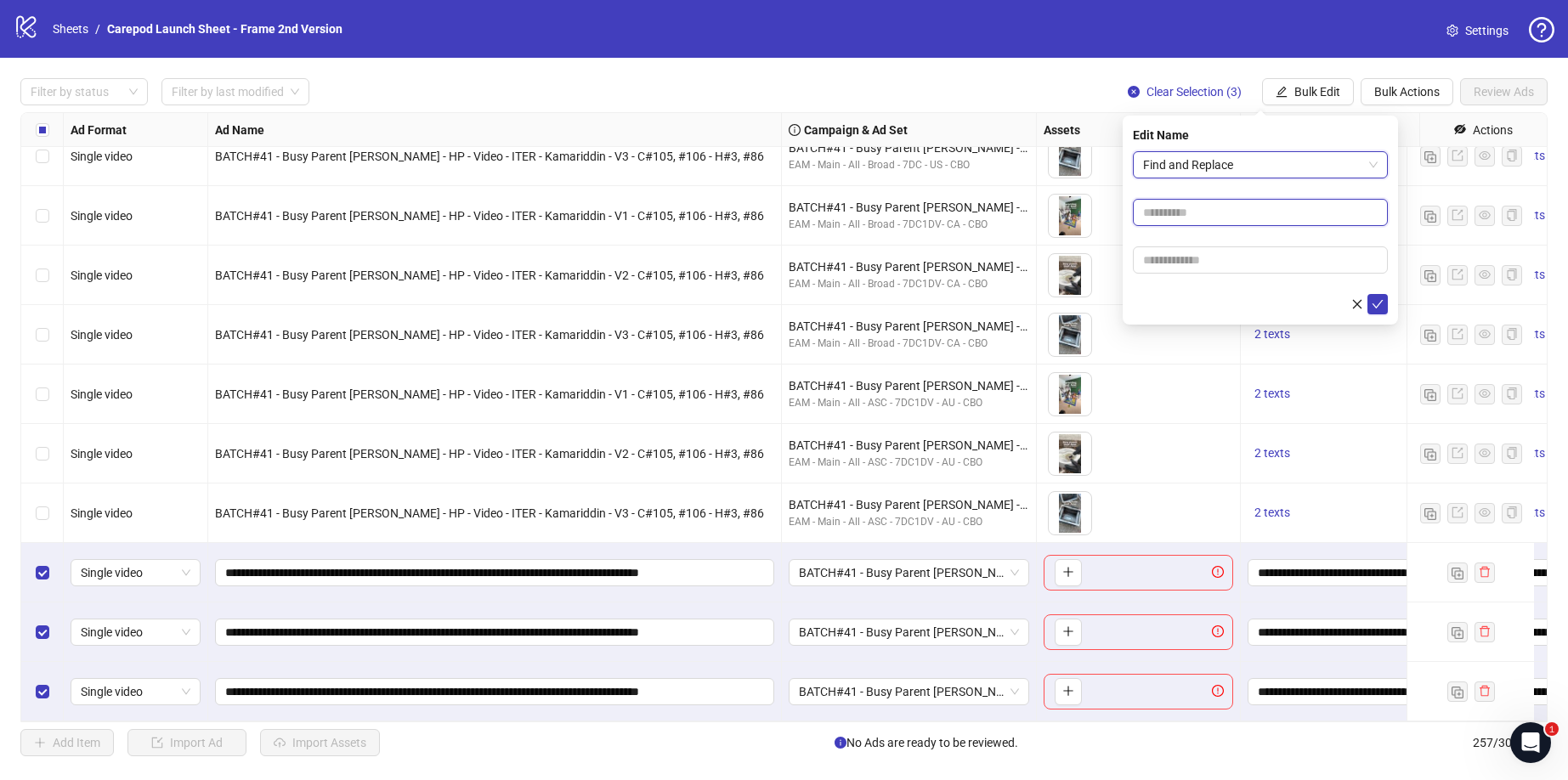 click at bounding box center [1260, 212] 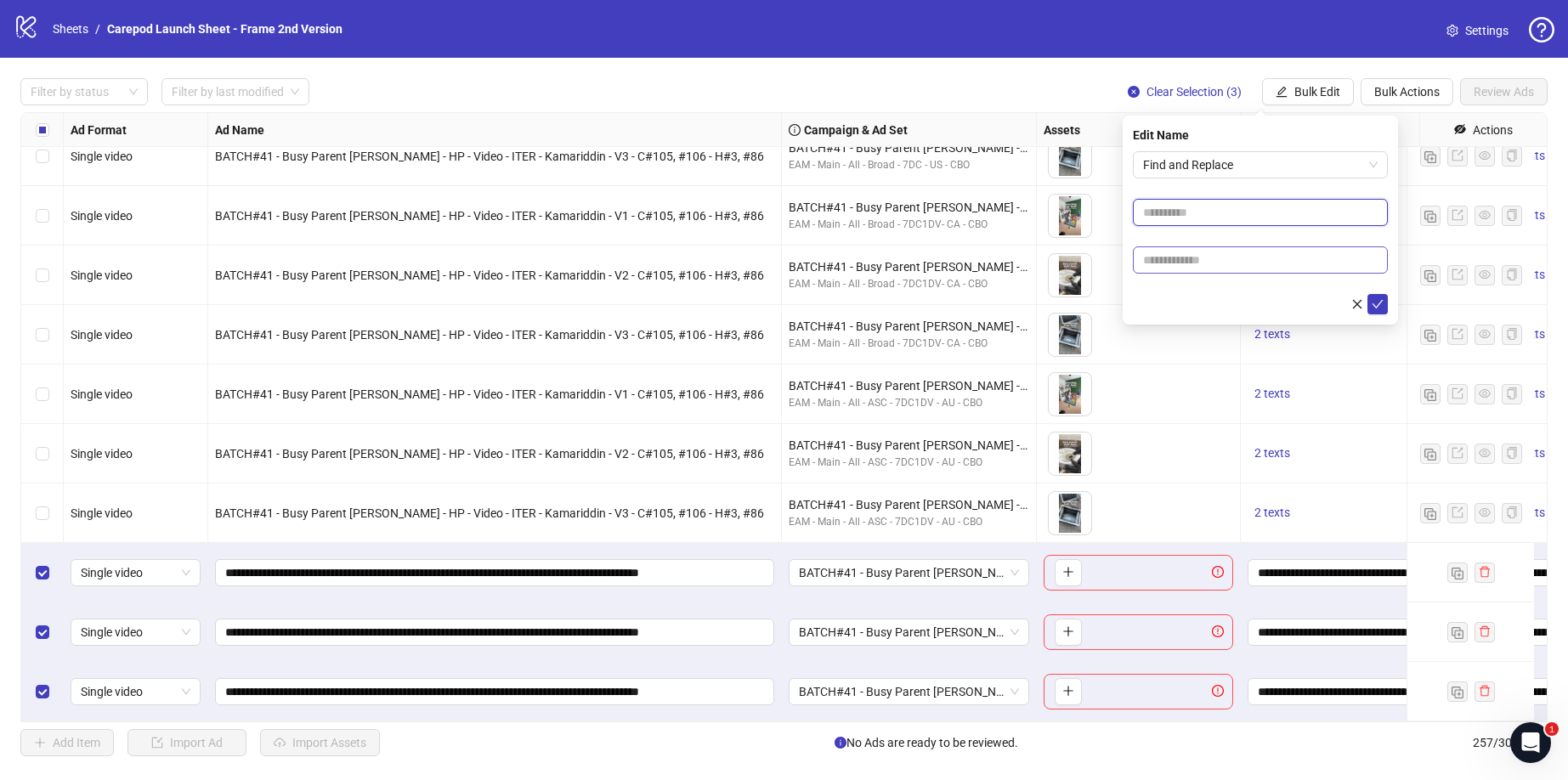 paste on "**********" 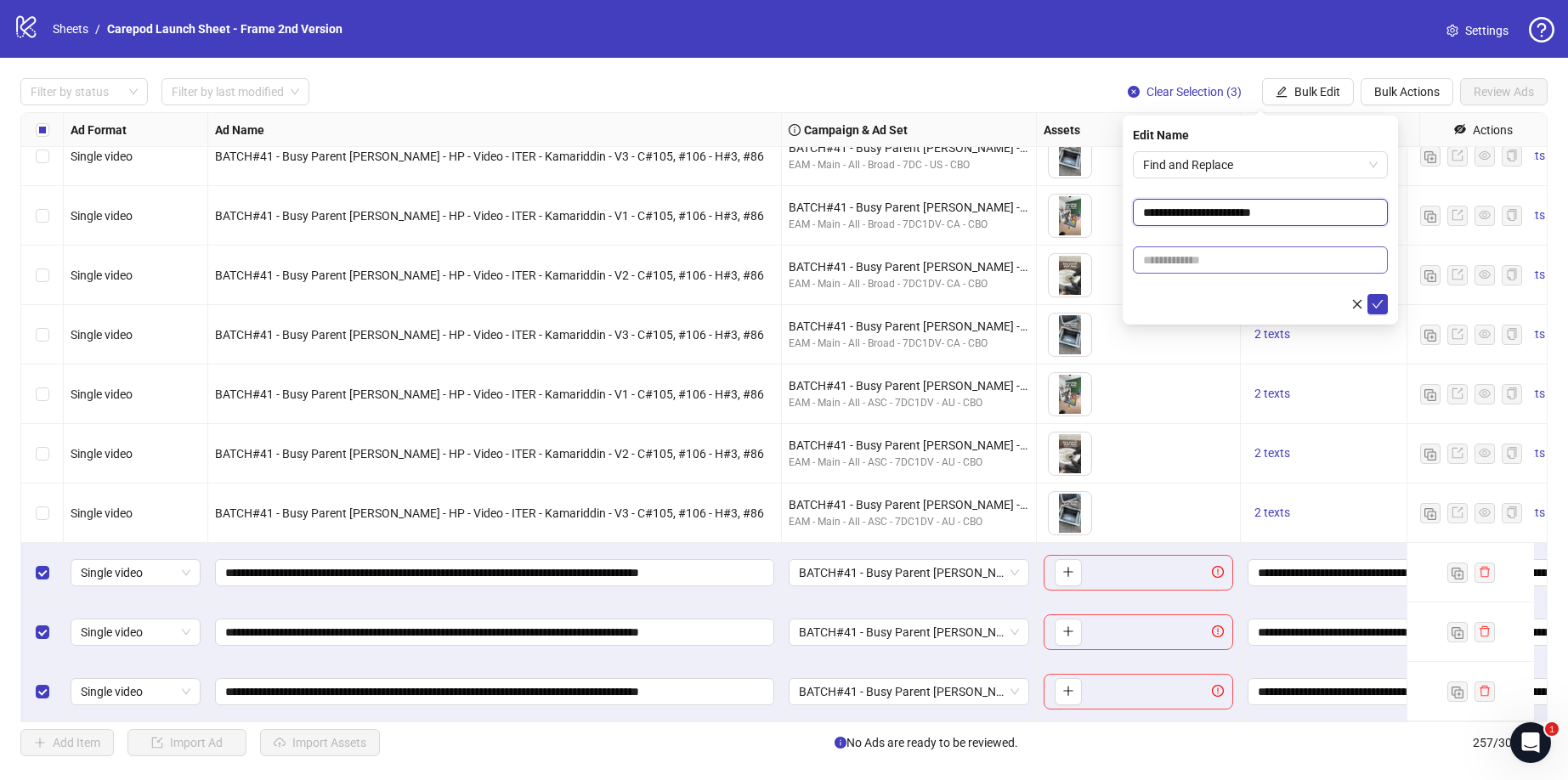 type on "**********" 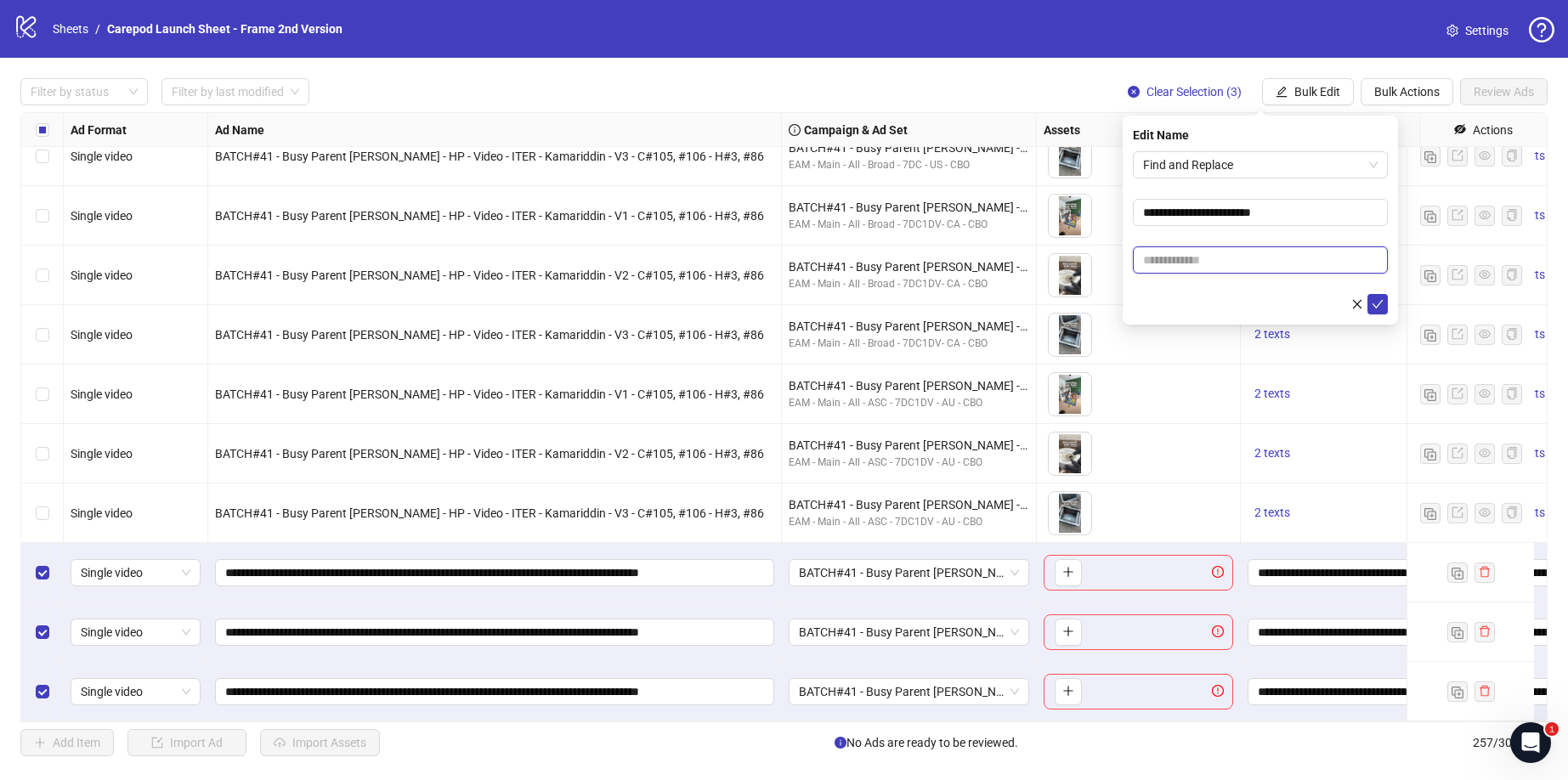 click at bounding box center (1260, 260) 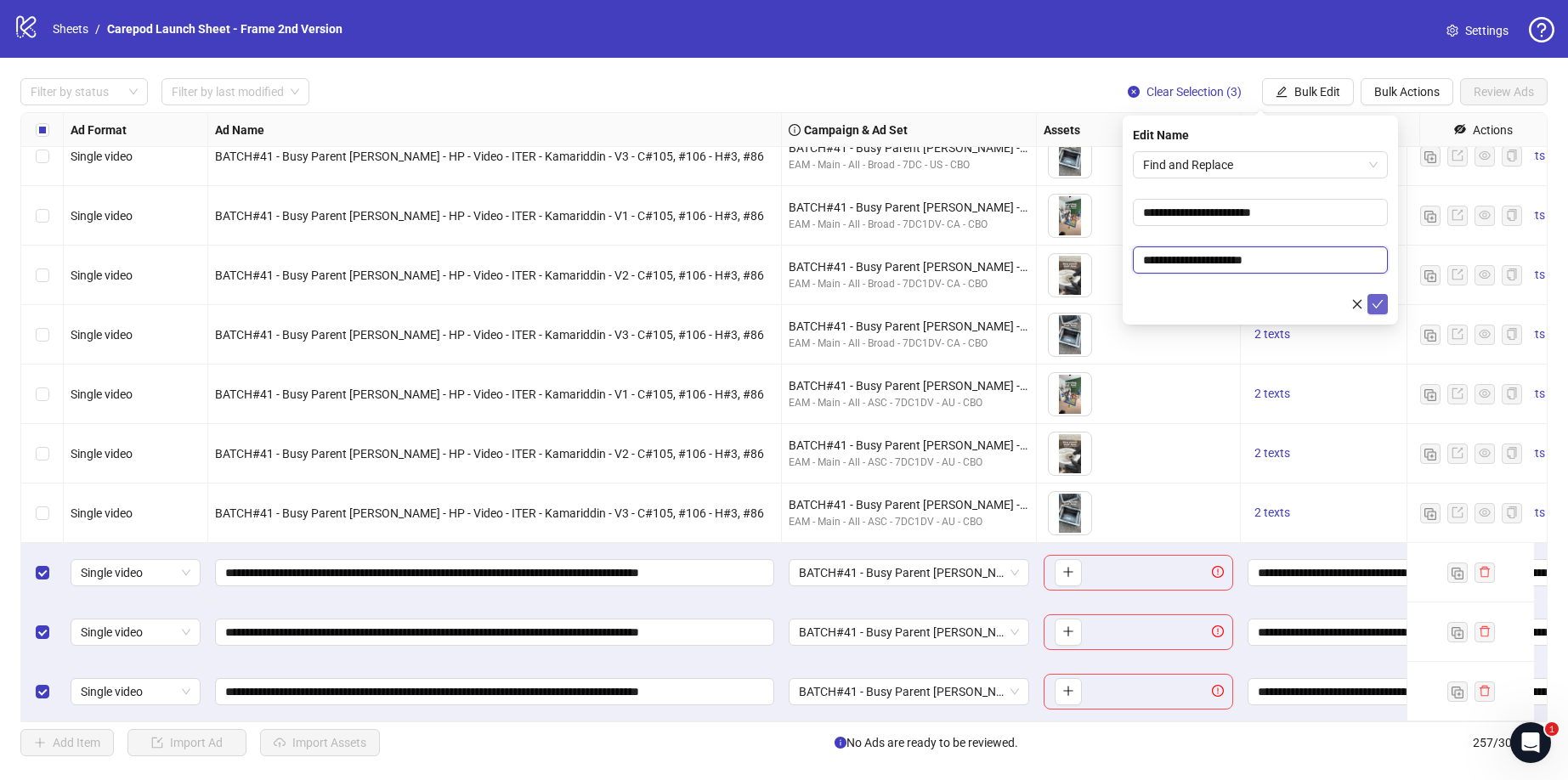 type on "**********" 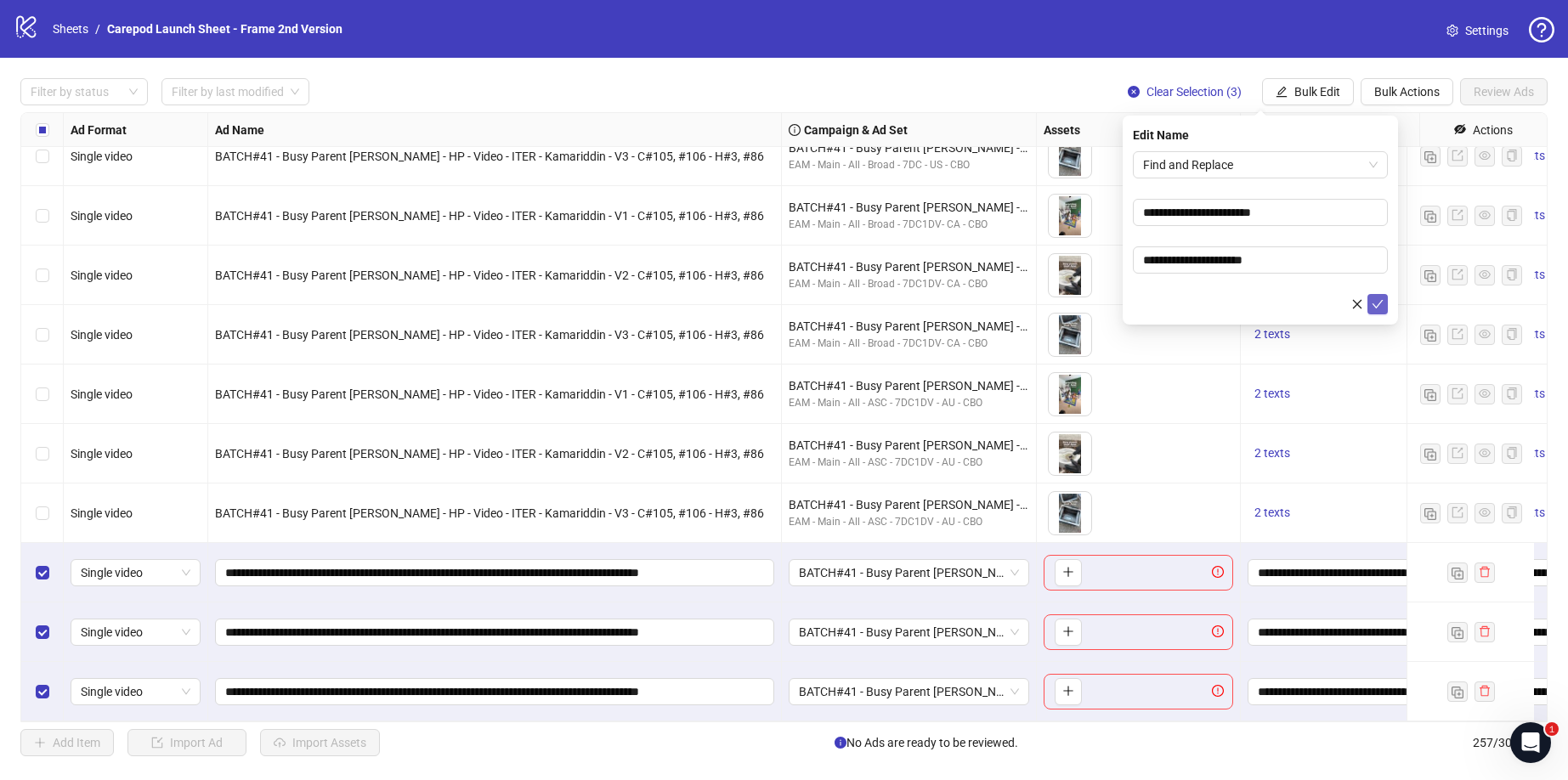 click 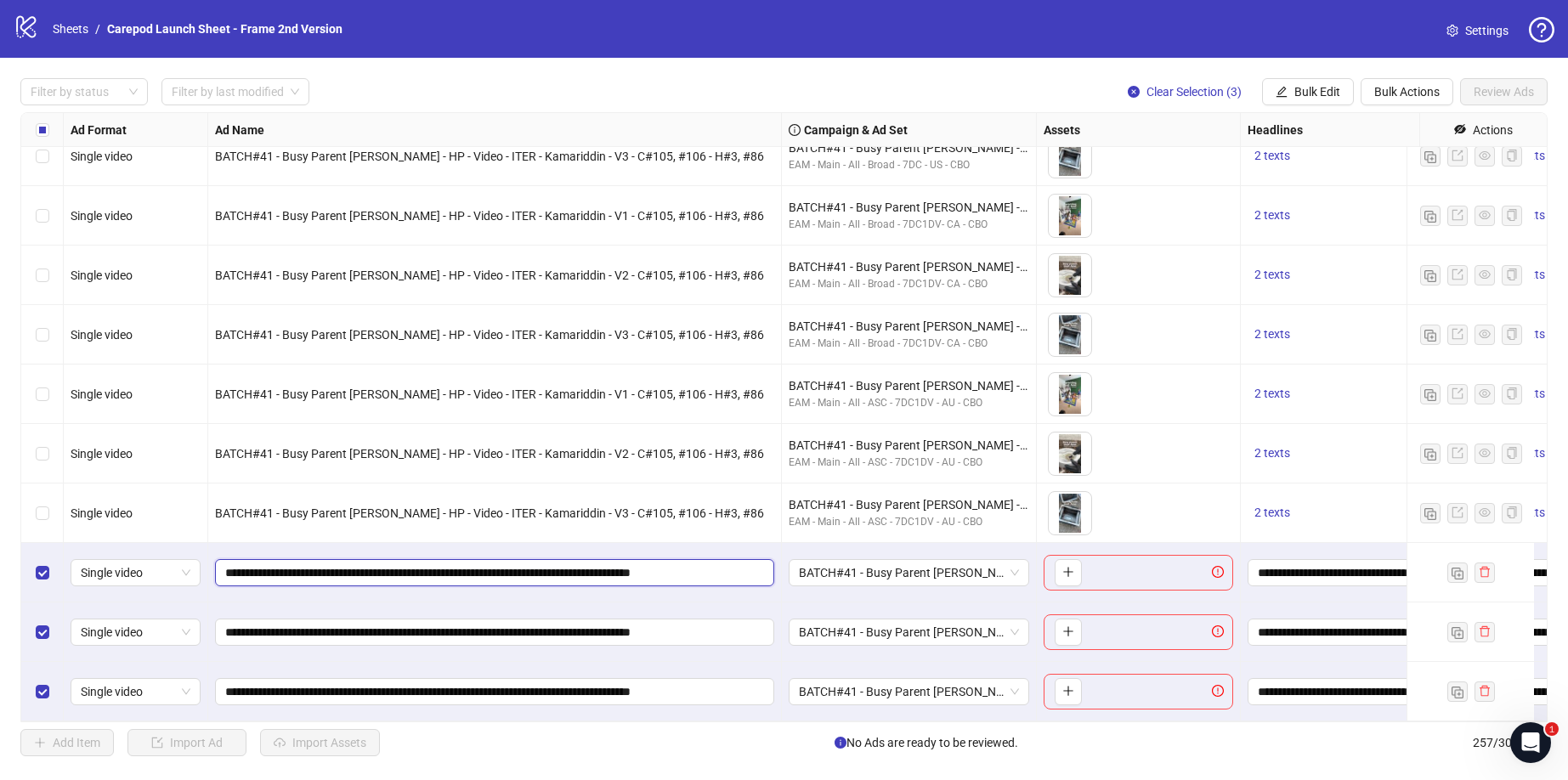 drag, startPoint x: 615, startPoint y: 557, endPoint x: 859, endPoint y: 578, distance: 244.90202 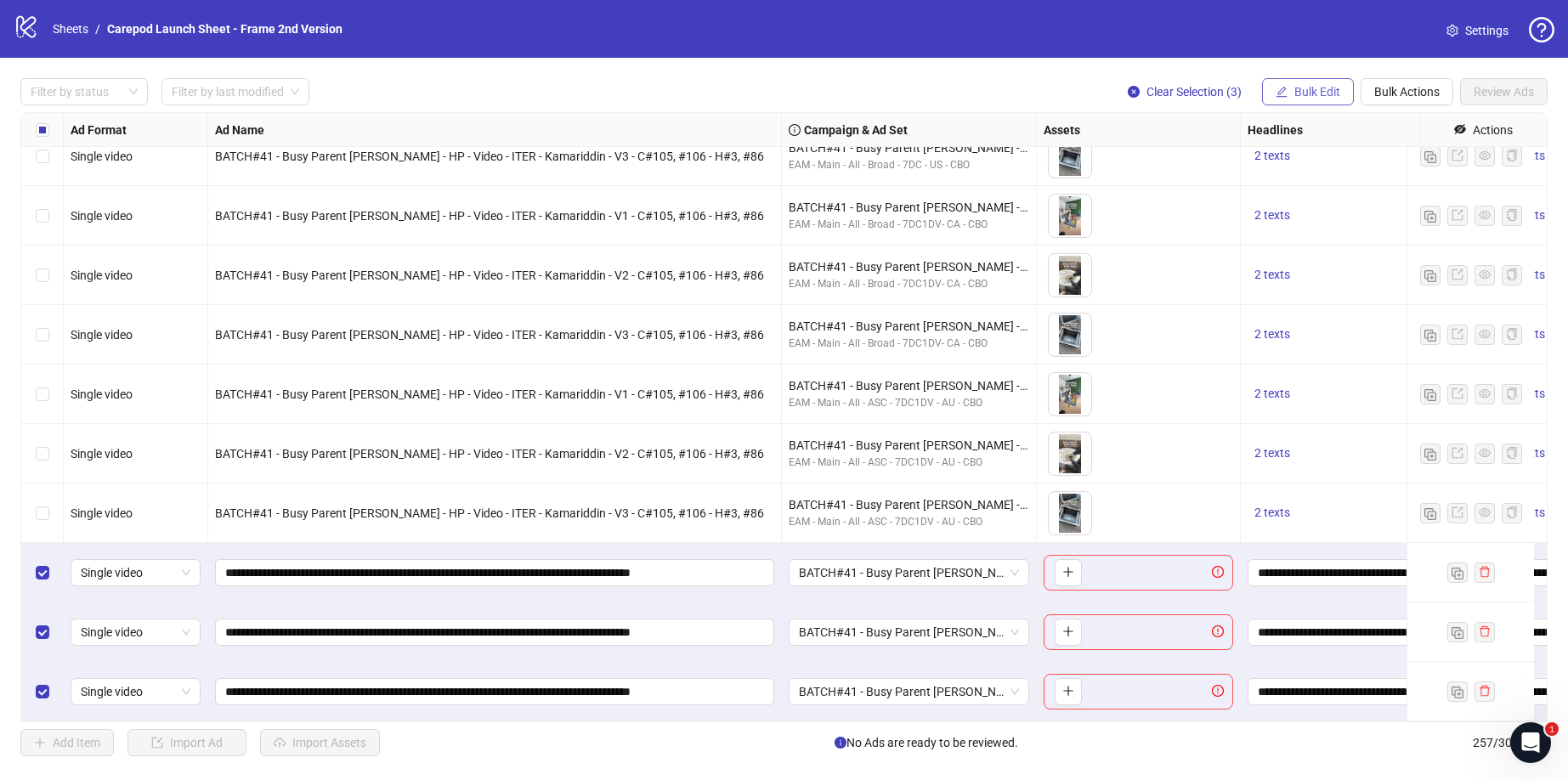 click on "Bulk Edit" at bounding box center [1308, 92] 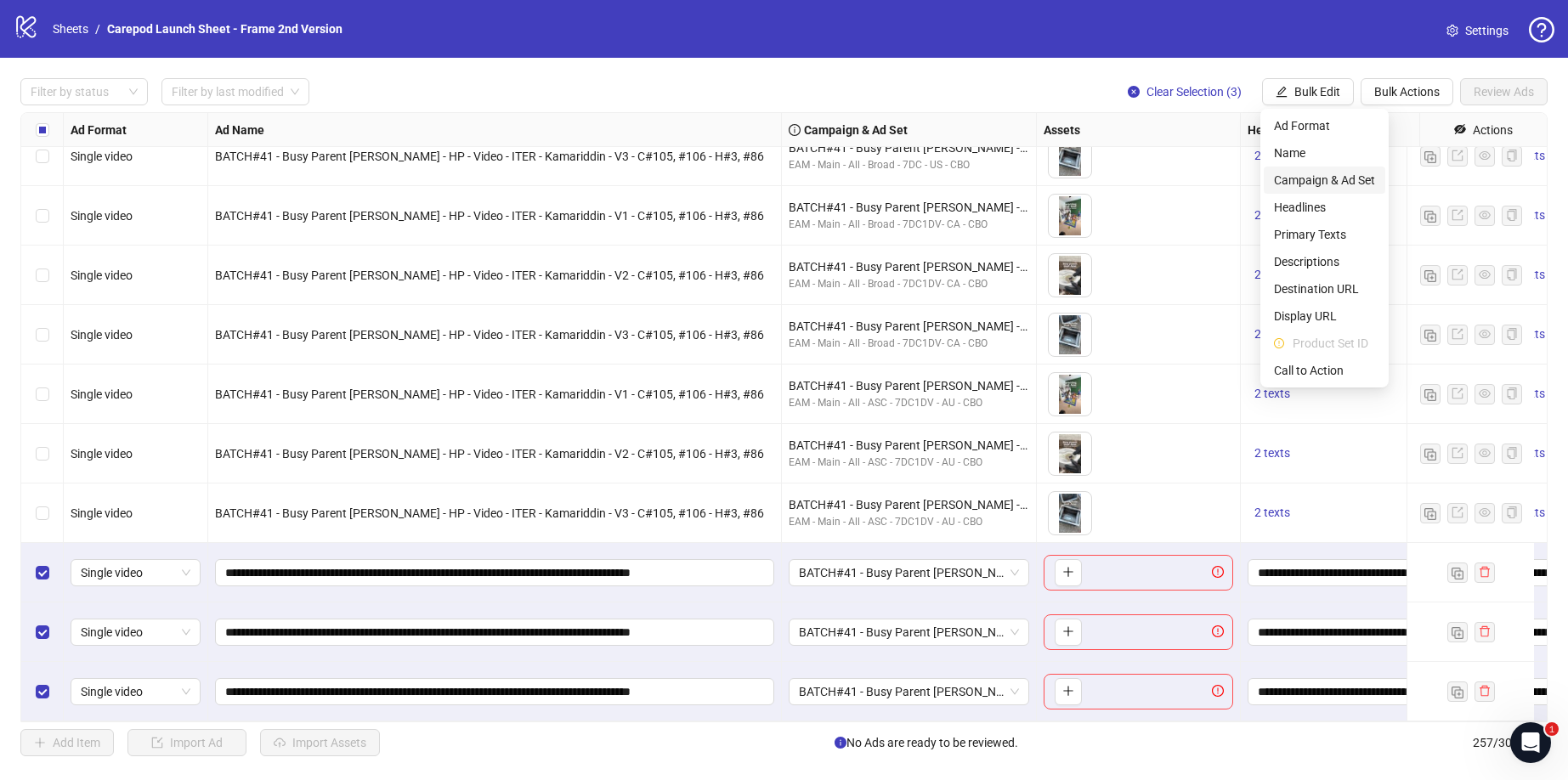 click on "Campaign & Ad Set" at bounding box center (1324, 180) 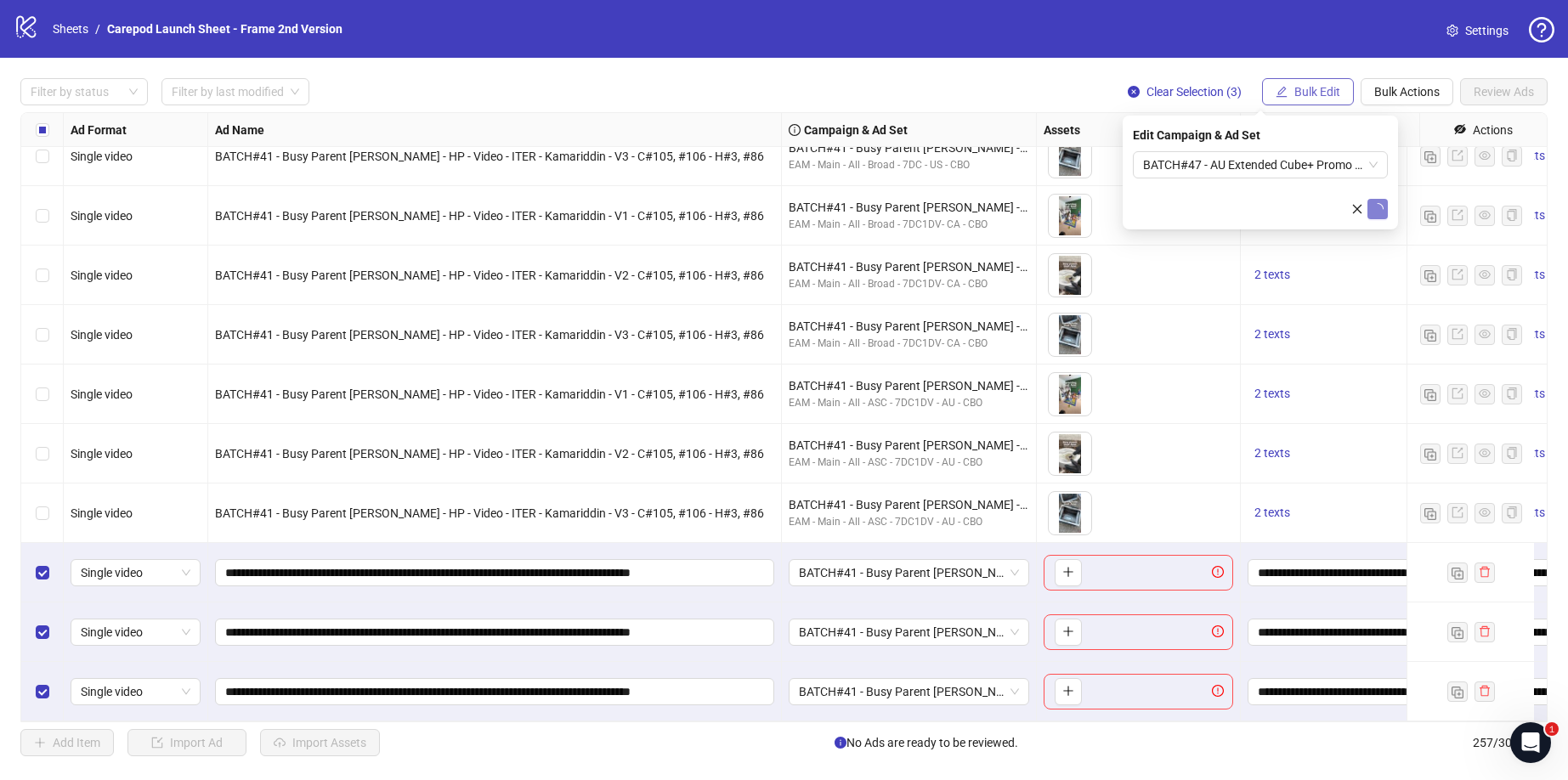 click on "Bulk Edit" at bounding box center (1308, 92) 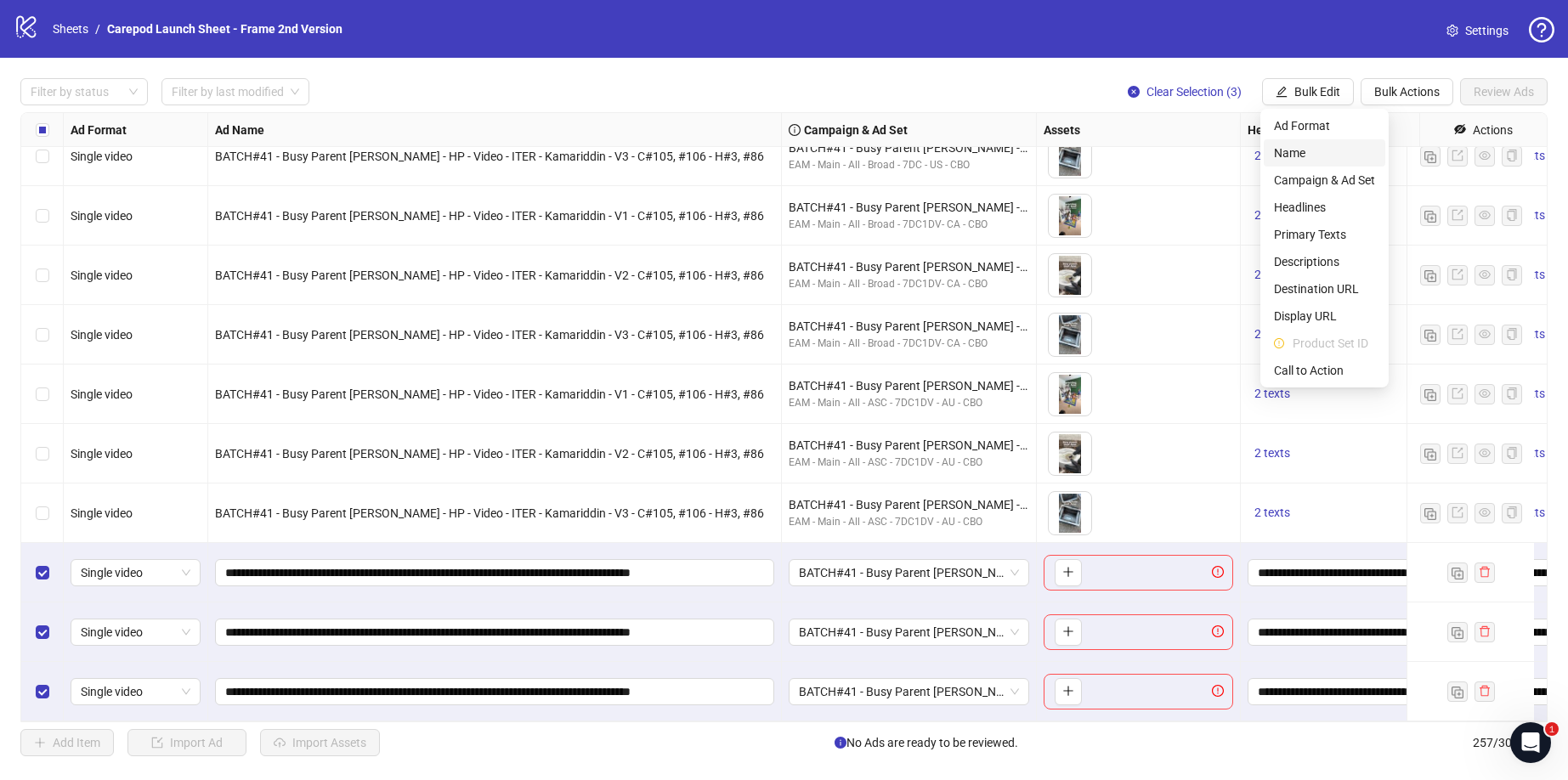 click on "Name" at bounding box center [1324, 153] 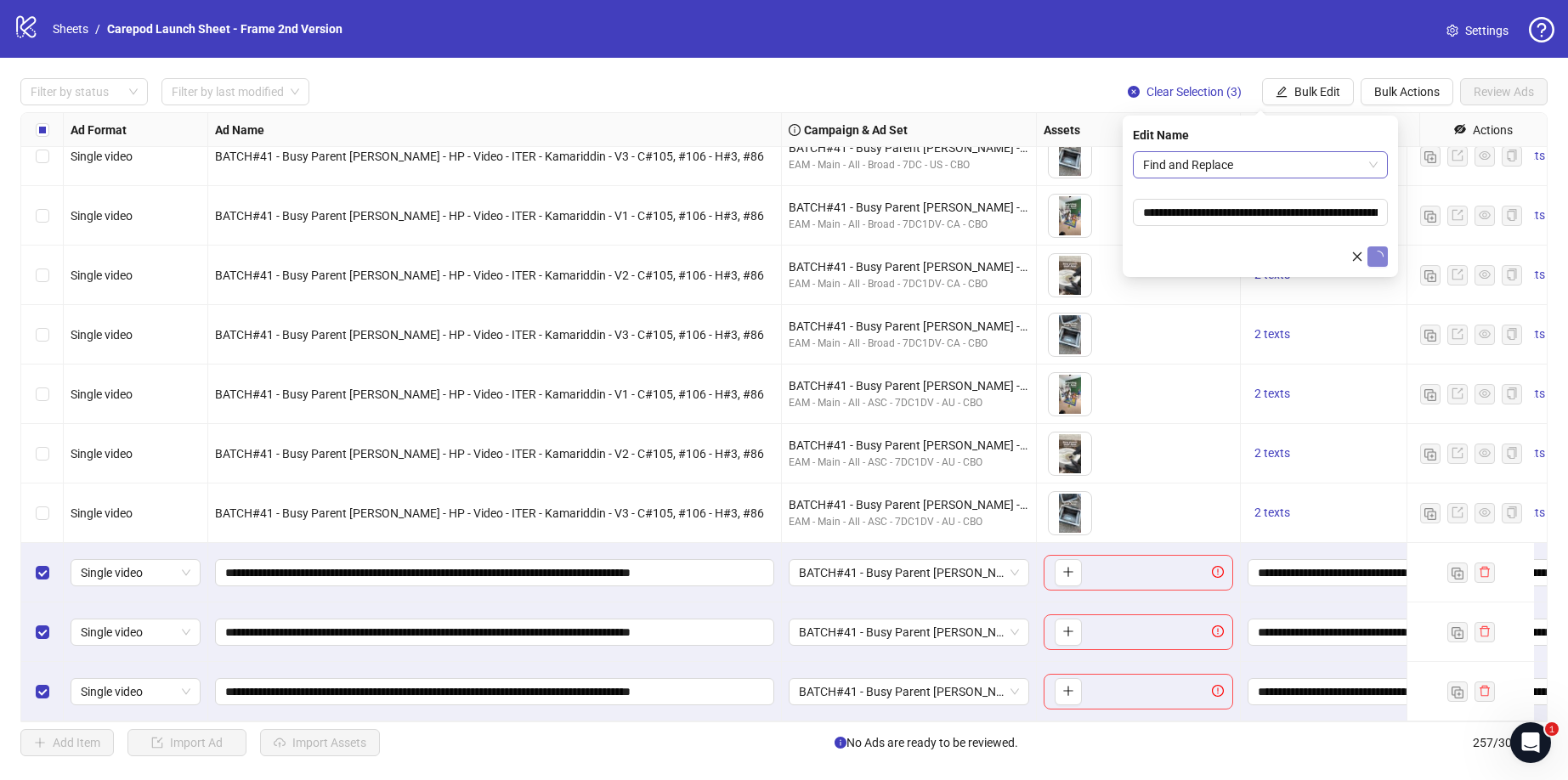 click on "Find and Replace" at bounding box center (1260, 165) 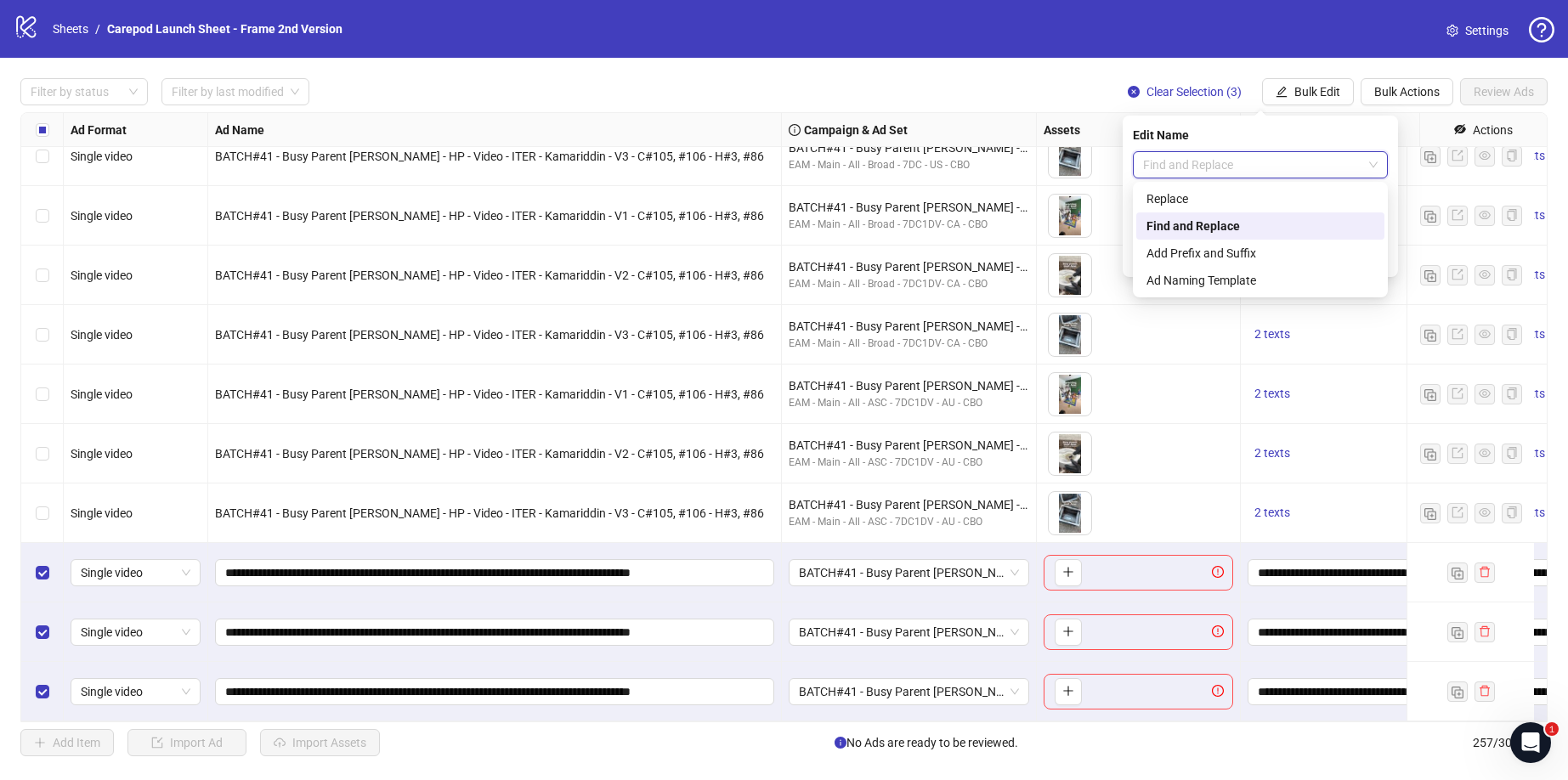 click on "Find and Replace" at bounding box center (1260, 226) 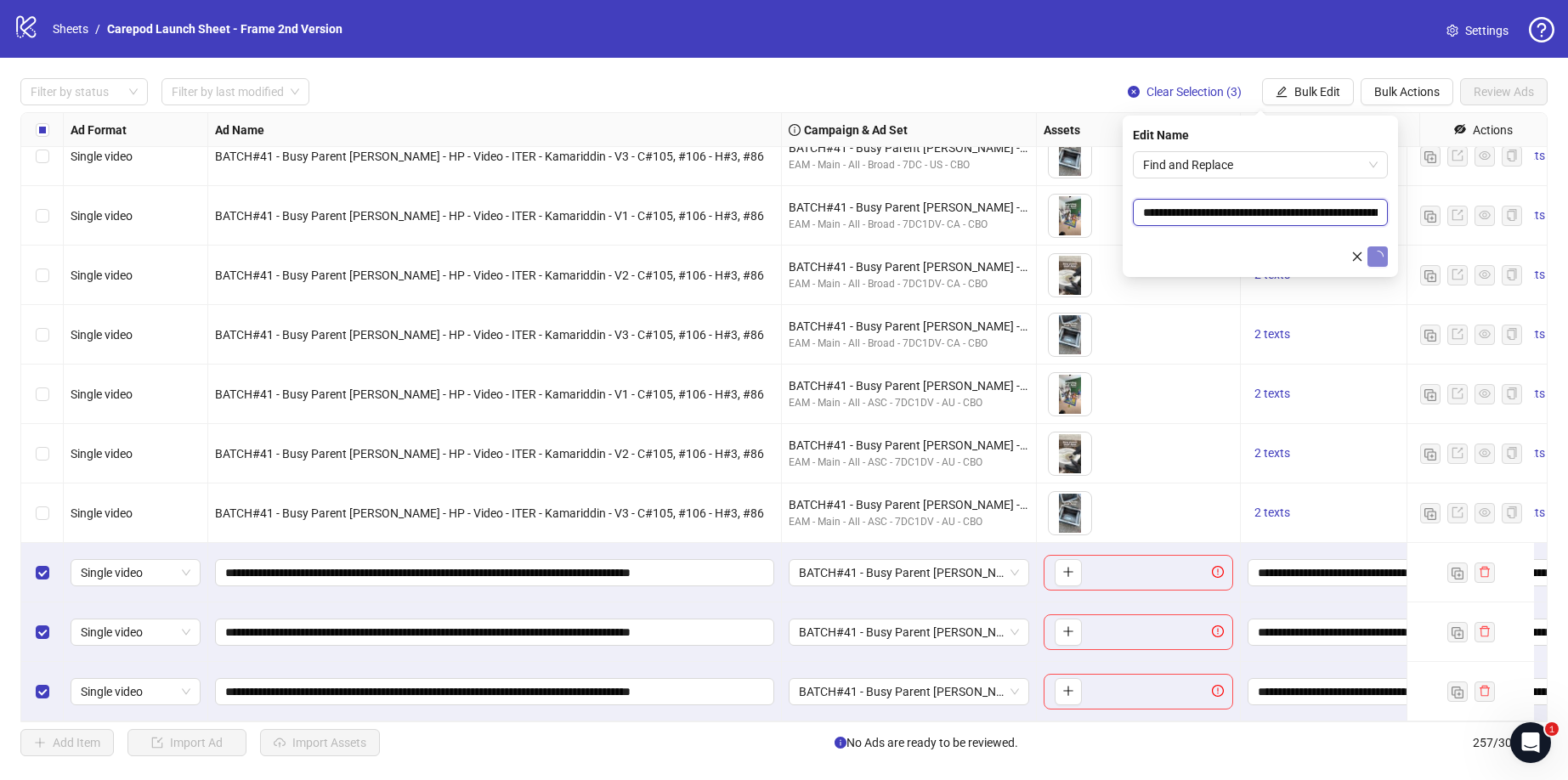 click on "**********" at bounding box center [1260, 212] 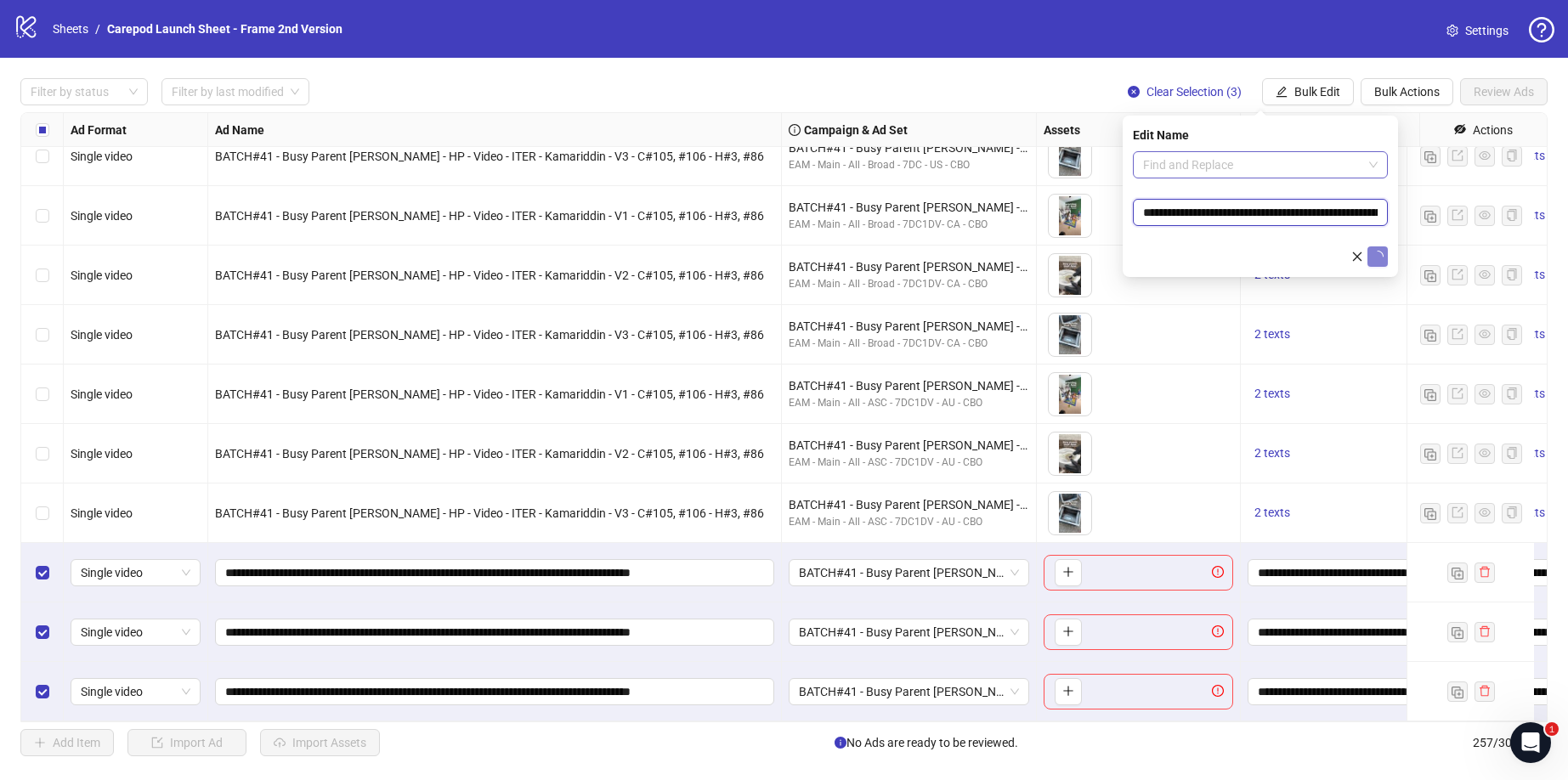 click on "Find and Replace" at bounding box center [1260, 165] 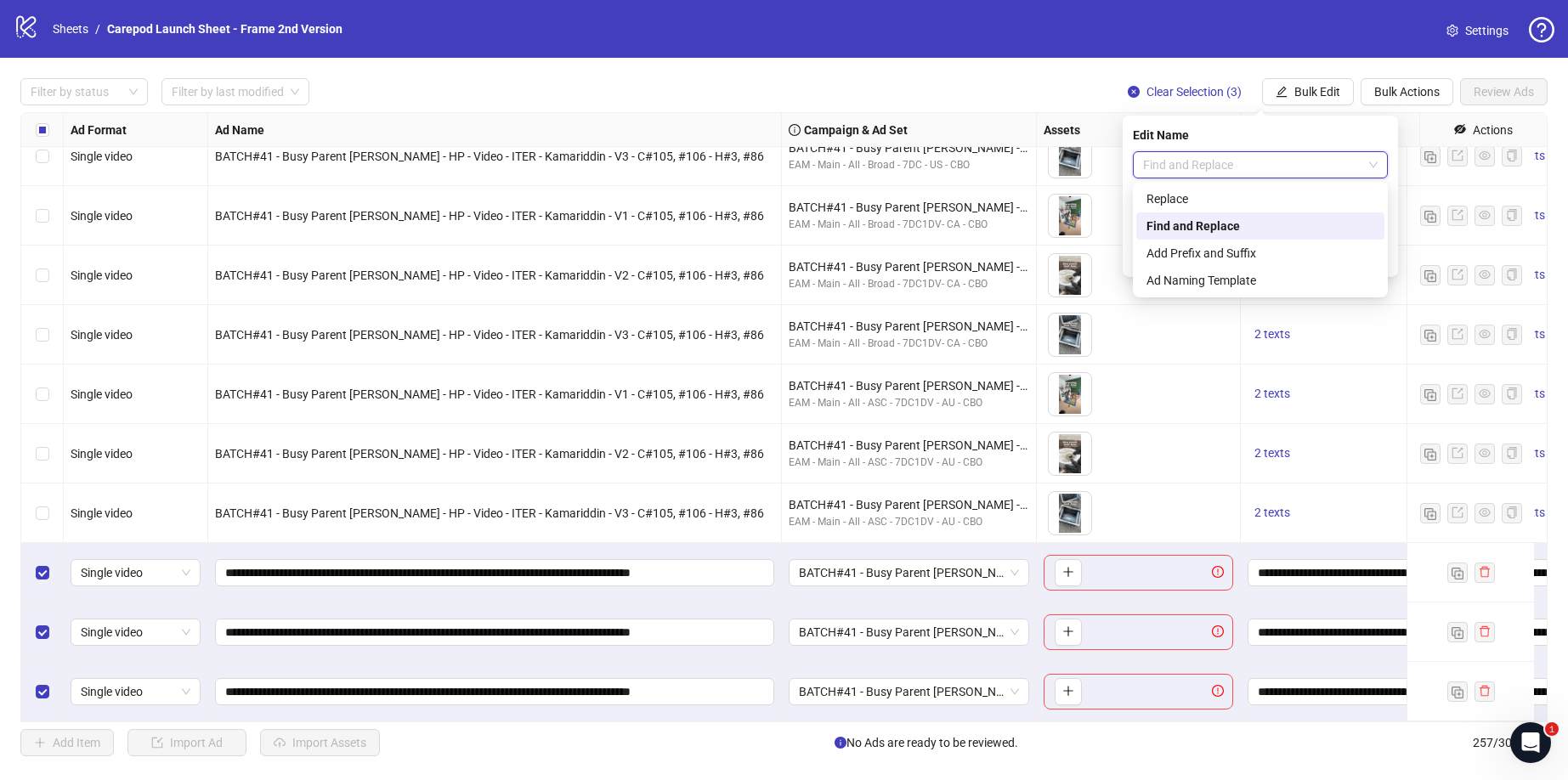 click on "Find and Replace" at bounding box center [1260, 226] 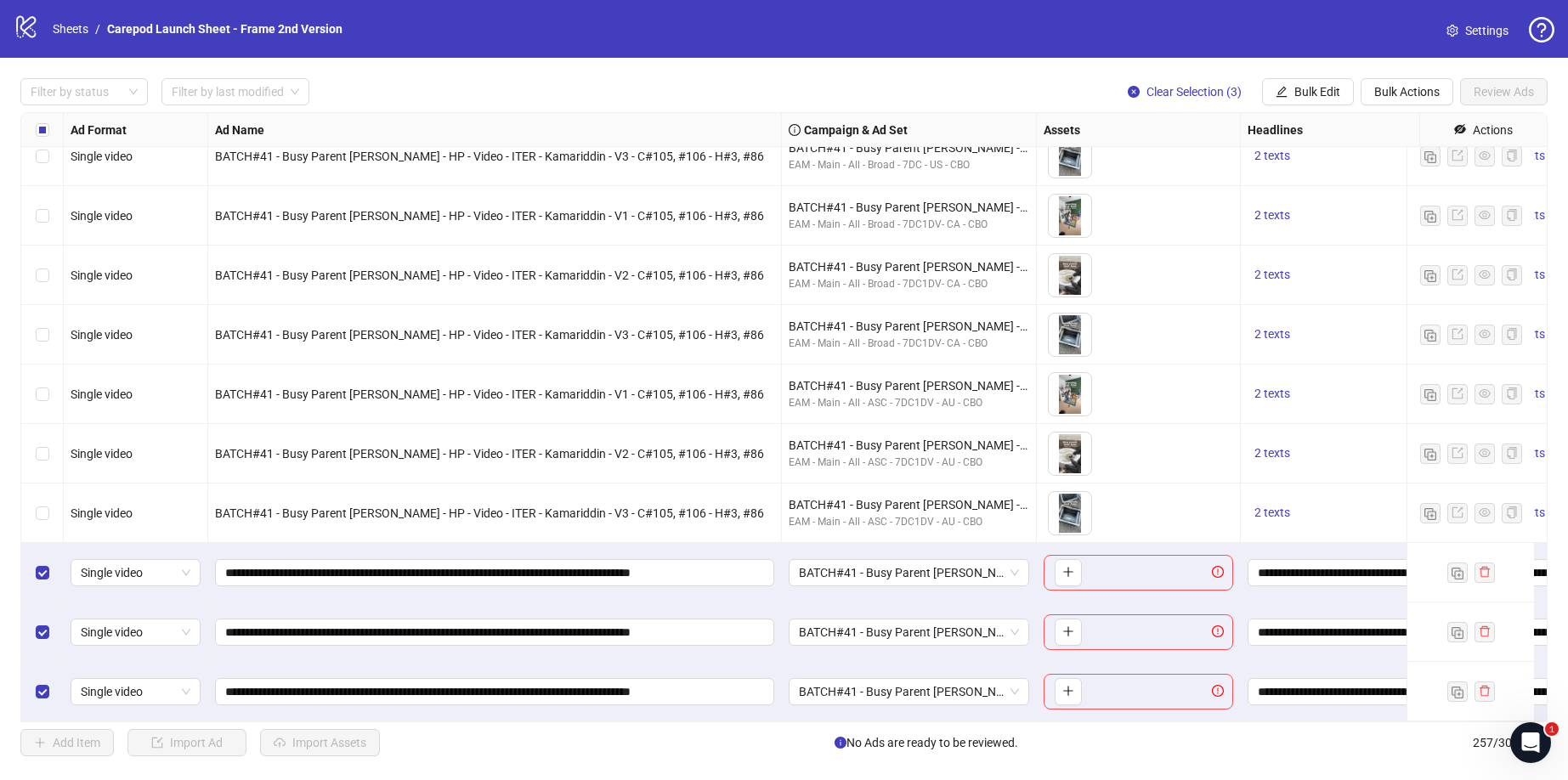 click on "Filter by status Filter by last modified Clear Selection (3) Bulk Edit Bulk Actions Review Ads Ad Format Ad Name Campaign & Ad Set Assets Headlines Primary Texts Descriptions Destination URL App Product Page ID Display URL Leadgen Form Product Set ID Call to Action Actions Single video BATCH#41 - Busy Parent AI VO - HP - Video - ITER - Kamariddin - V1 - C#105, #106 - H#3, #86 BATCH#41 - Busy Parent AI VO - HP - 7DC - Broad - US - 25+ - All - Purchases 30D EAM - Main - All - Broad - 7DC - US - CBO
To pick up a draggable item, press the space bar.
While dragging, use the arrow keys to move the item.
Press space again to drop the item in its new position, or press escape to cancel.
2 texts 2 texts - Single video BATCH#41 - Busy Parent AI VO - HP - Video - ITER - Kamariddin - V2 - C#105, #106 - H#3, #86 BATCH#41 - Busy Parent AI VO - HP - 7DC - Broad - US - 25+ - All - Purchases 30D EAM - Main - All - Broad - 7DC - US - CBO 2 texts 2 texts - Single video 2 texts 2 texts - Single video 2 texts -" at bounding box center (784, 417) 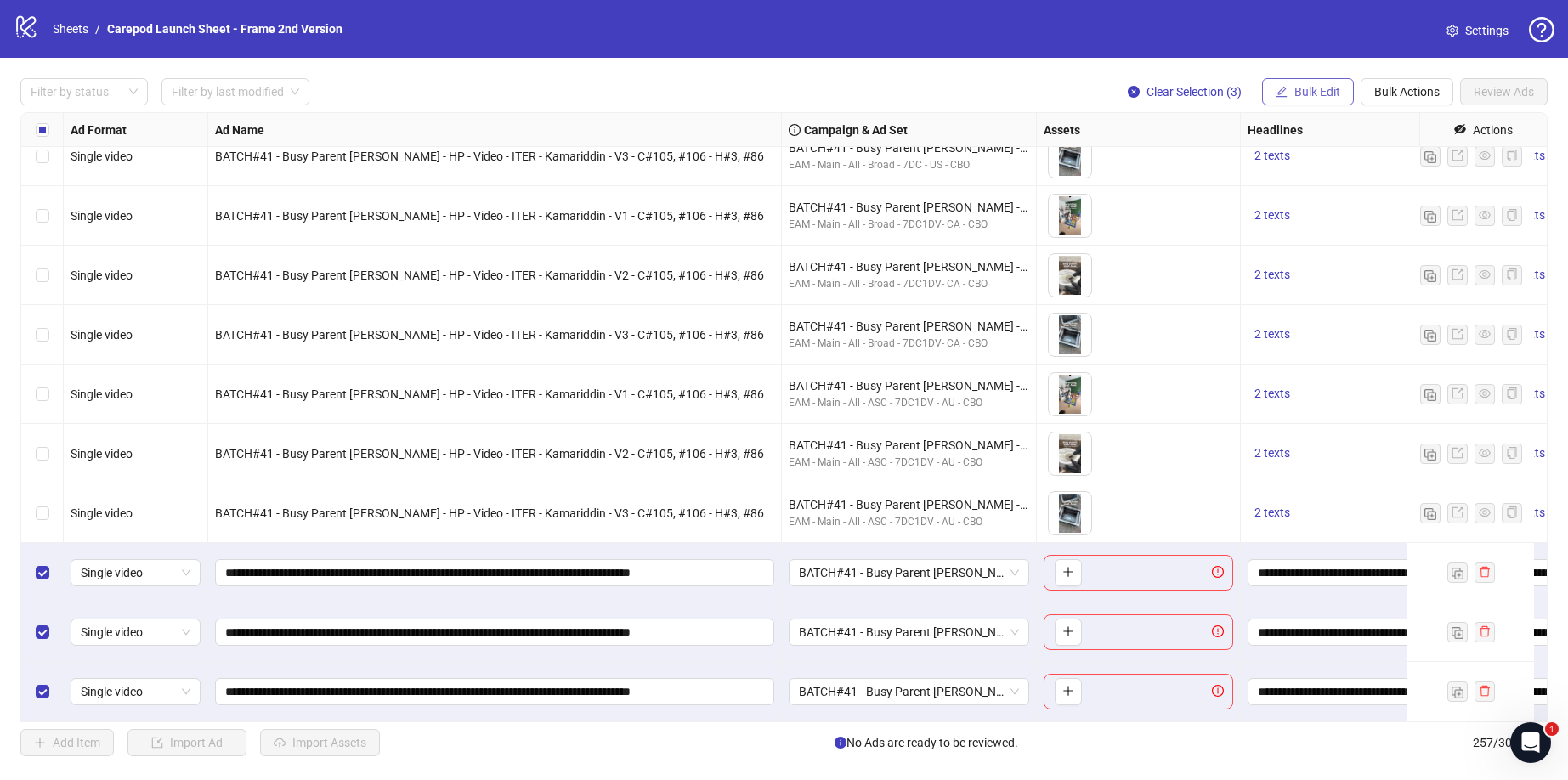 click on "Bulk Edit" at bounding box center (1317, 92) 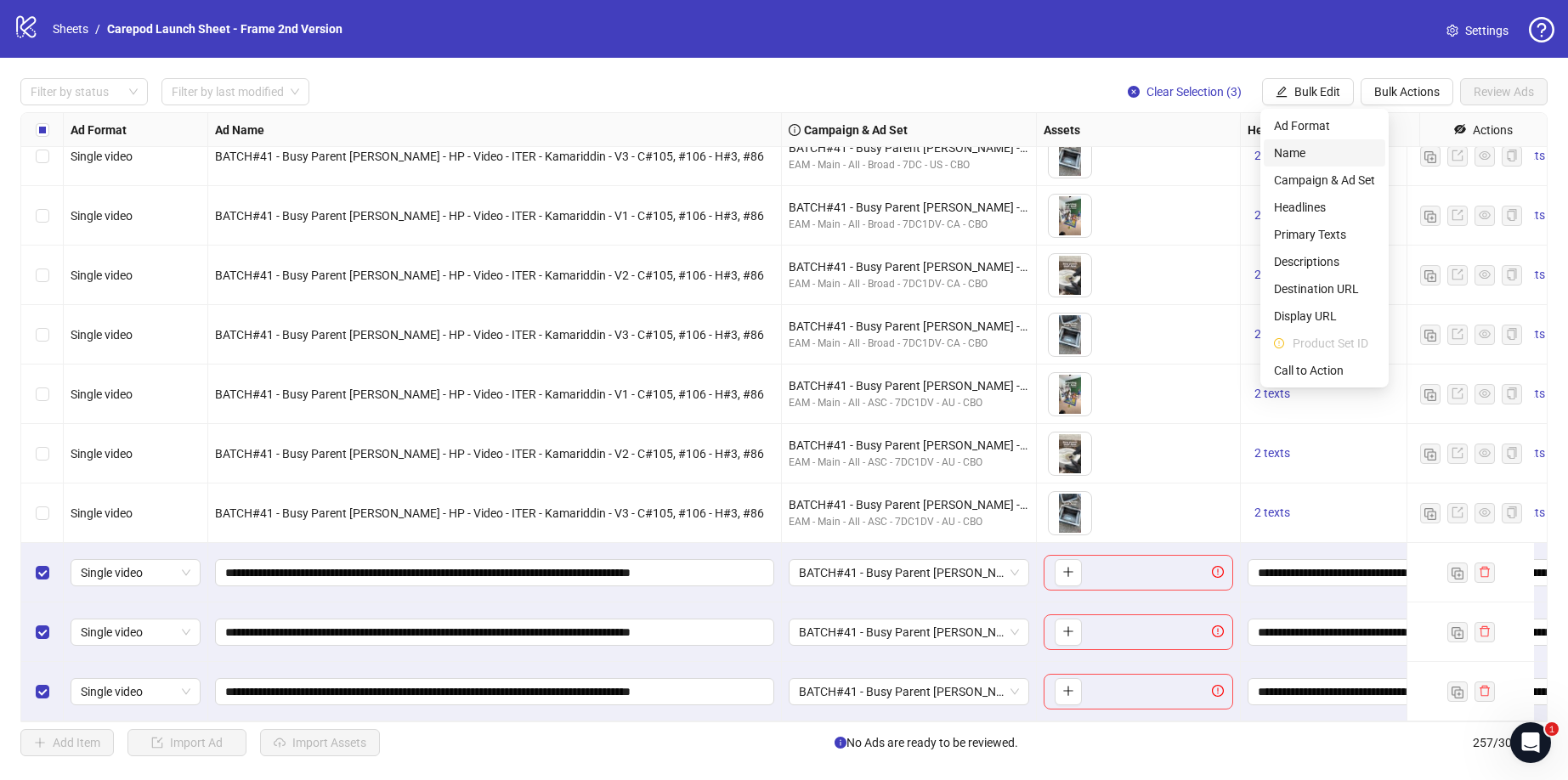 click on "Name" at bounding box center (1324, 153) 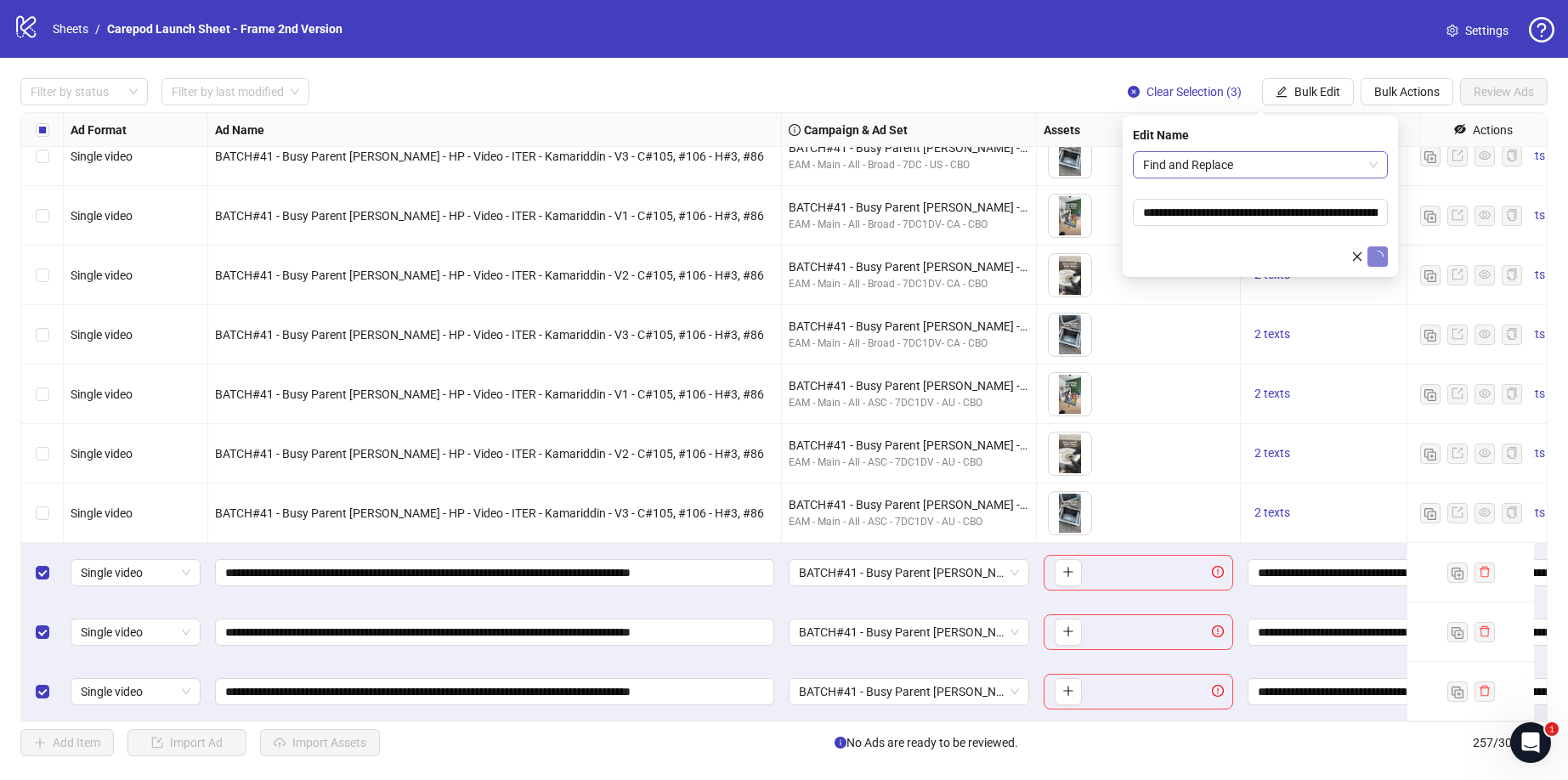 click on "Find and Replace" at bounding box center [1260, 165] 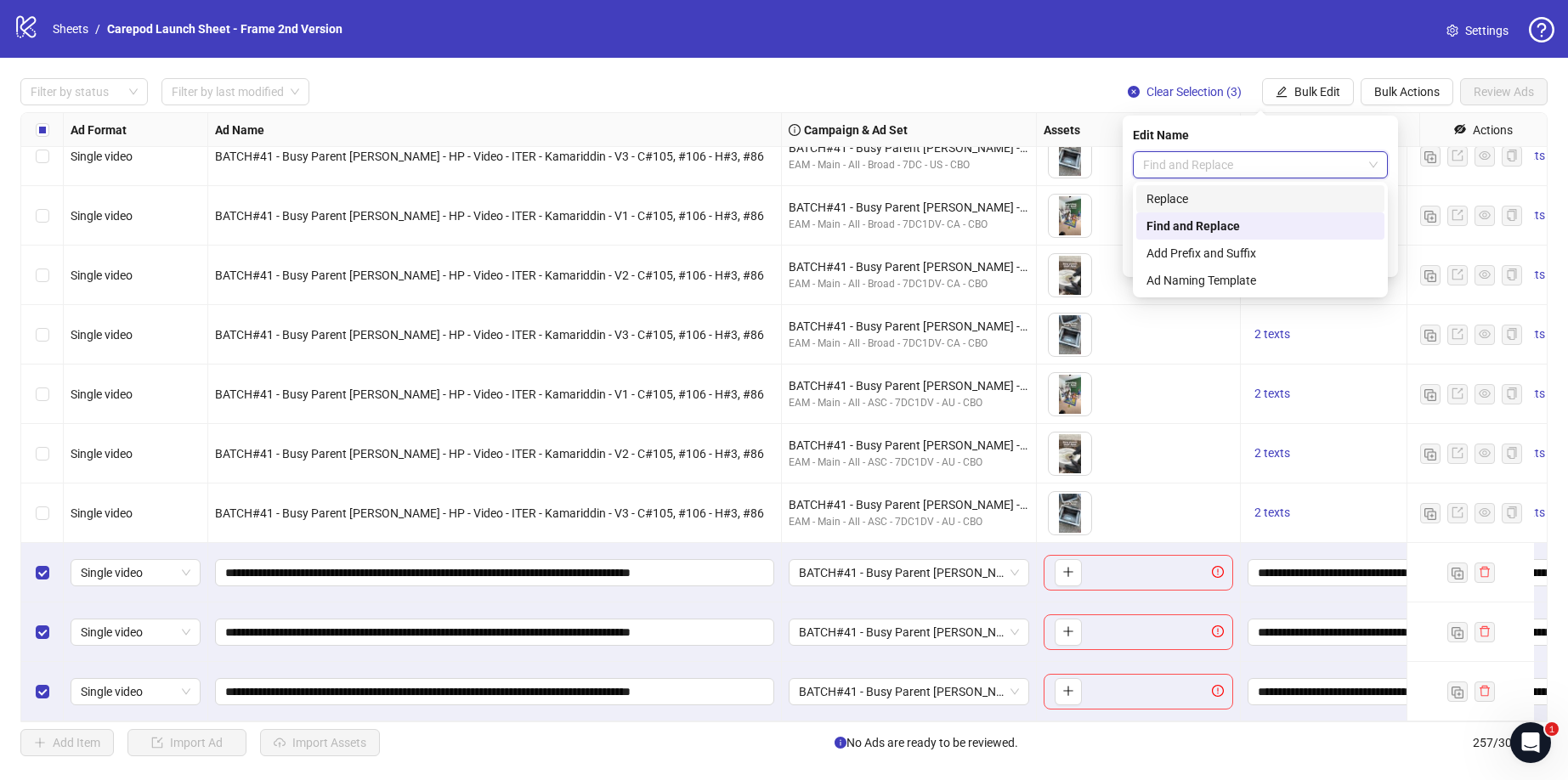 click on "Replace" at bounding box center (1260, 199) 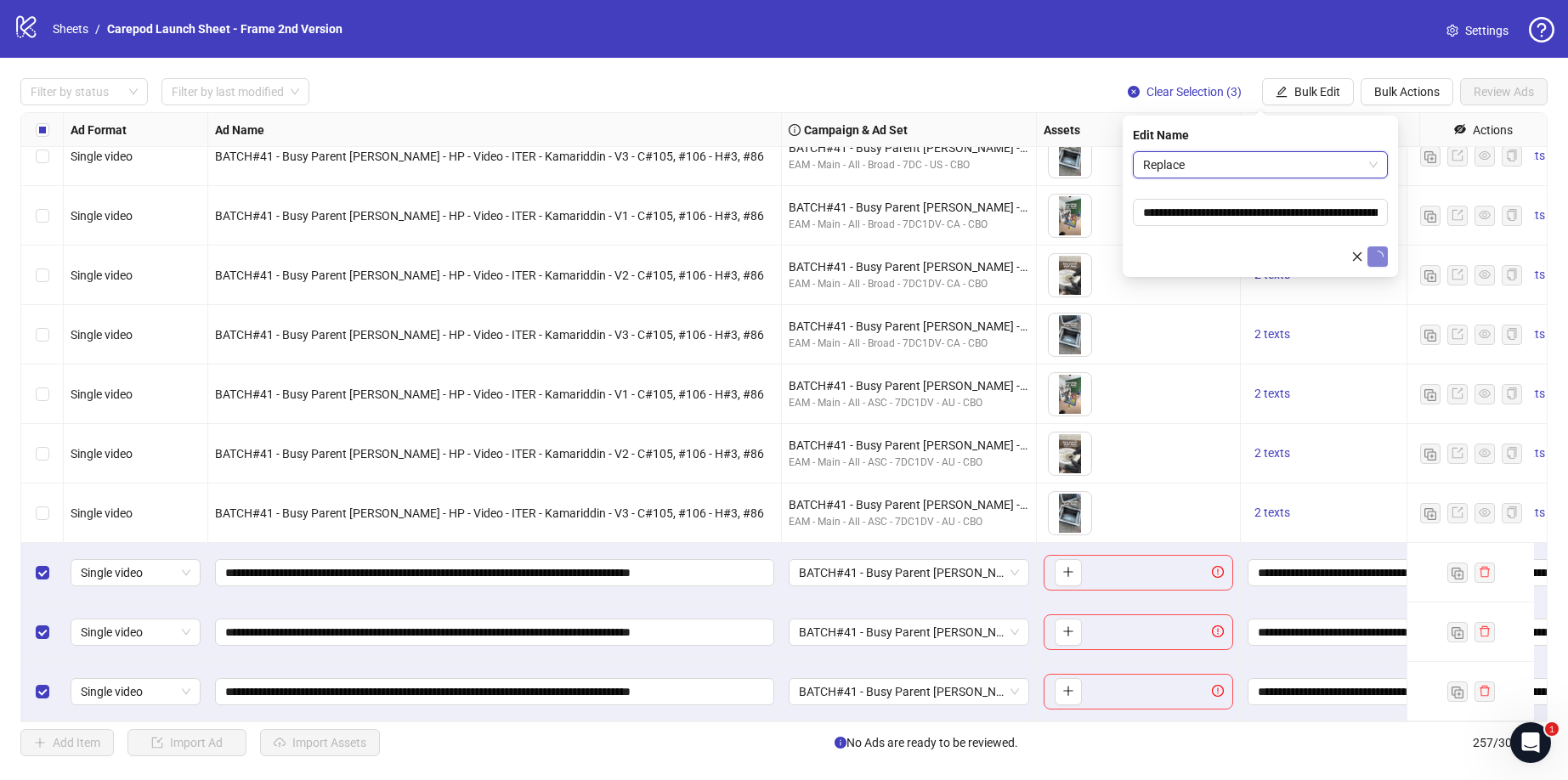 click on "Replace" at bounding box center (1260, 165) 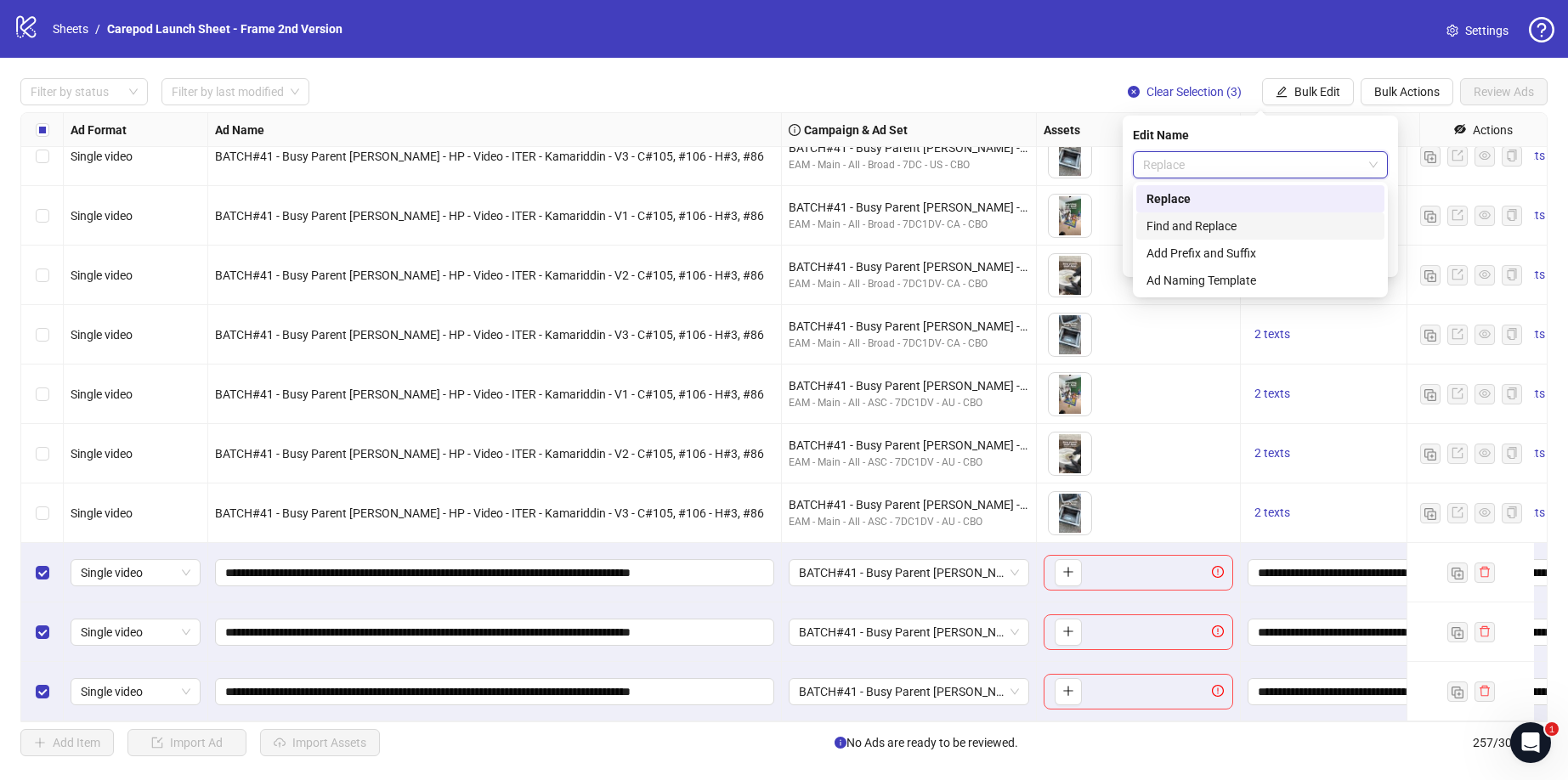 click on "Find and Replace" at bounding box center (1260, 226) 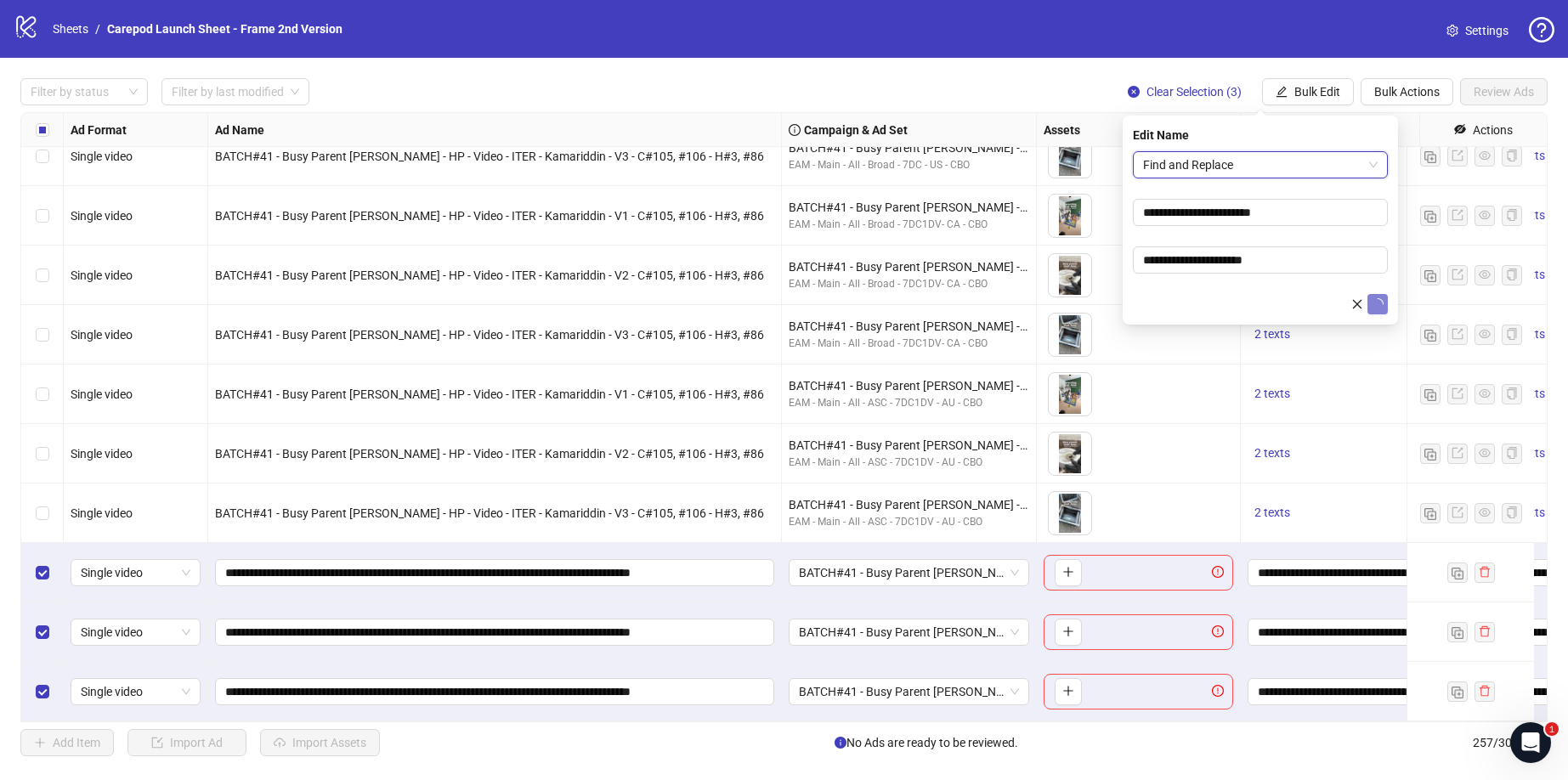 click on "**********" at bounding box center [1260, 233] 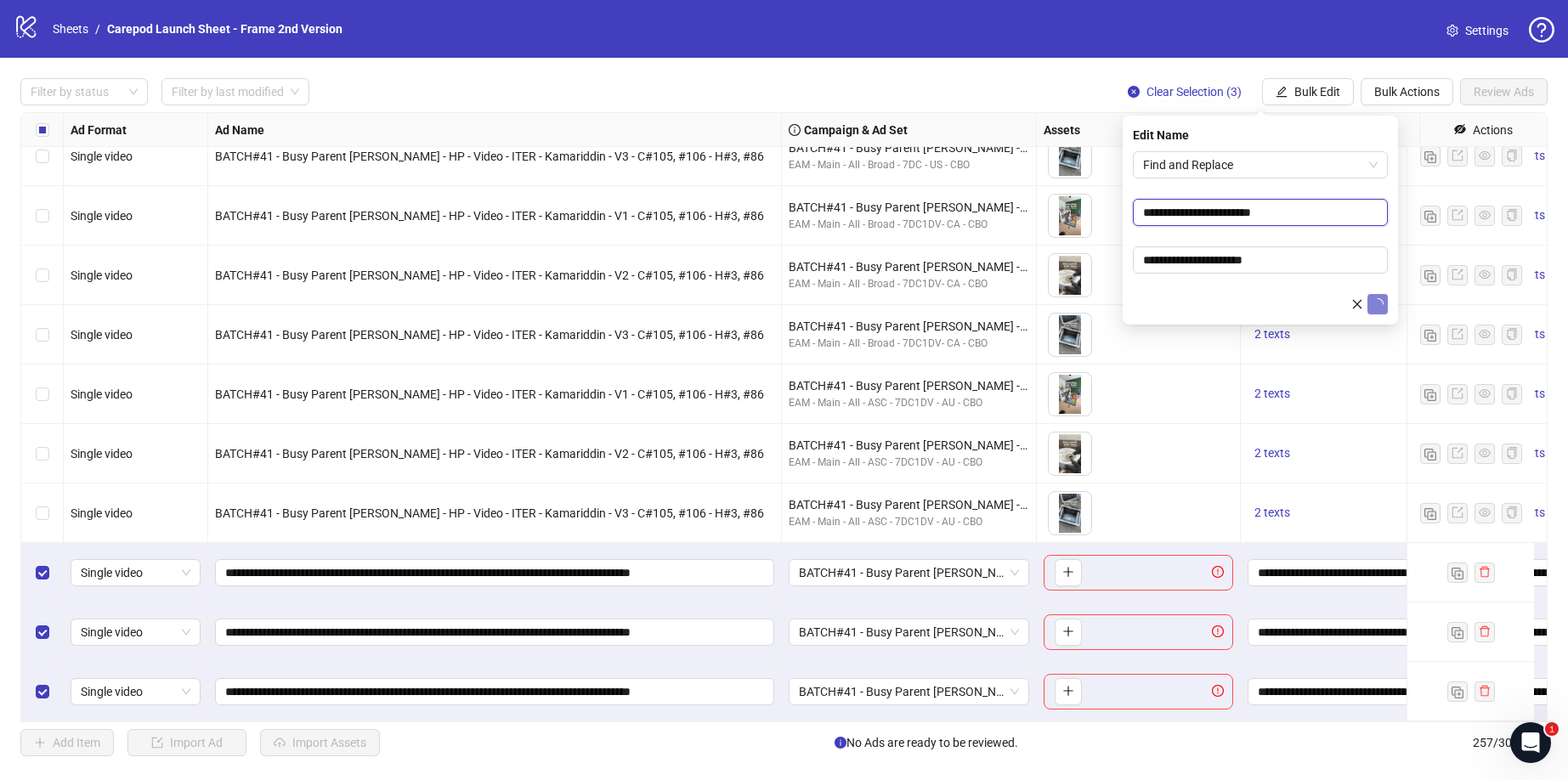click on "**********" at bounding box center (1260, 212) 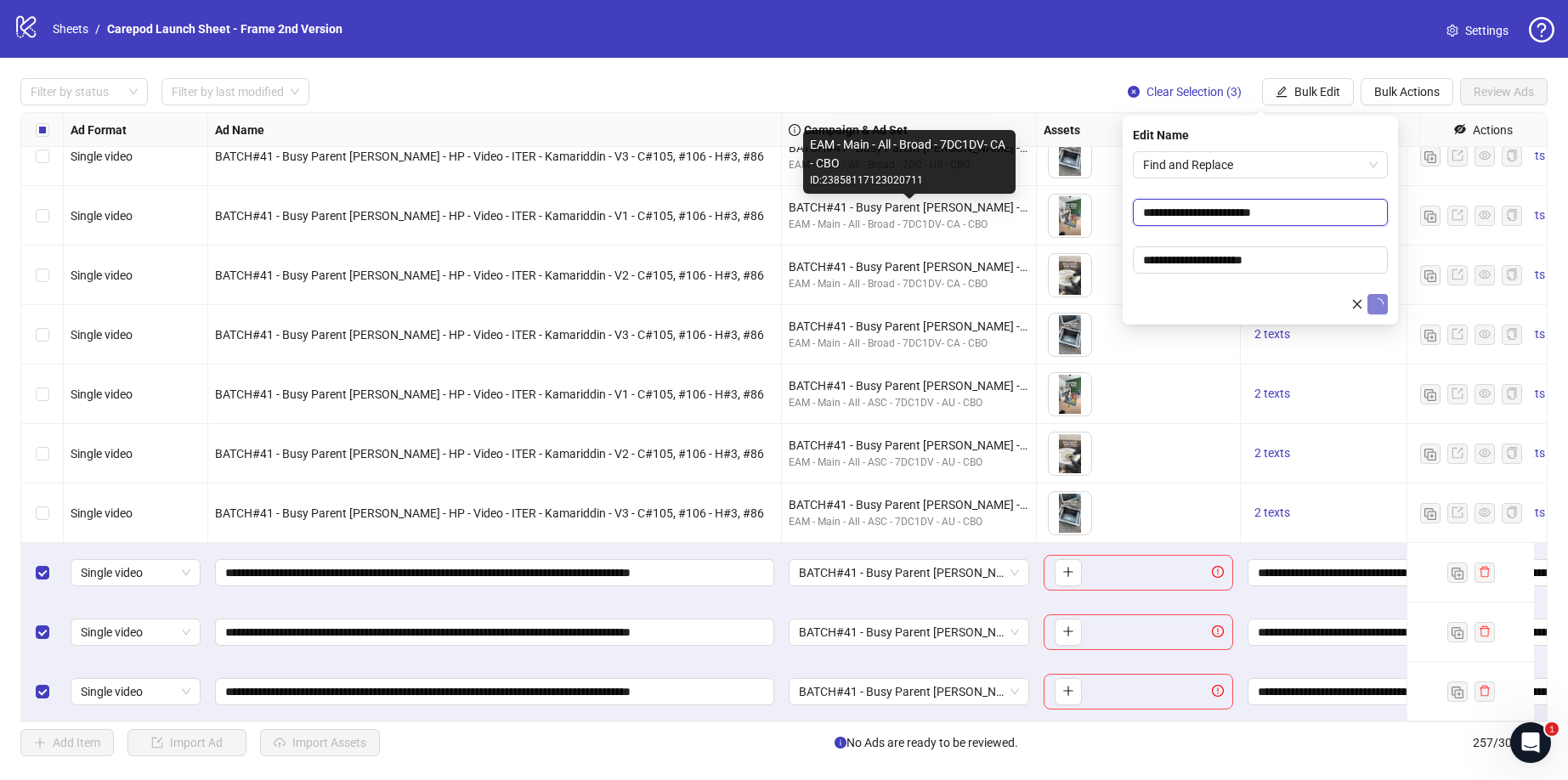 paste 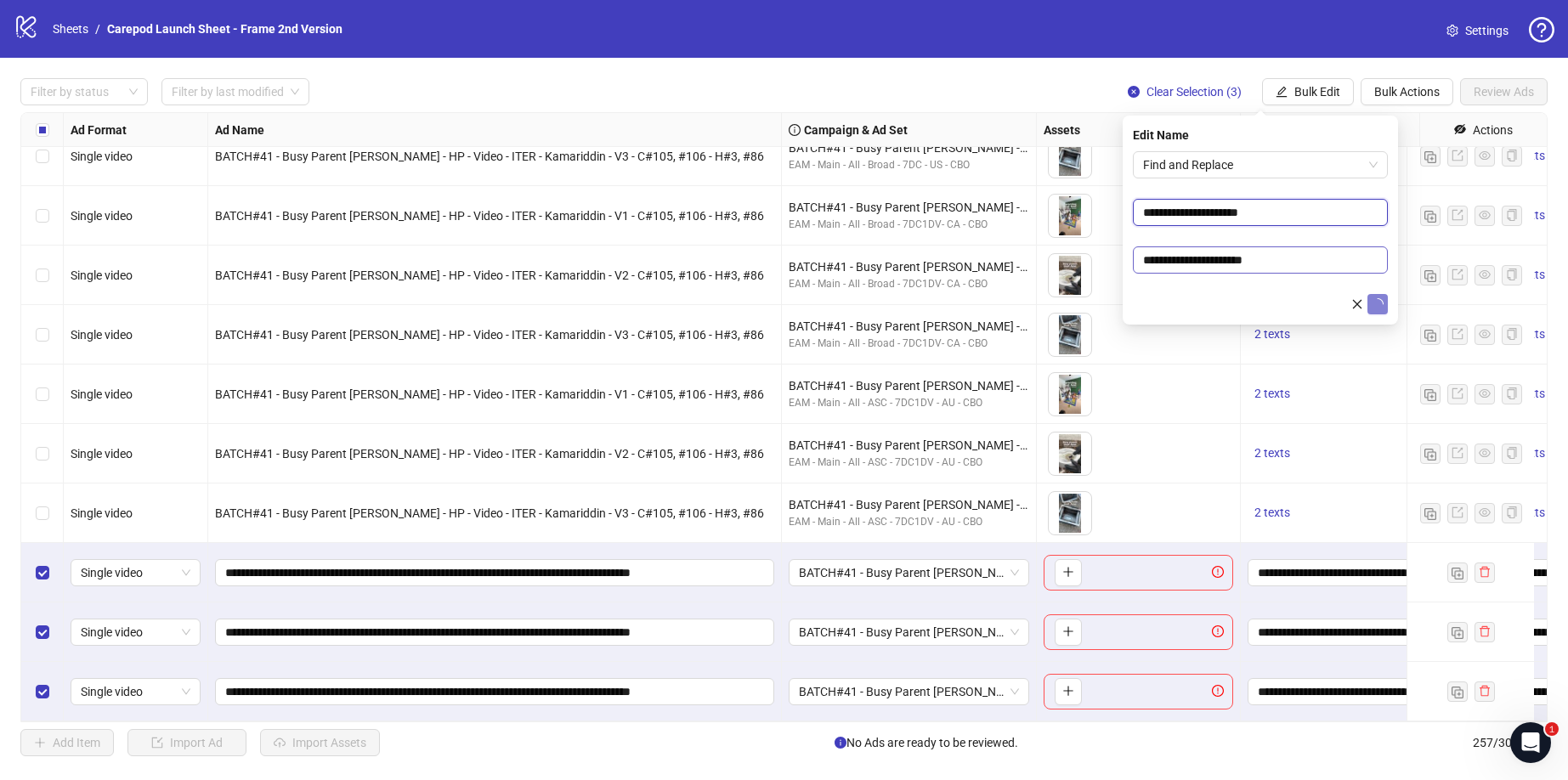 type on "**********" 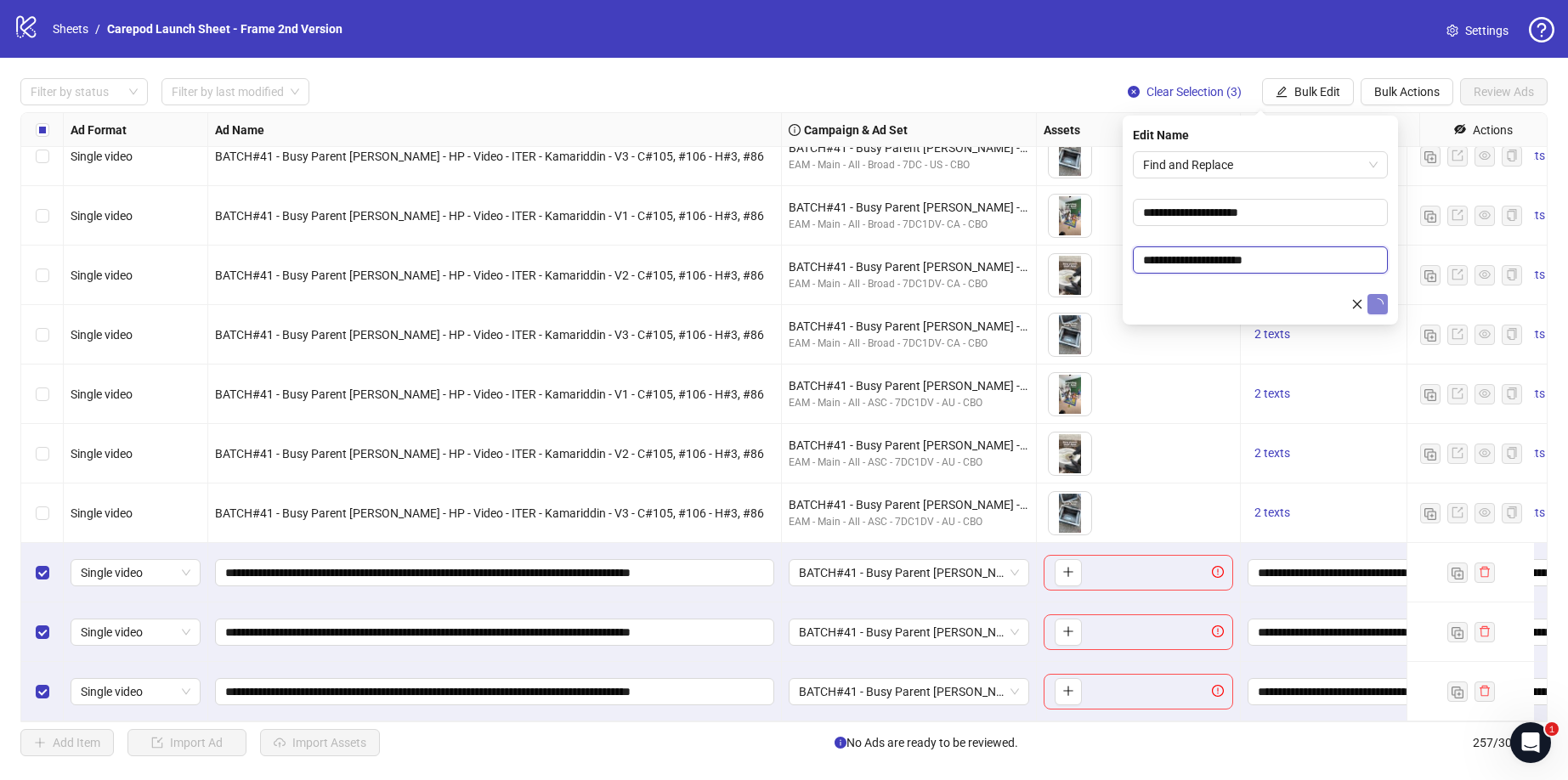 drag, startPoint x: 1262, startPoint y: 257, endPoint x: 914, endPoint y: 225, distance: 349.4682 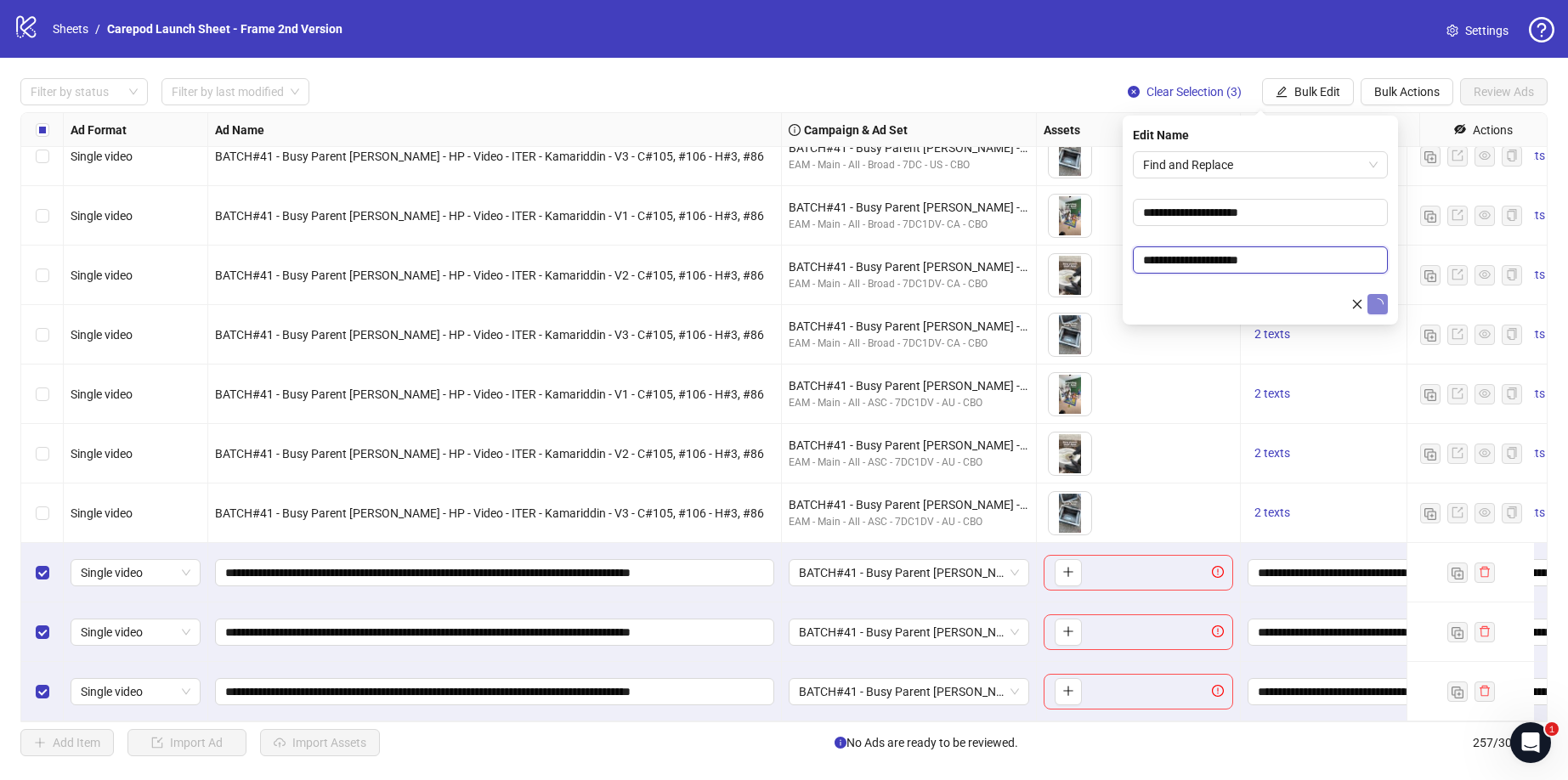 drag, startPoint x: 1211, startPoint y: 260, endPoint x: 1179, endPoint y: 261, distance: 32.015621 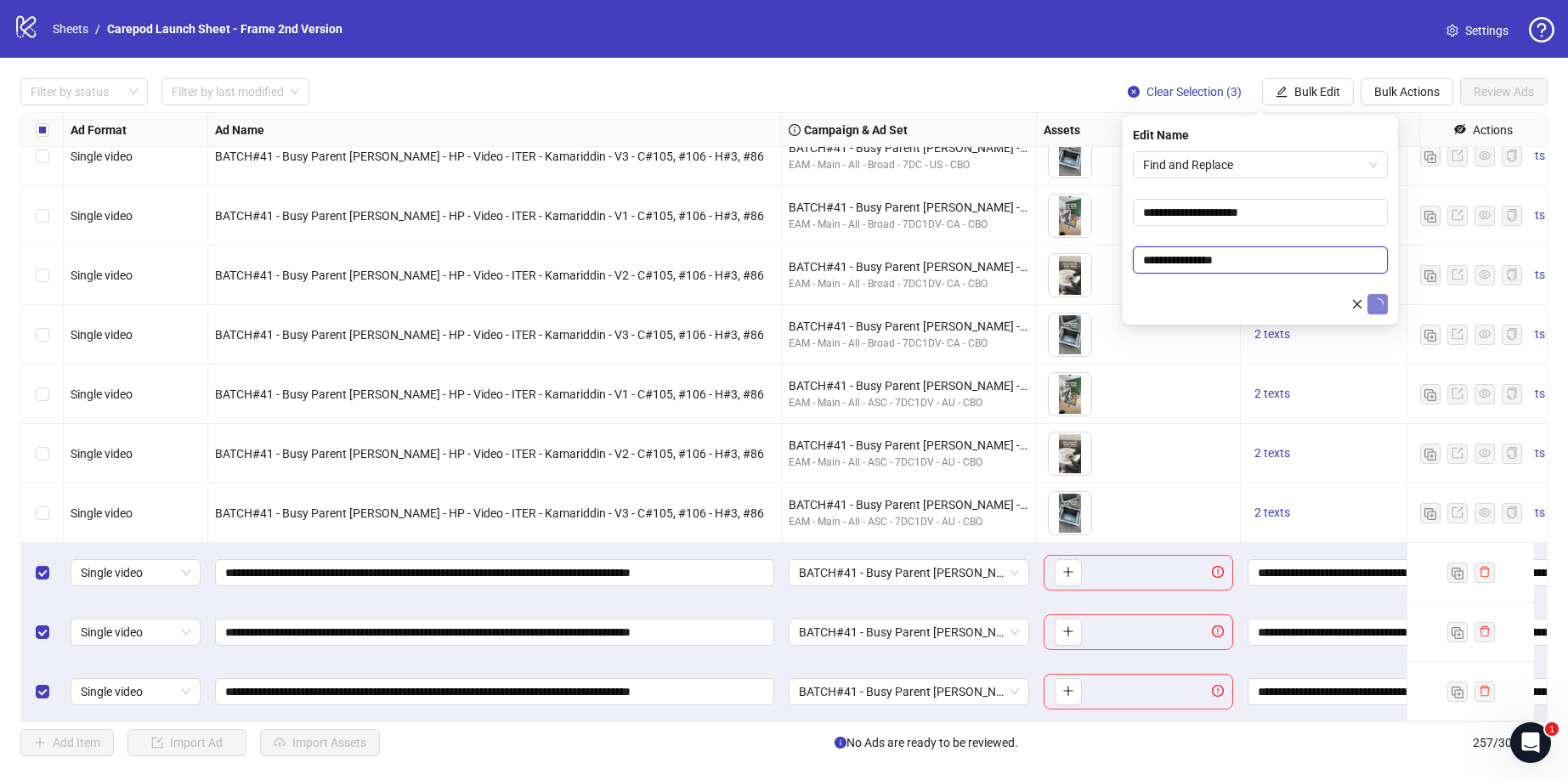 type on "**********" 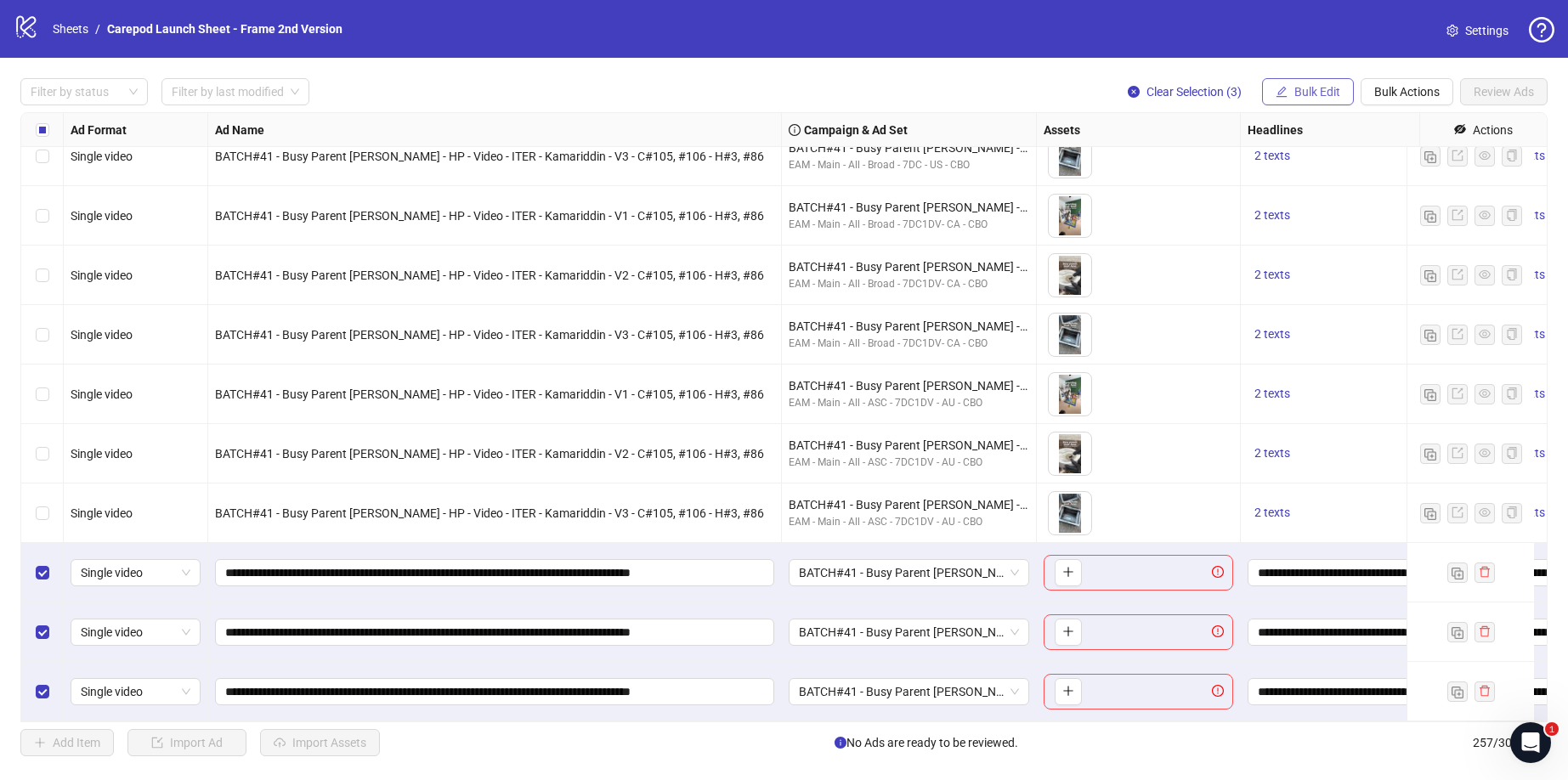 click on "Bulk Edit" at bounding box center [1317, 92] 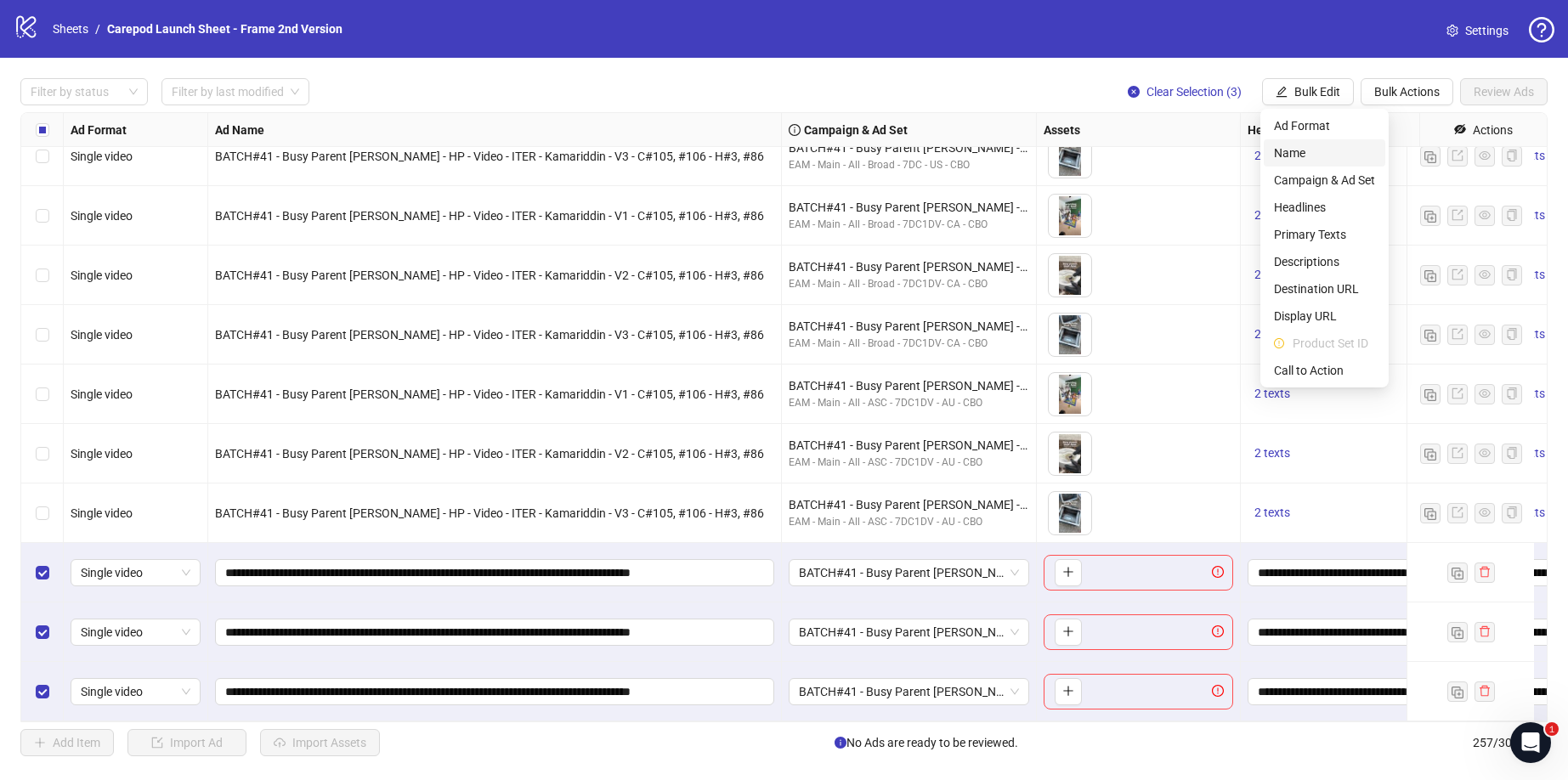 click on "Name" at bounding box center [1324, 153] 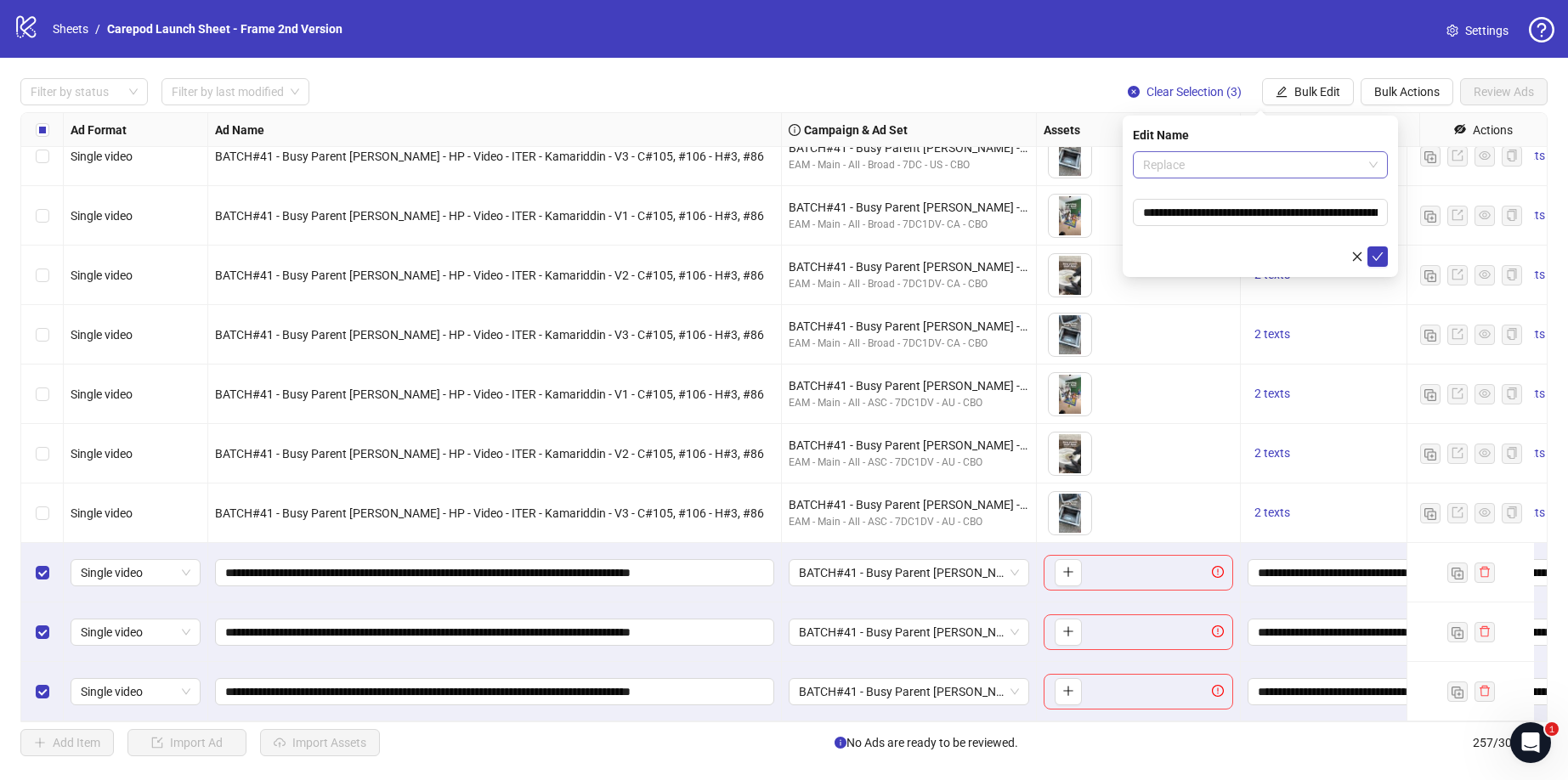 click on "Replace" at bounding box center (1260, 165) 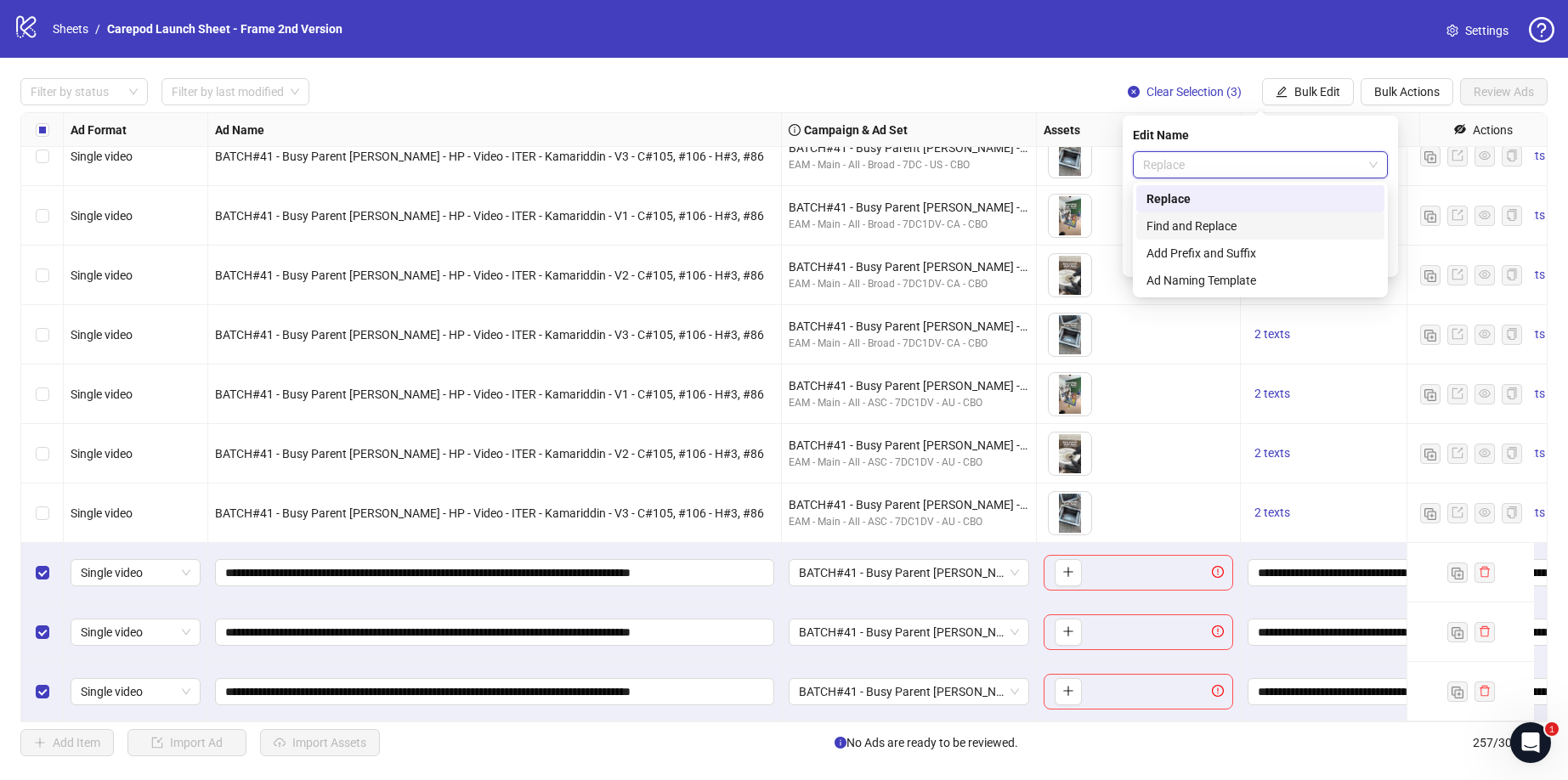 click on "Find and Replace" at bounding box center (1260, 226) 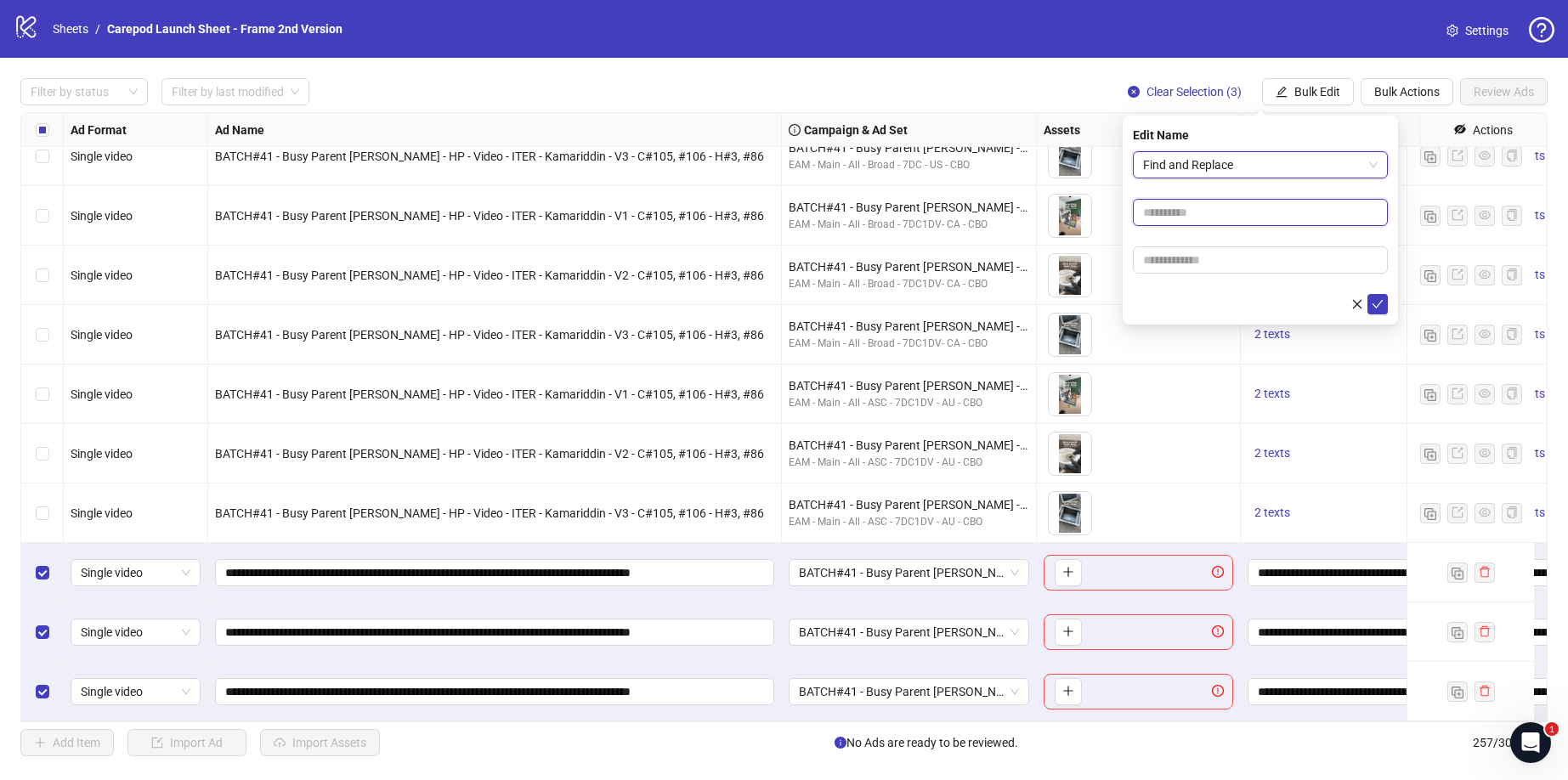 click at bounding box center [1260, 212] 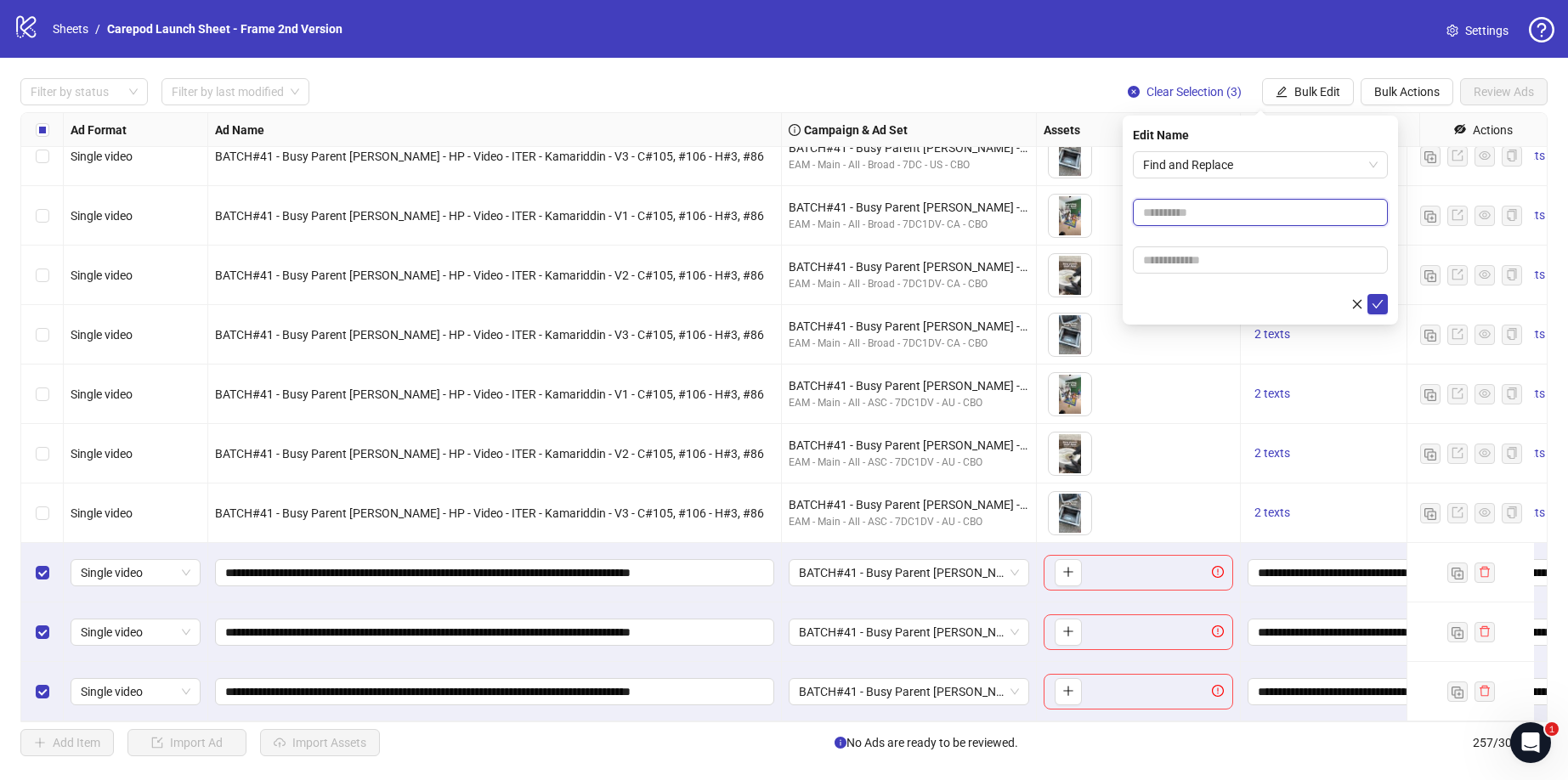 paste on "**********" 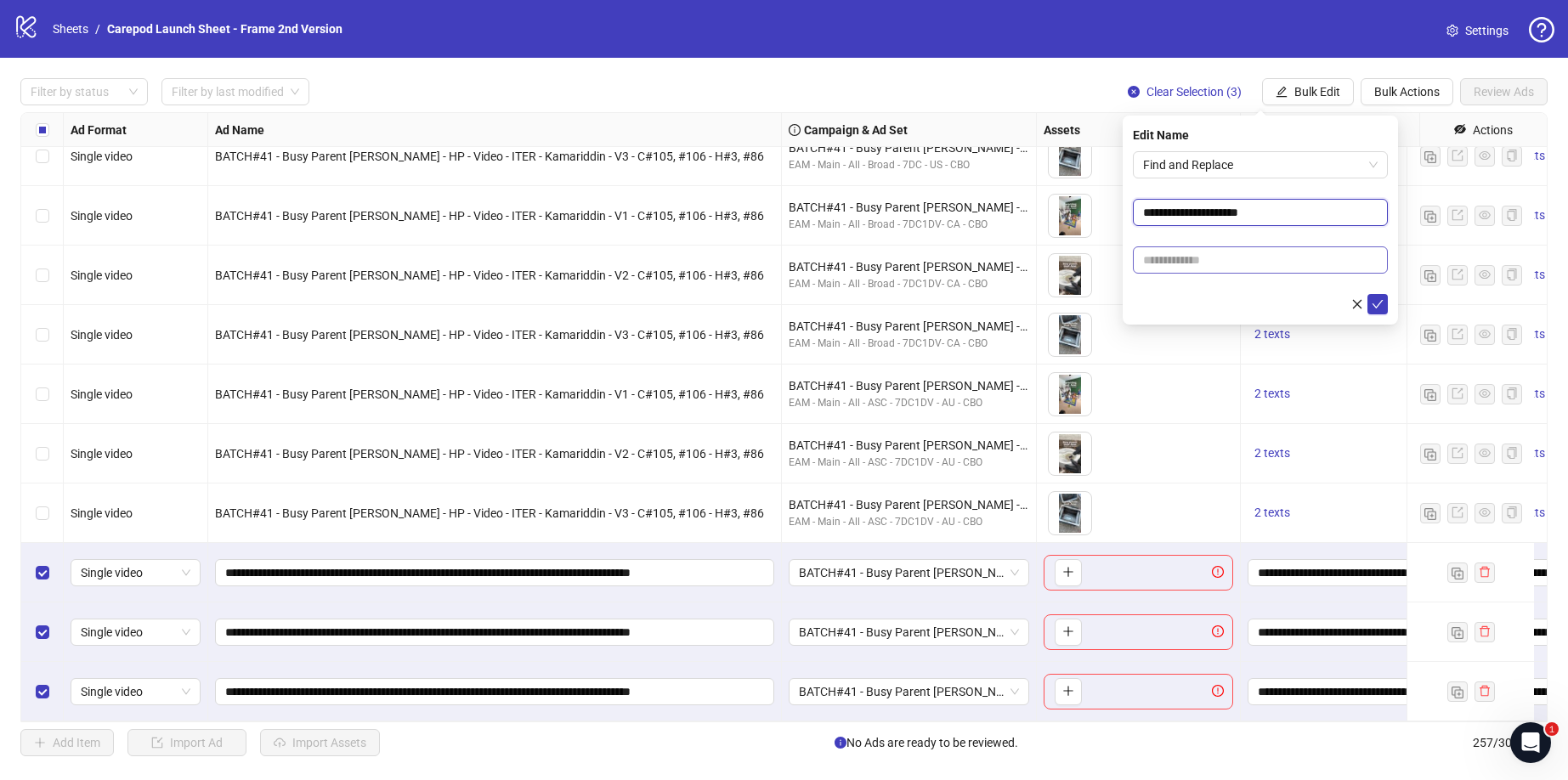 type on "**********" 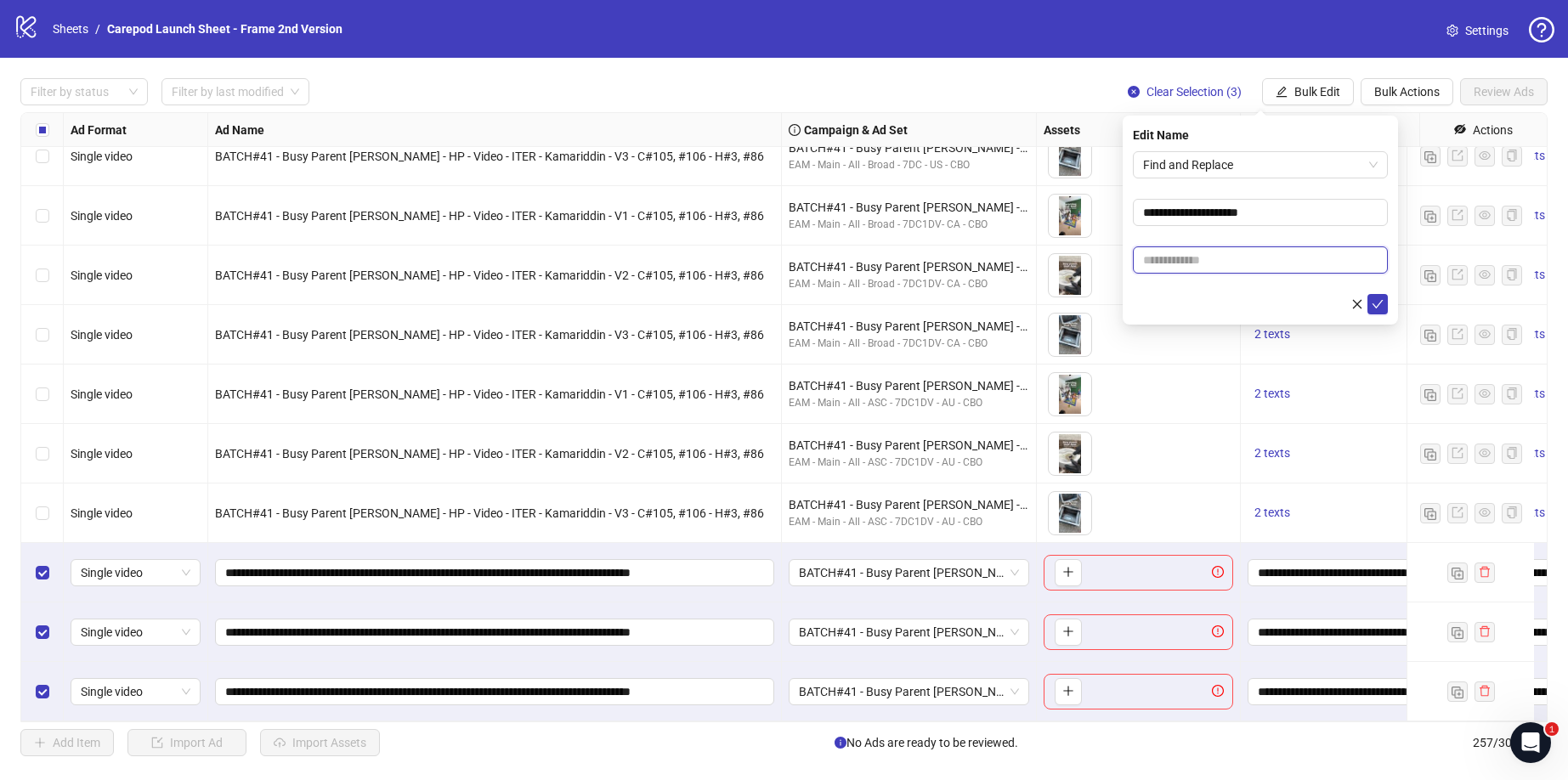 click at bounding box center [1260, 260] 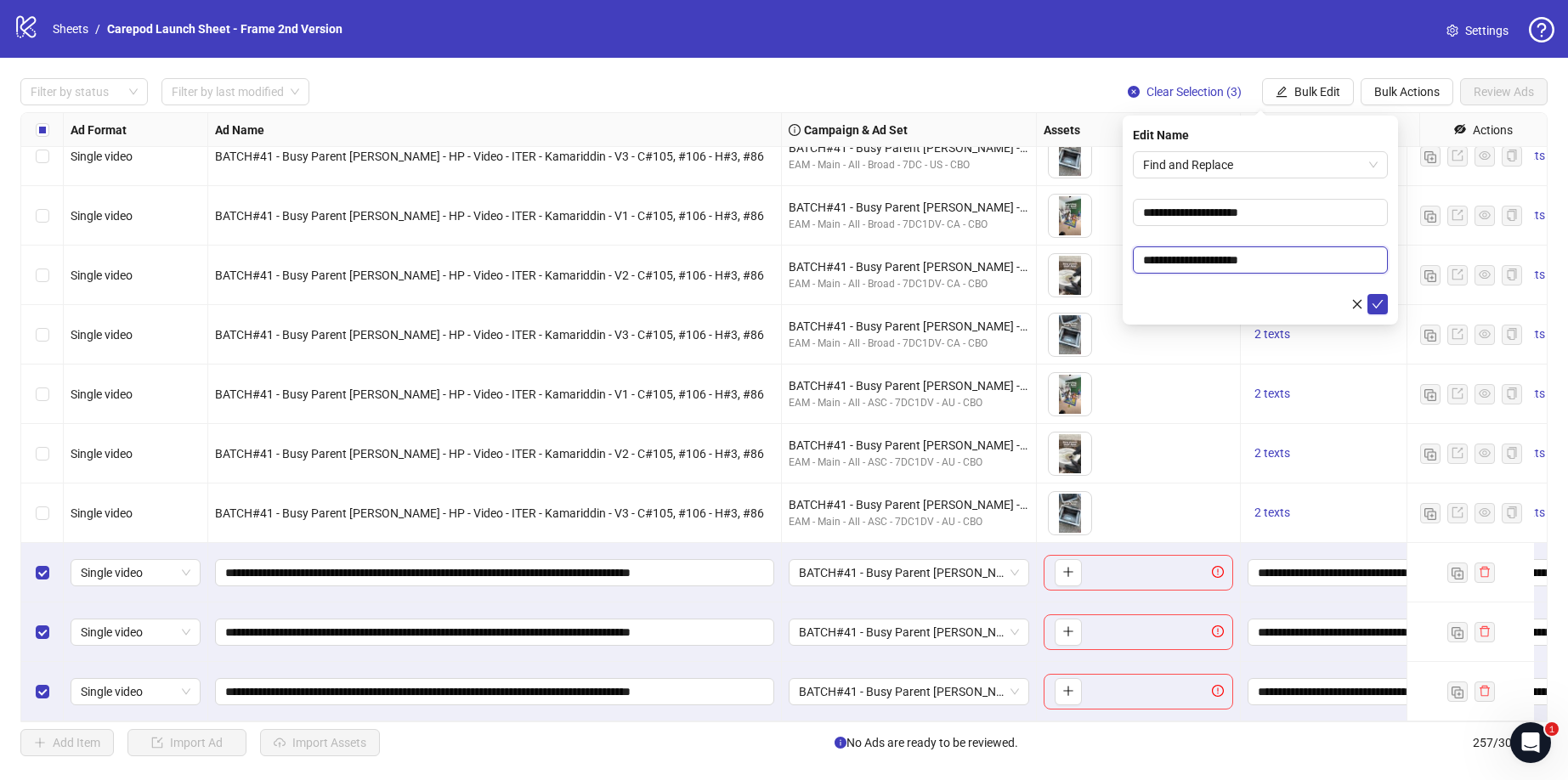 drag, startPoint x: 1211, startPoint y: 264, endPoint x: 1168, endPoint y: 259, distance: 43.289722 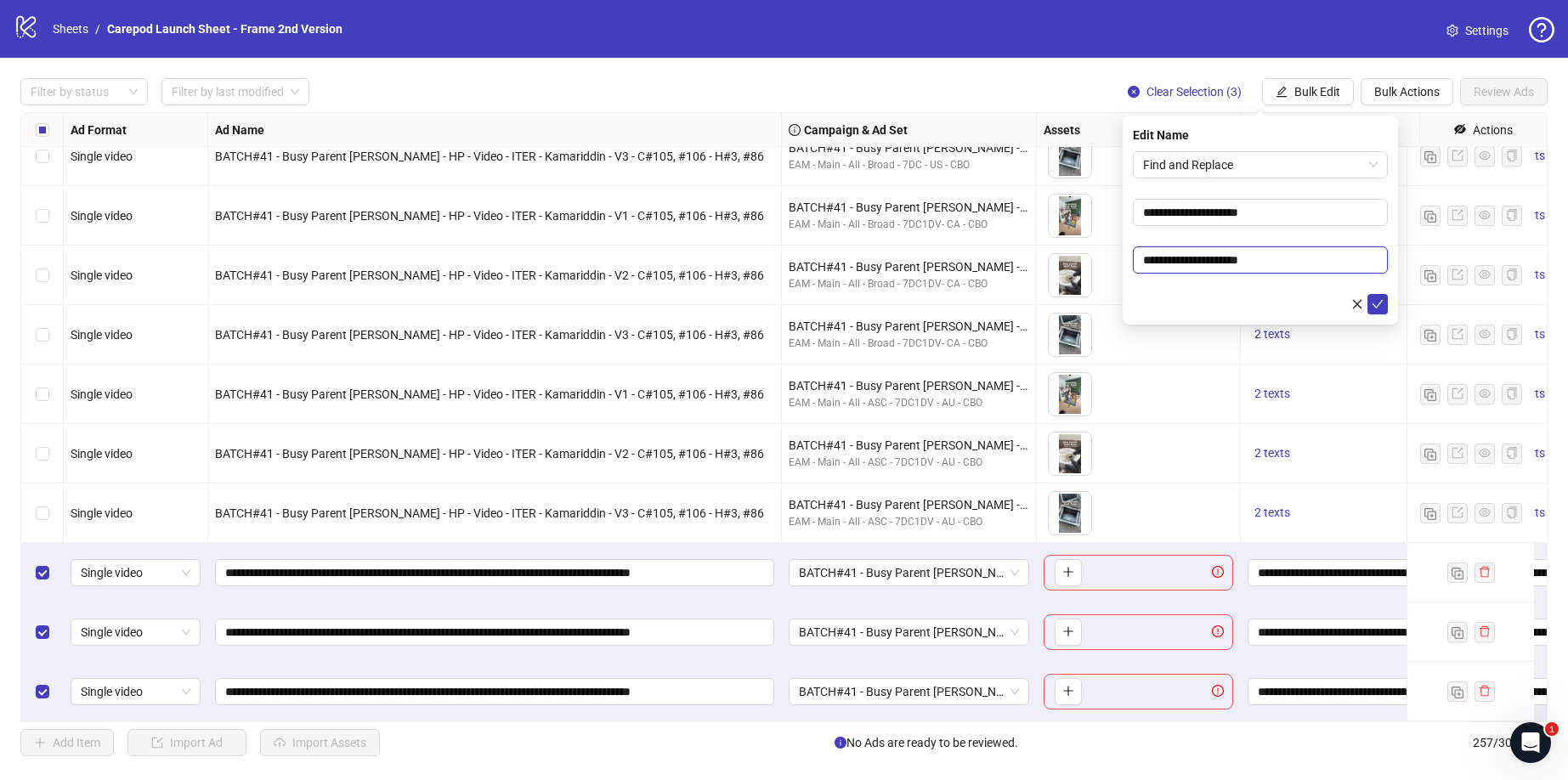 click on "**********" at bounding box center [1260, 260] 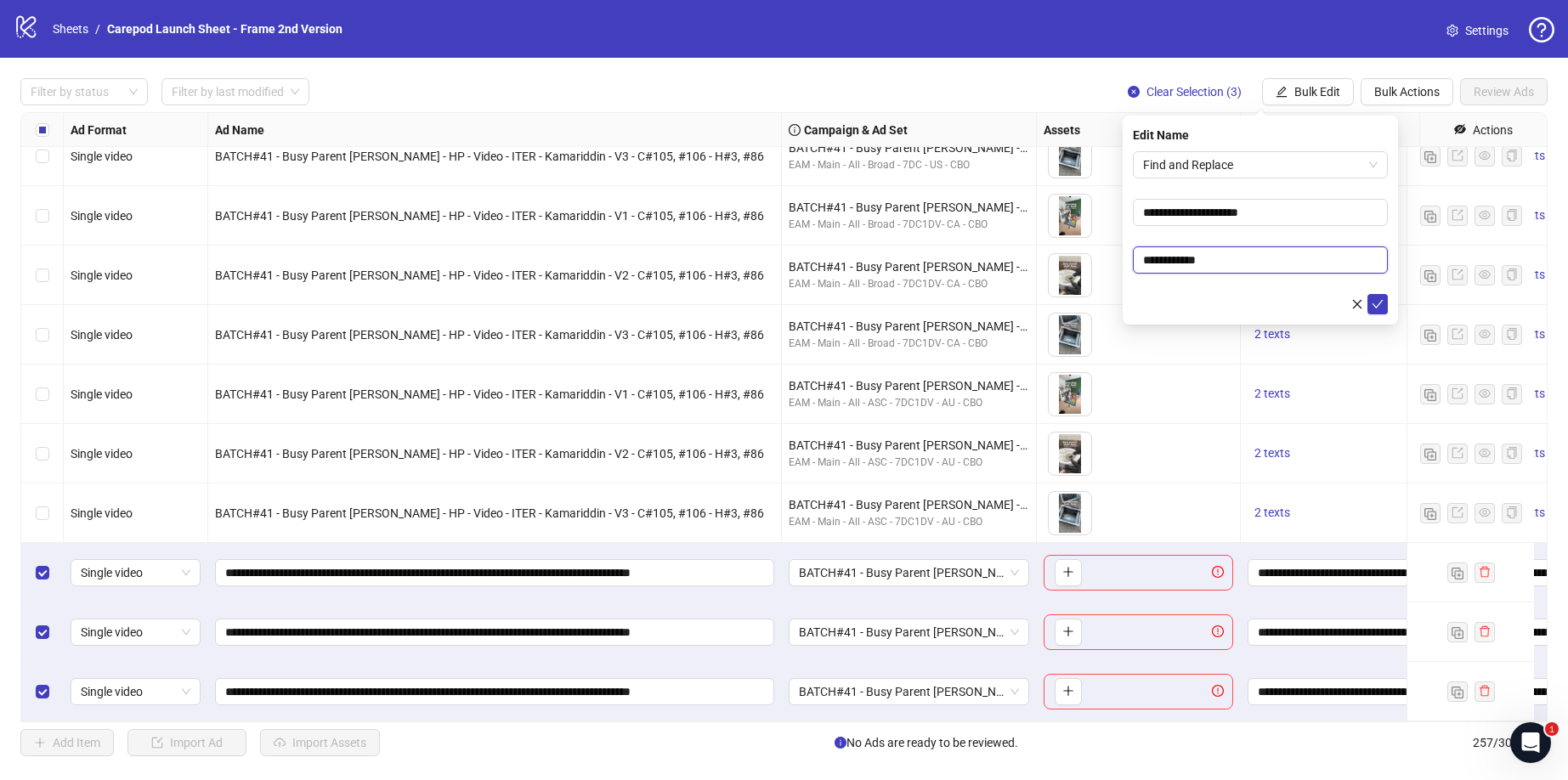 type on "**********" 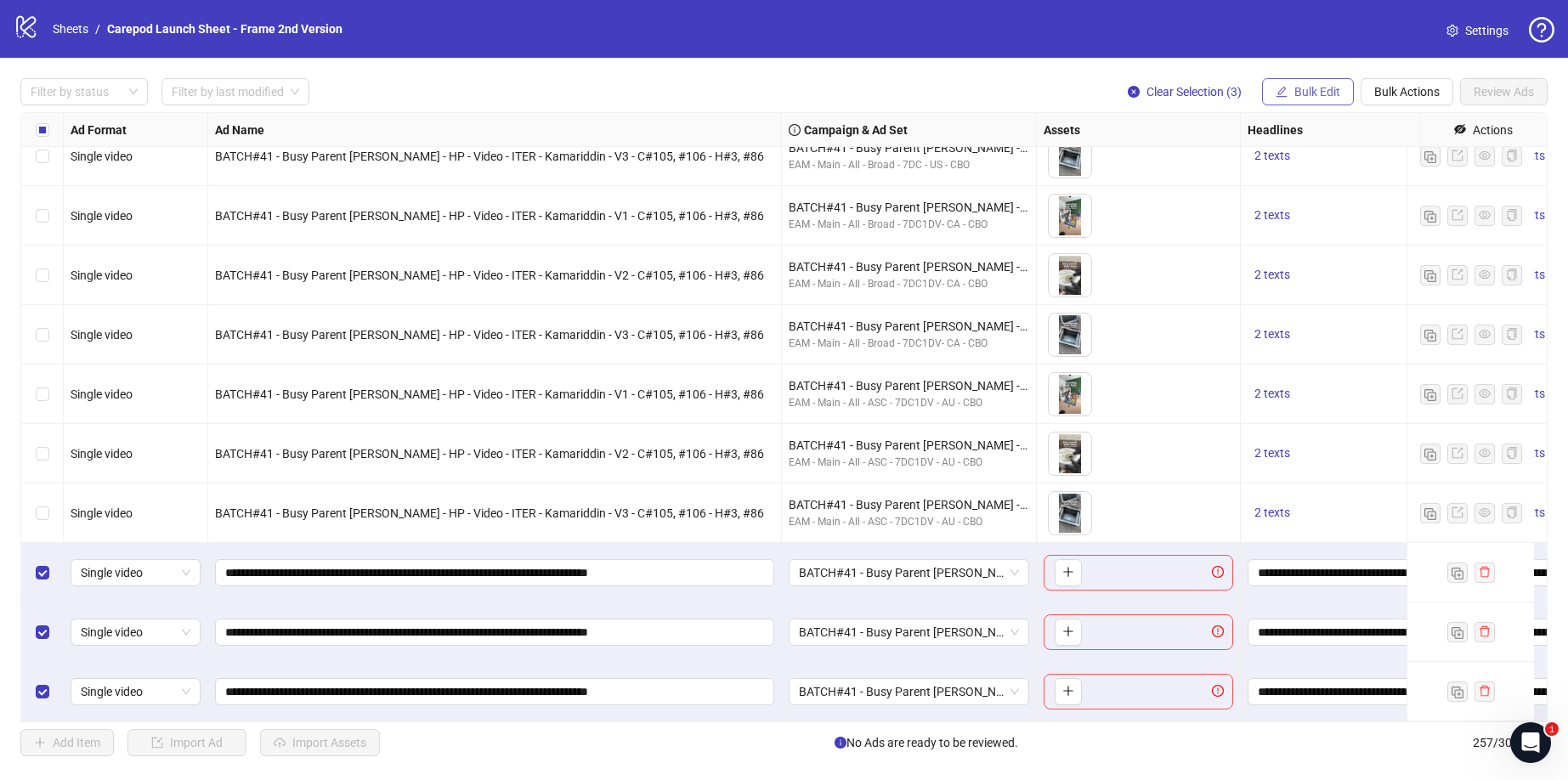 click on "Bulk Edit" at bounding box center (1317, 92) 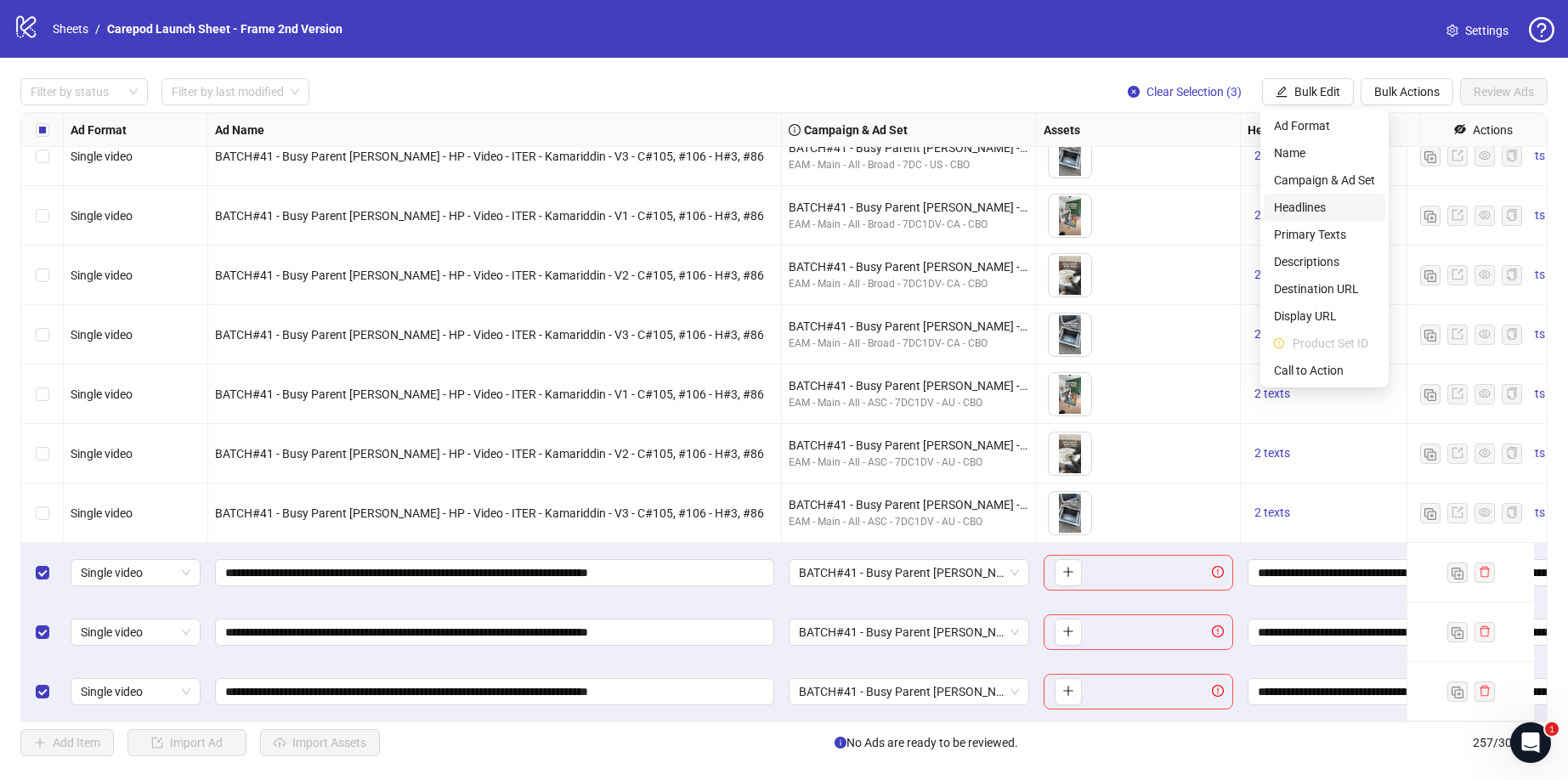 click on "Headlines" at bounding box center [1324, 207] 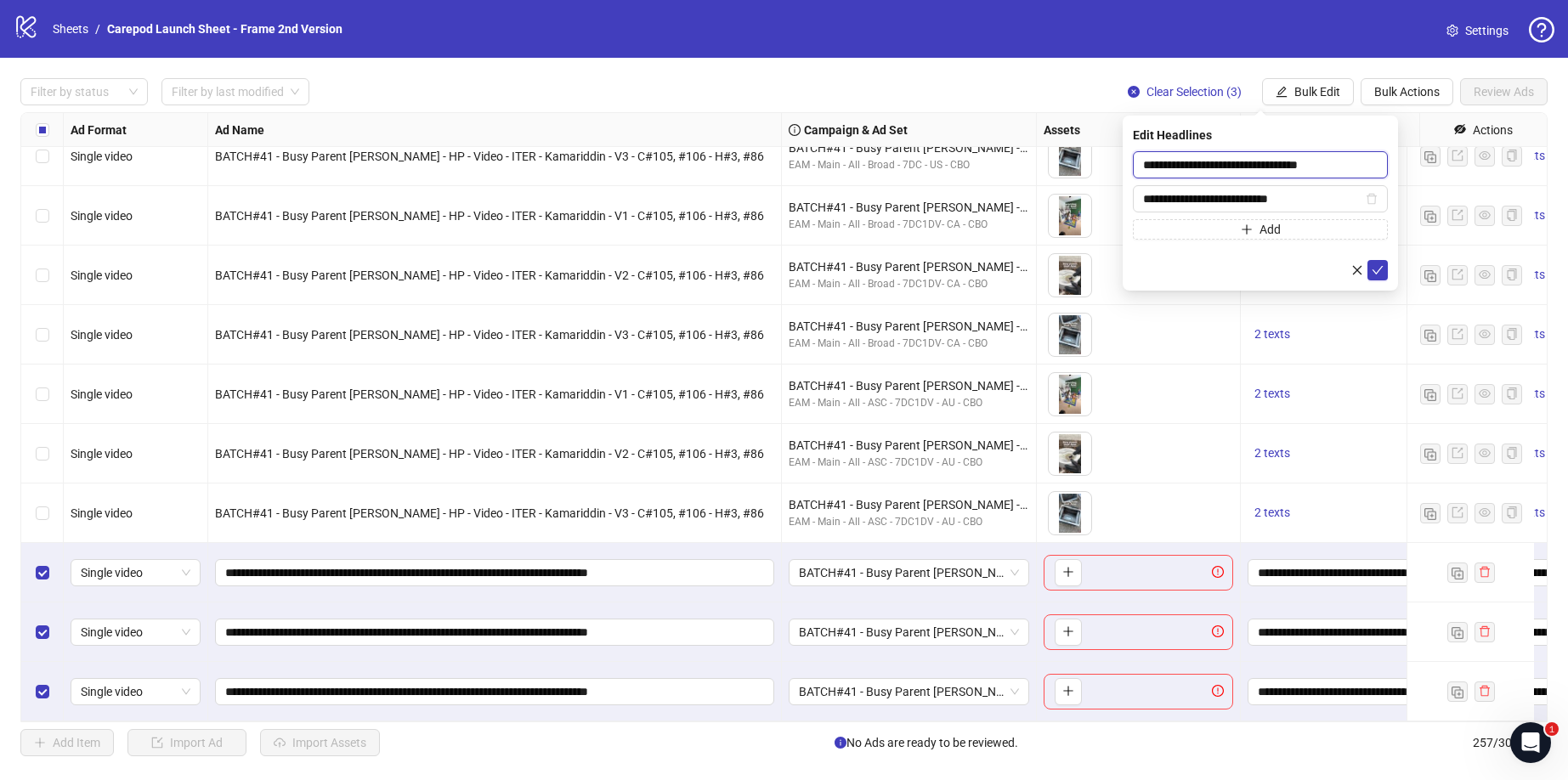click on "**********" at bounding box center (1260, 165) 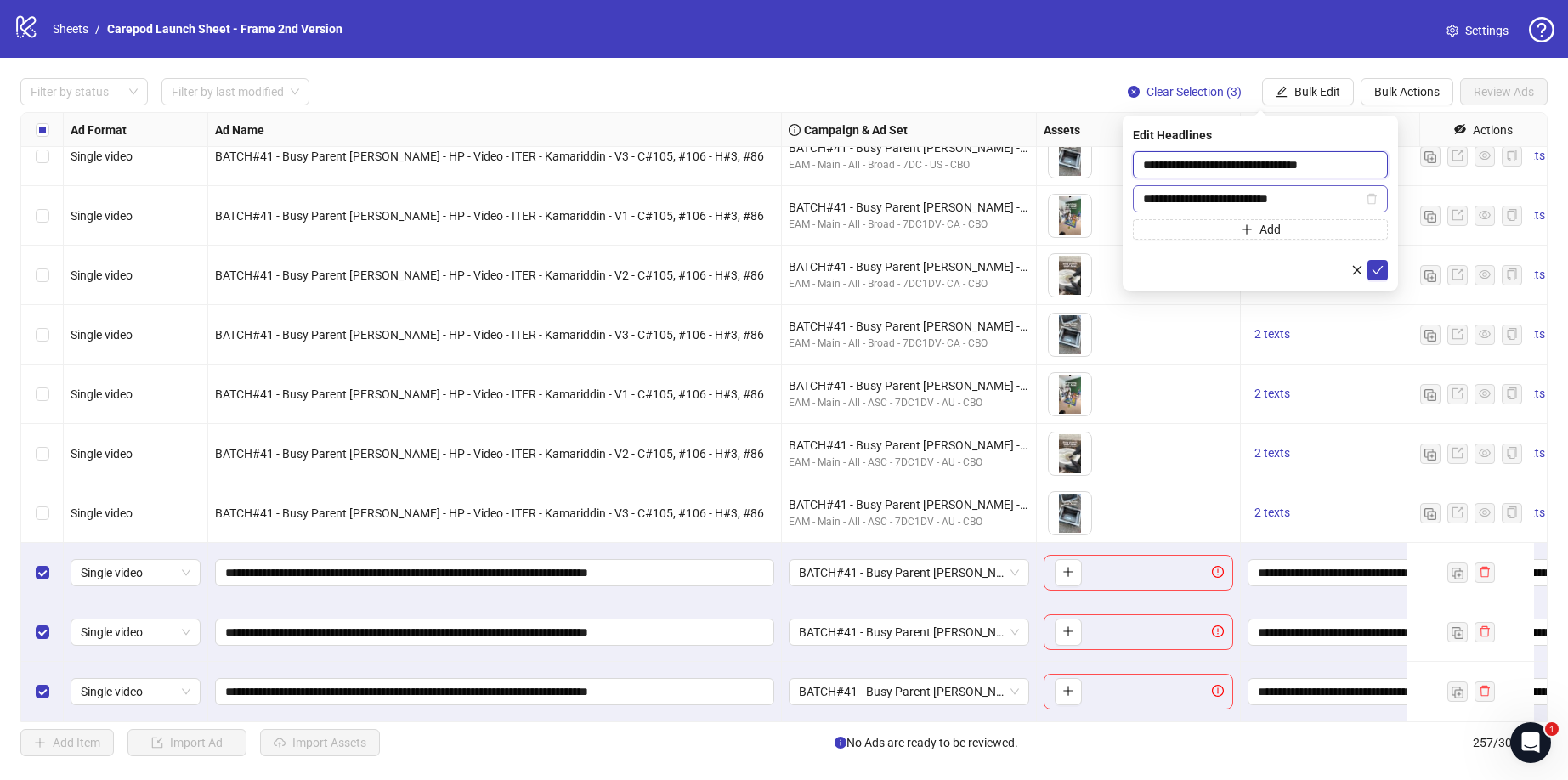 paste 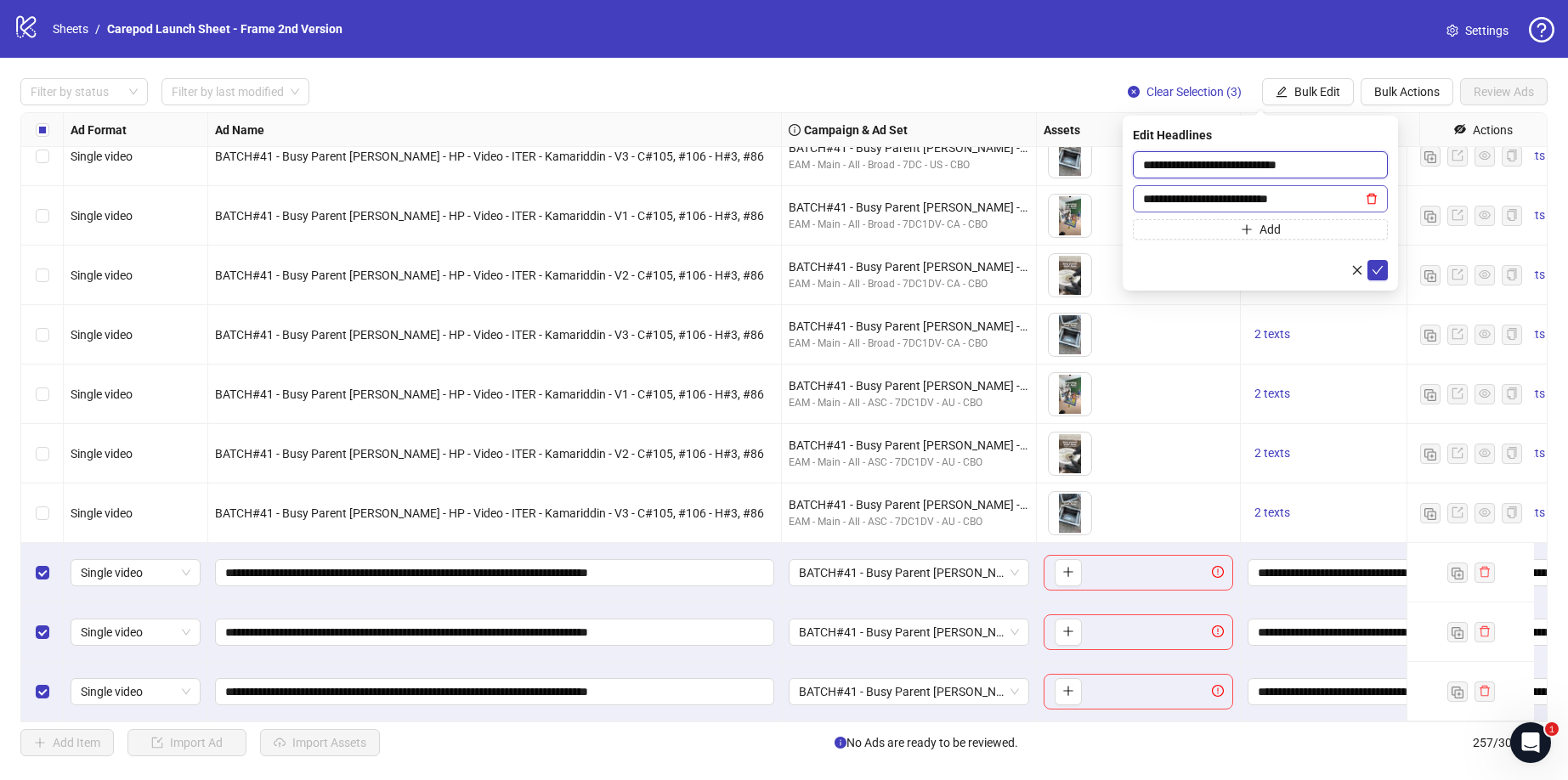 type on "**********" 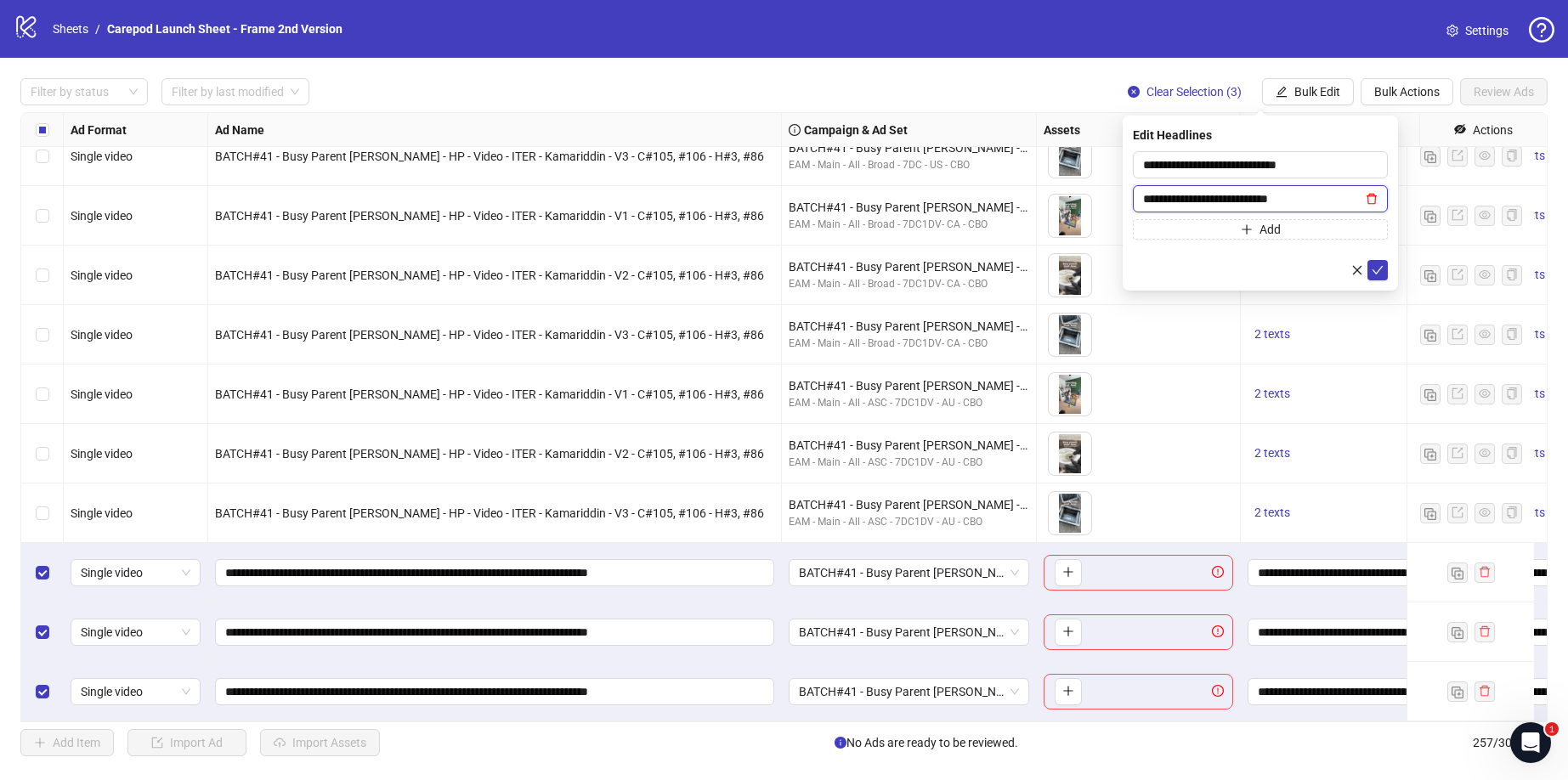 click 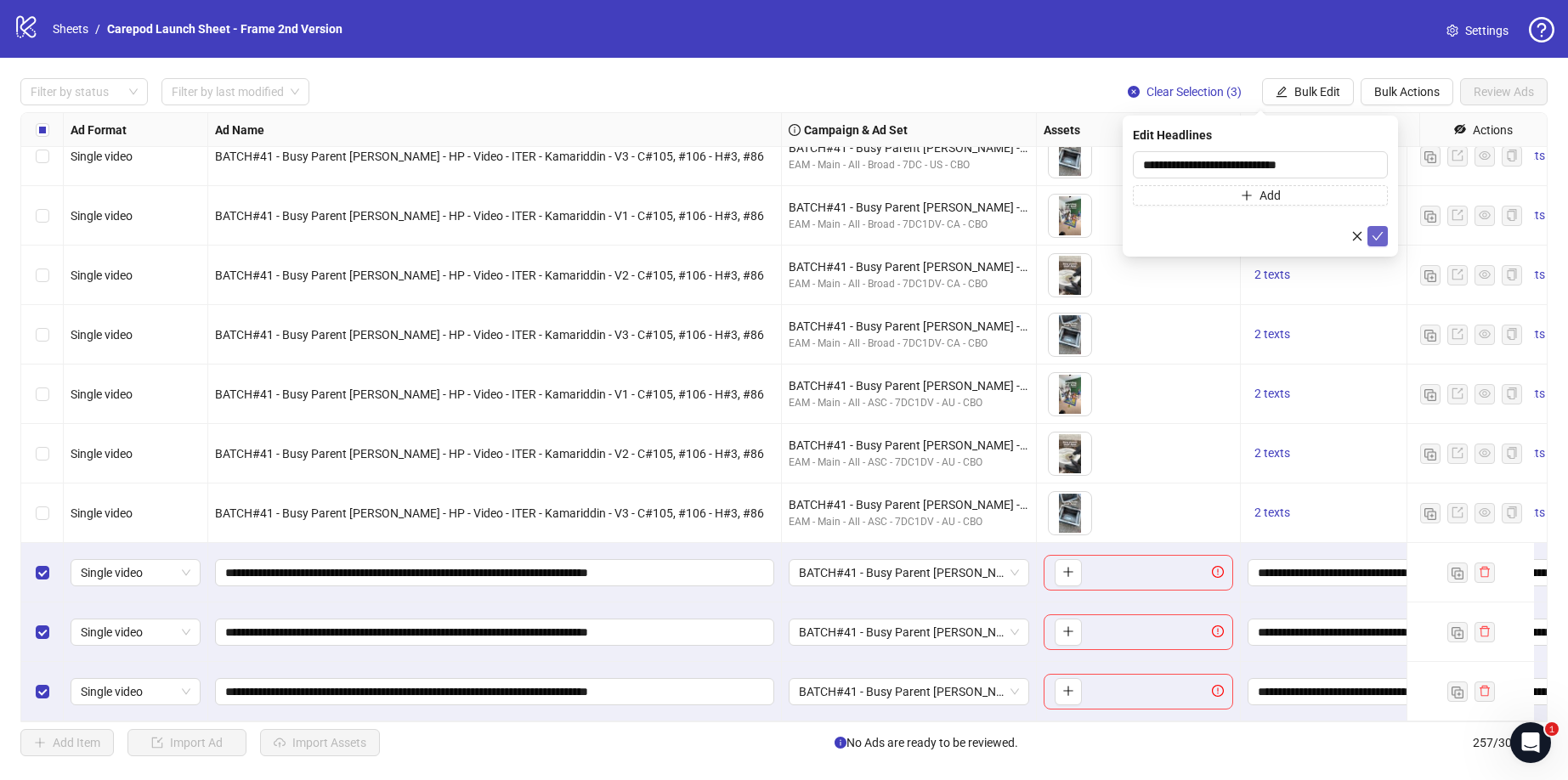 click 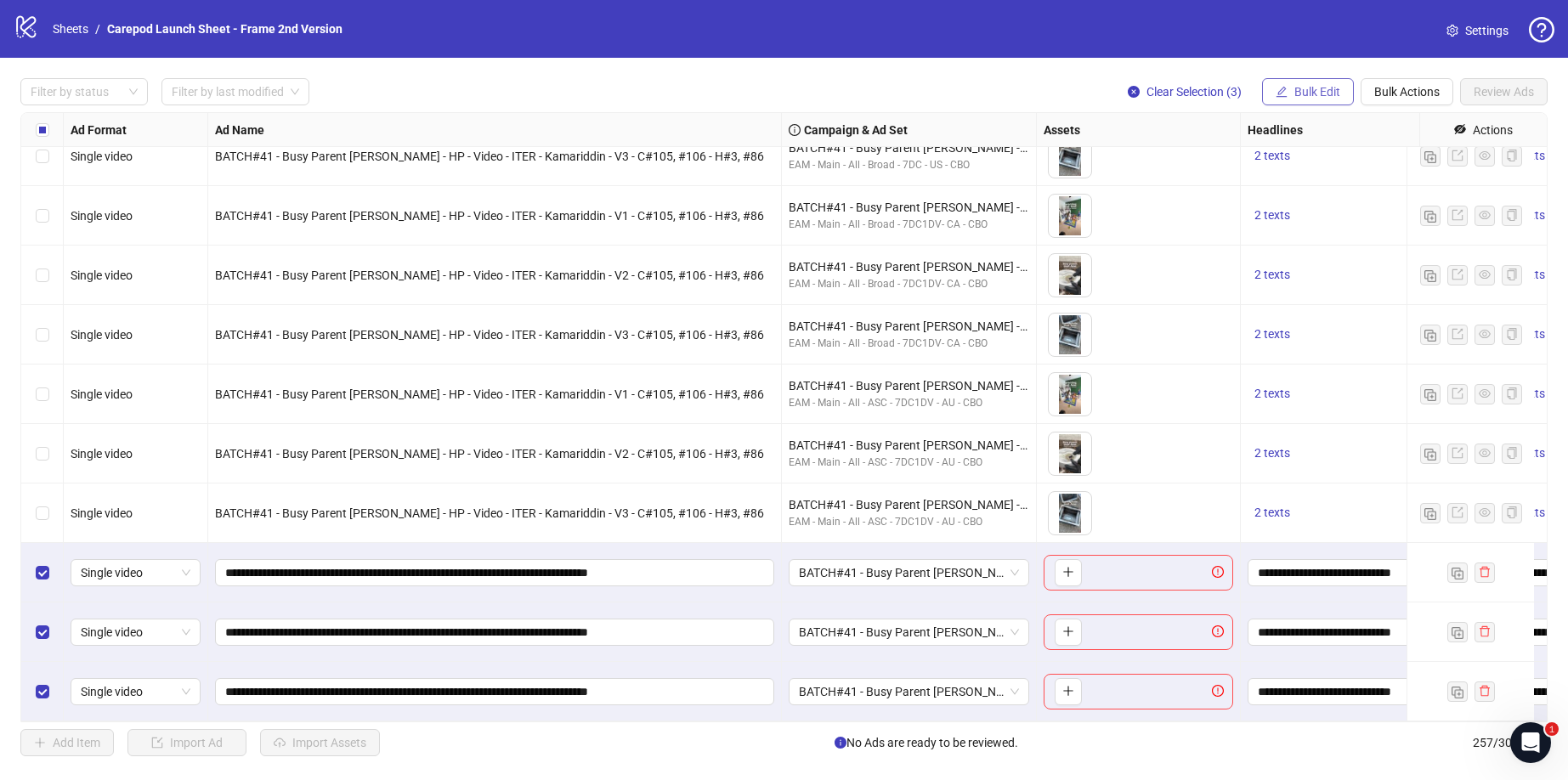 click on "Bulk Edit" at bounding box center (1317, 92) 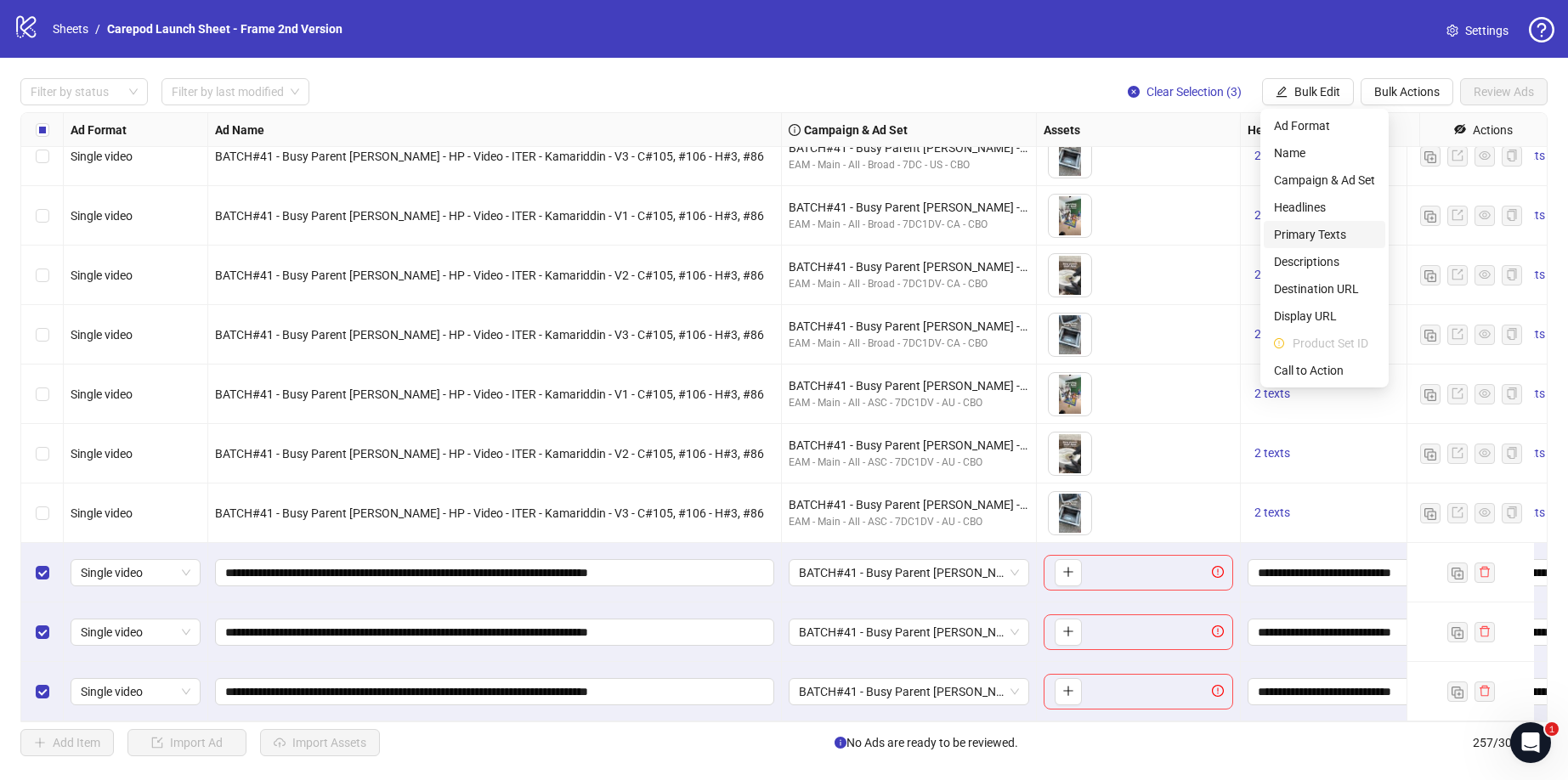 click on "Primary Texts" at bounding box center (1324, 235) 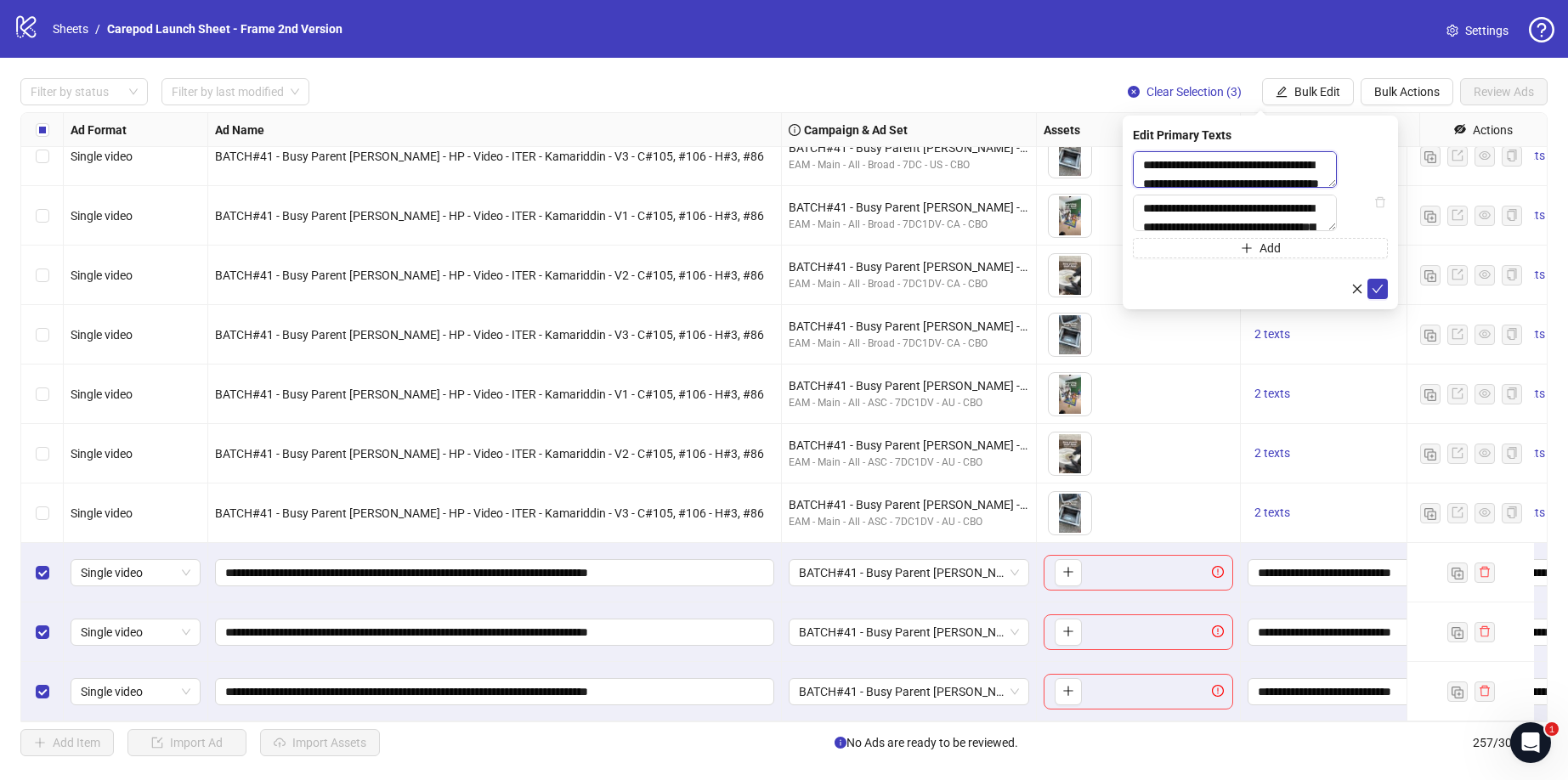 click on "**********" at bounding box center [1235, 169] 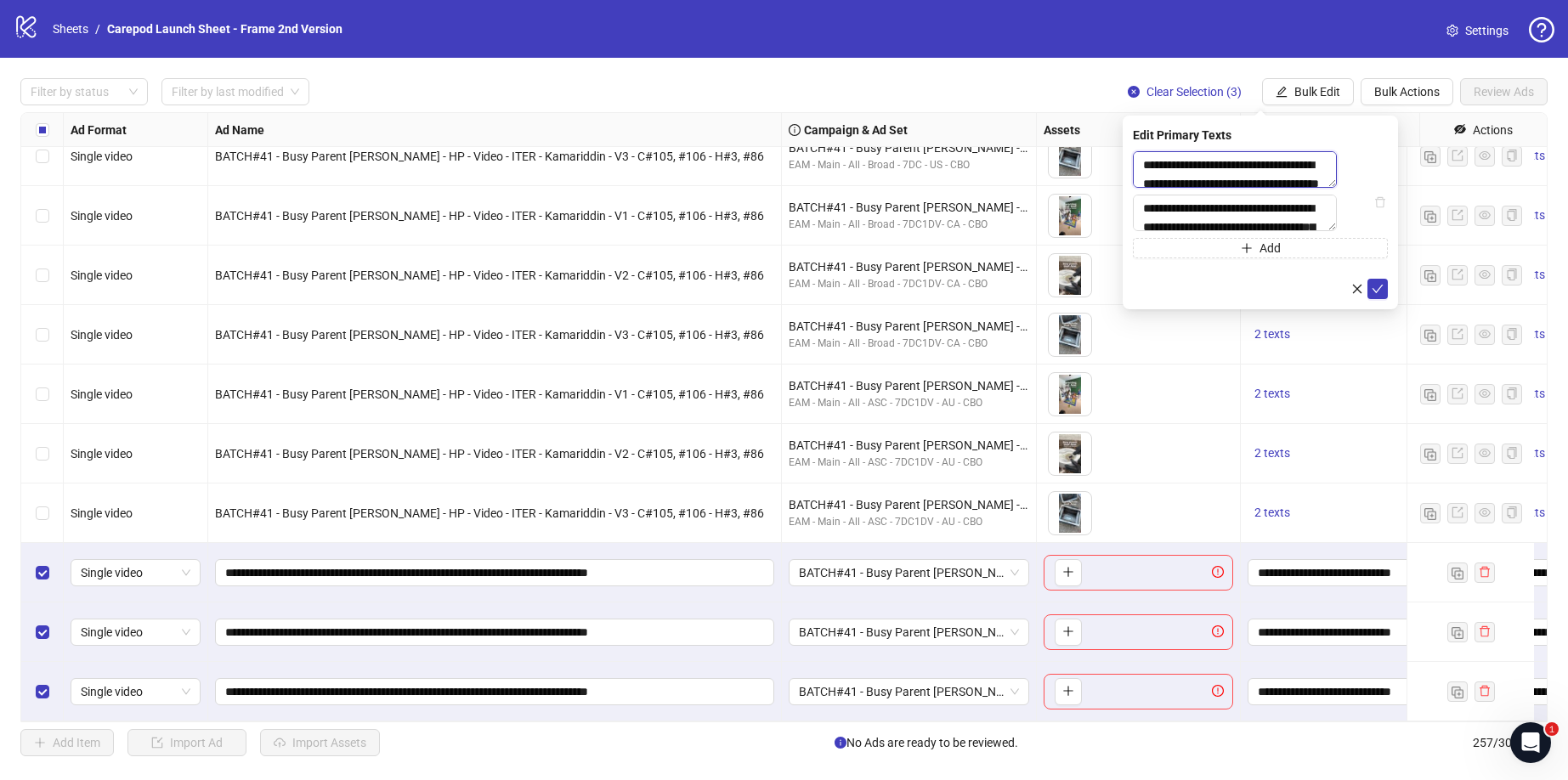 paste on "**********" 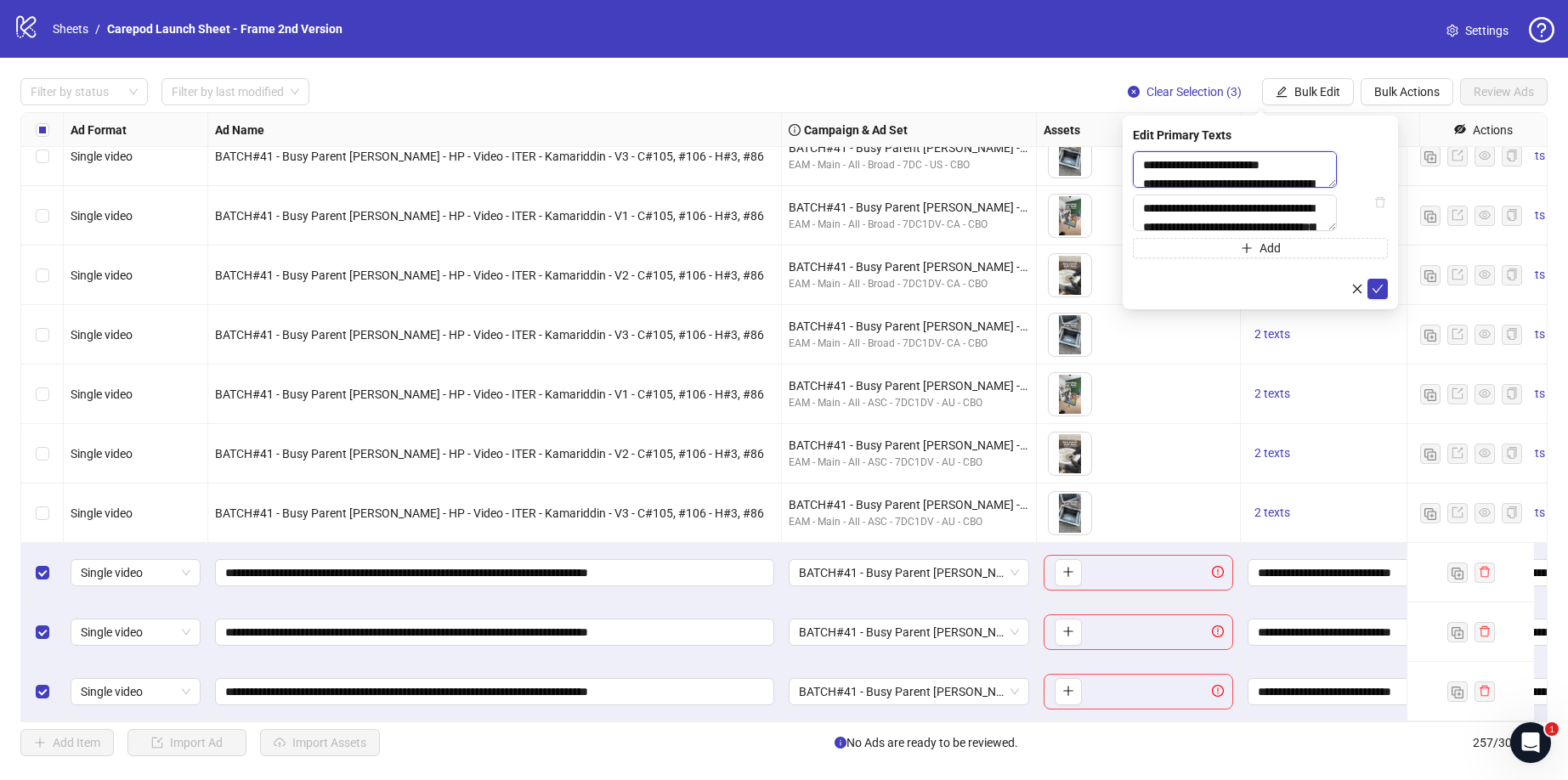 scroll, scrollTop: 331, scrollLeft: 0, axis: vertical 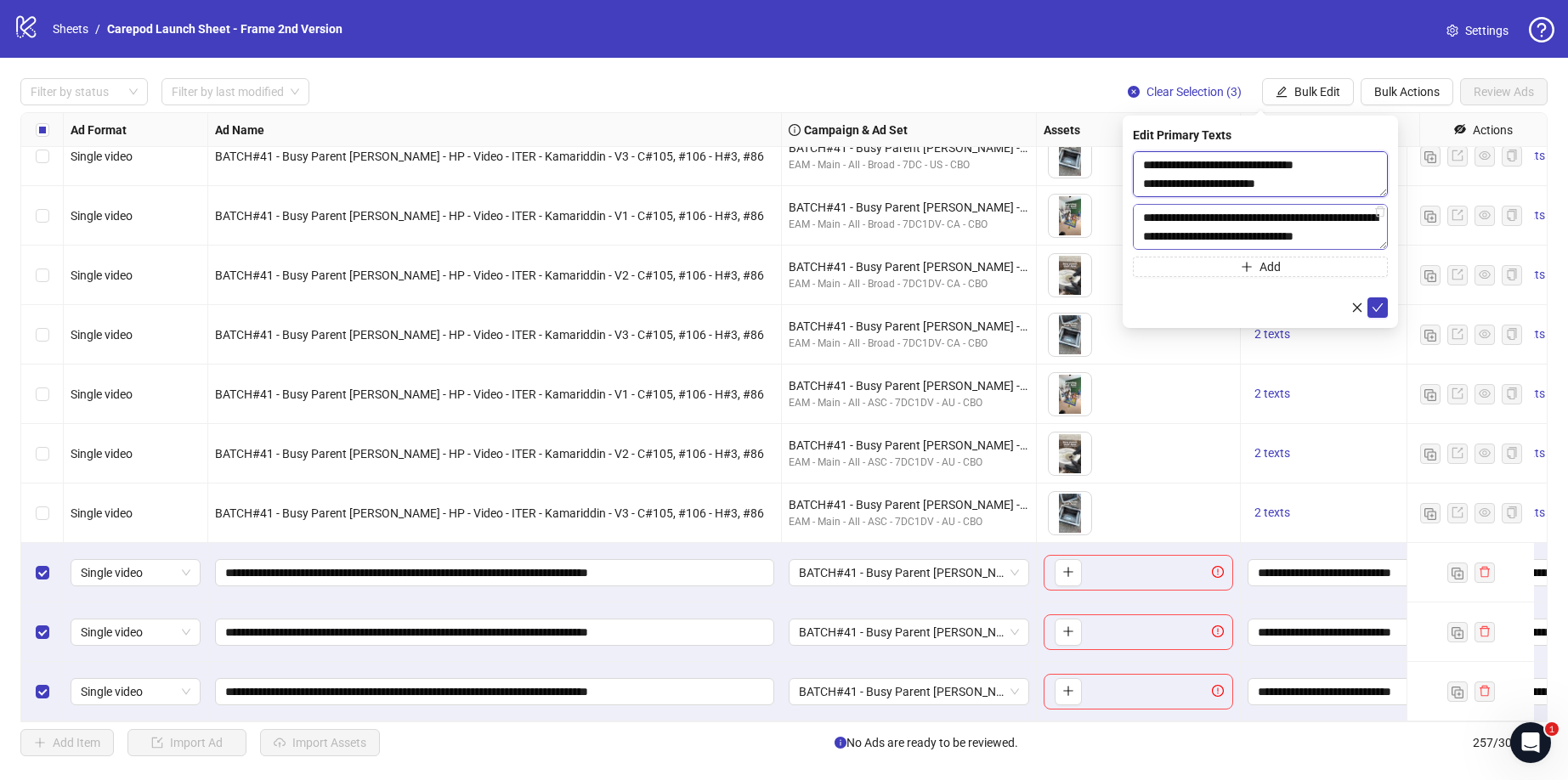 type on "**********" 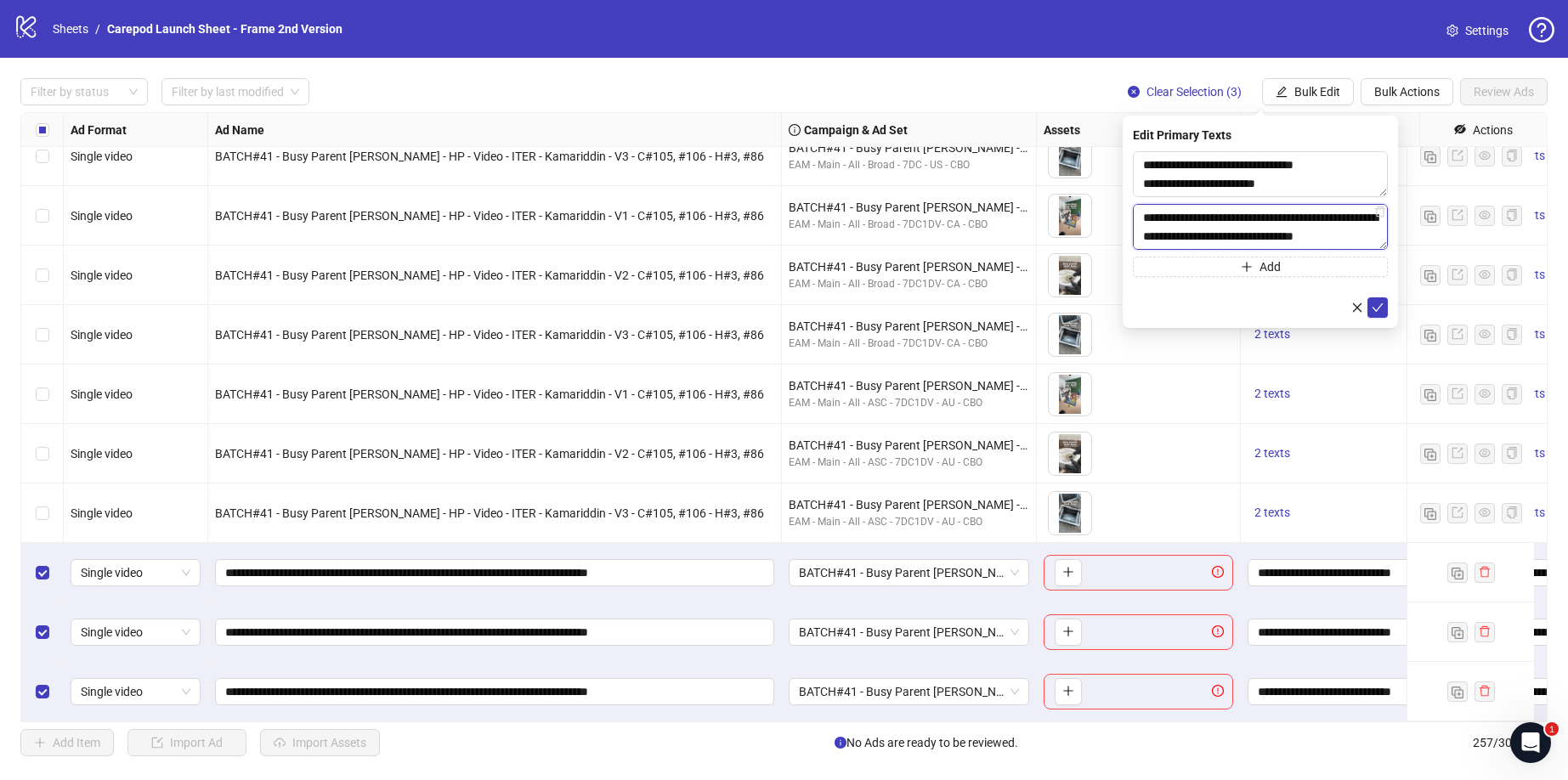 click on "**********" at bounding box center [1260, 227] 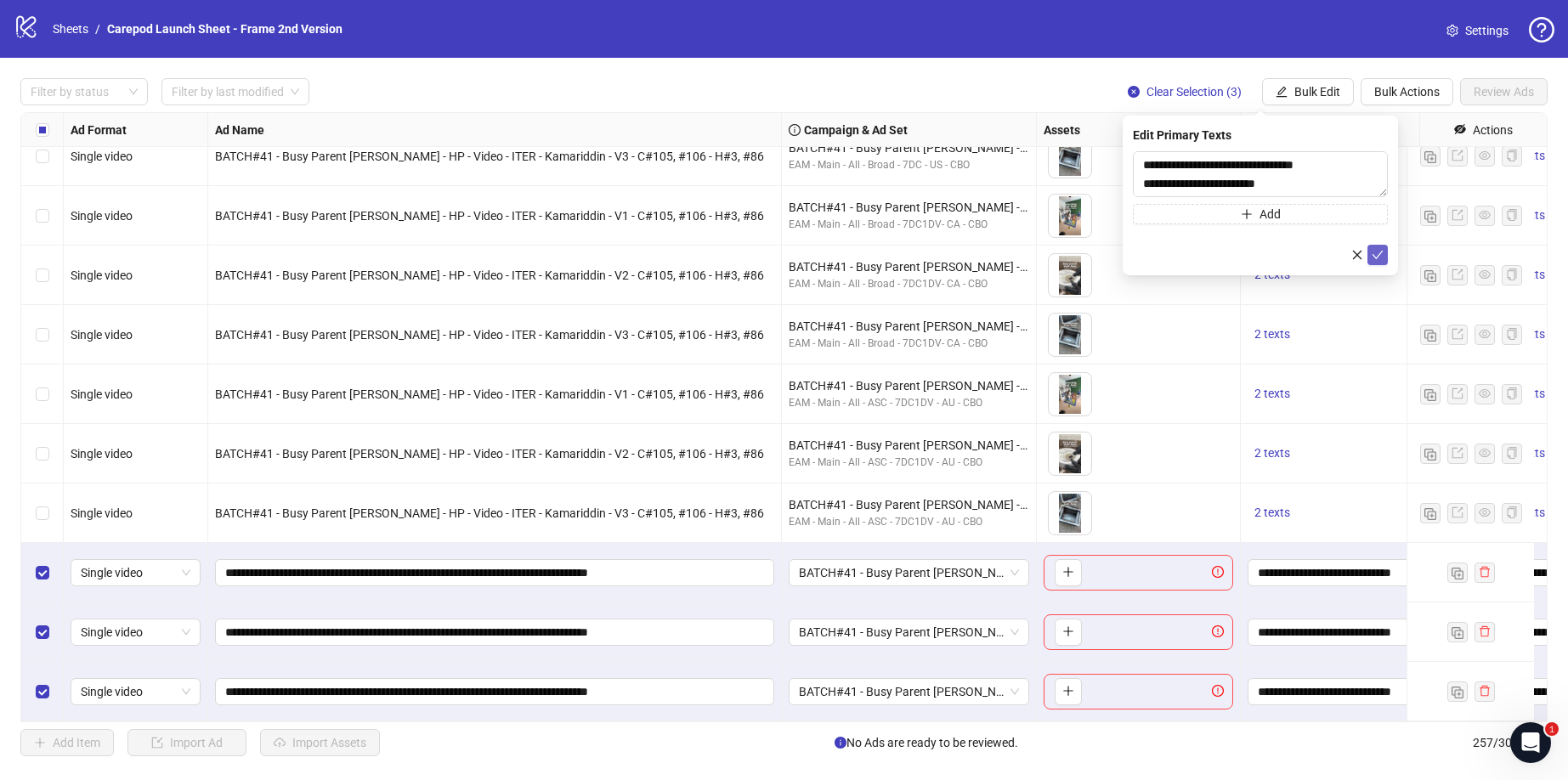click 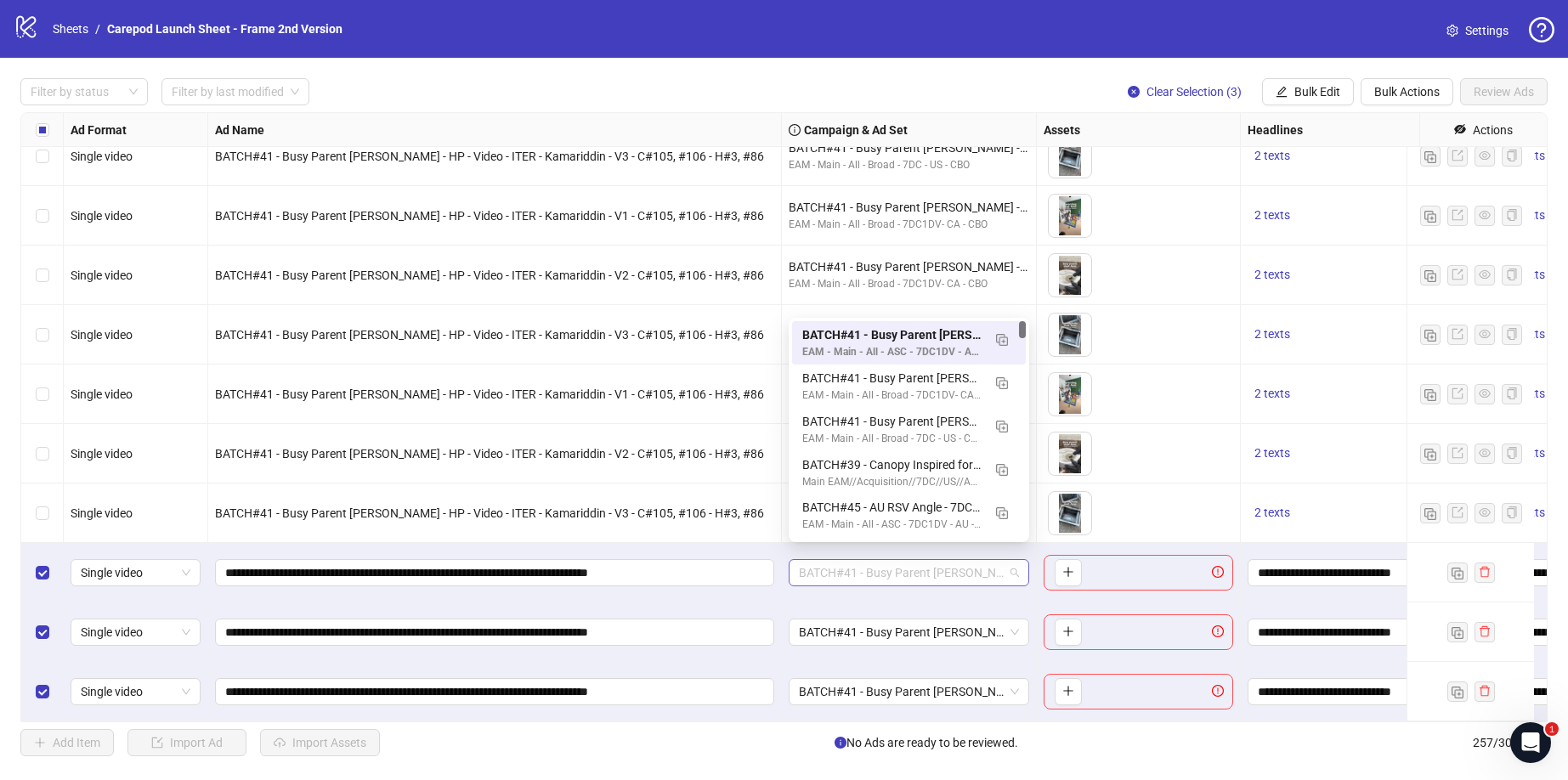 click on "BATCH#41 - Busy Parent AI VO - 7DC1DV - Broad - AU - 25+ - All - Purchases 30D" at bounding box center (909, 573) 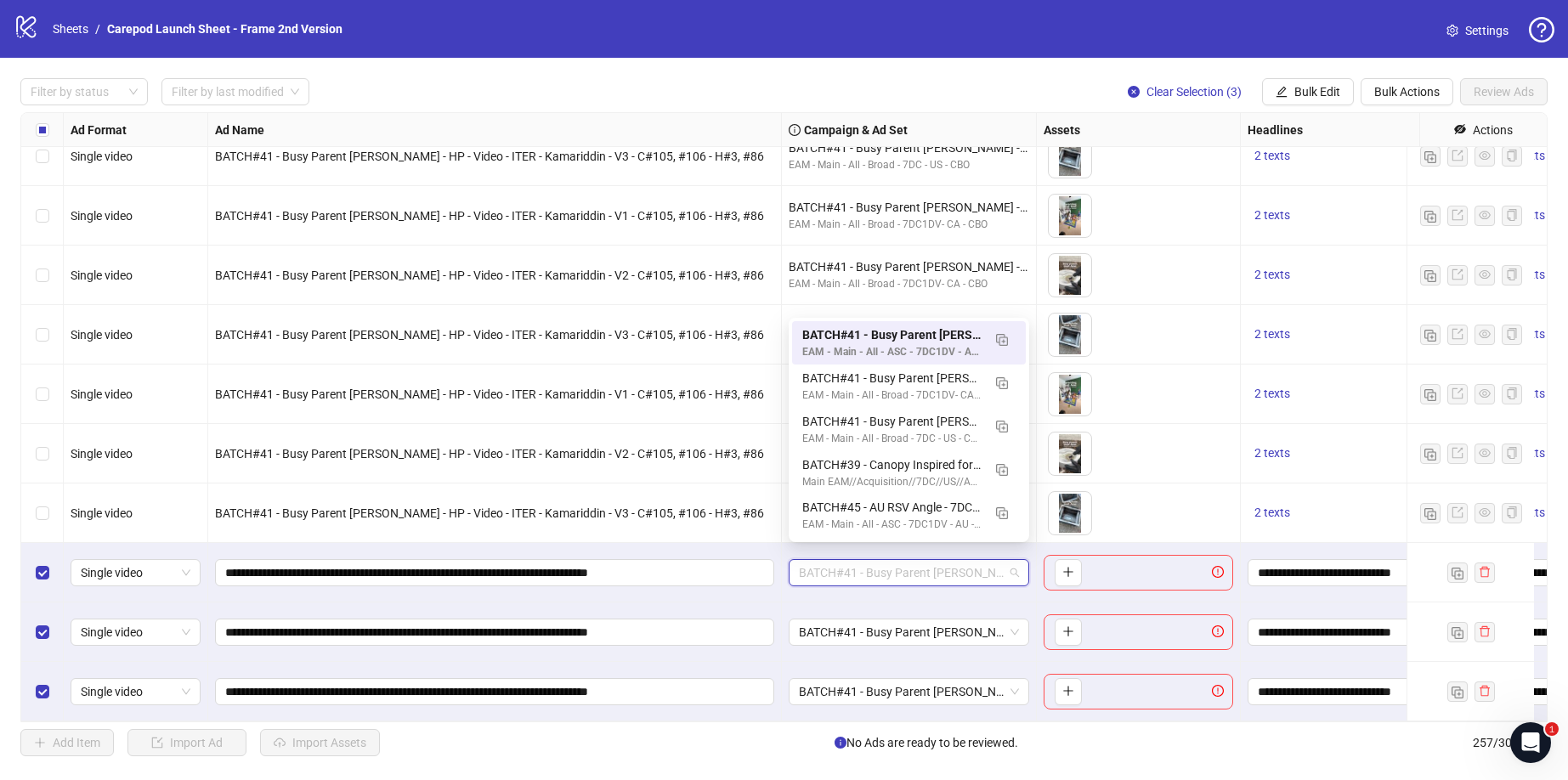 click on "BATCH#41 - Busy Parent AI VO - 7DC1DV - Broad - AU - 25+ - All - Purchases 30D" at bounding box center (909, 573) 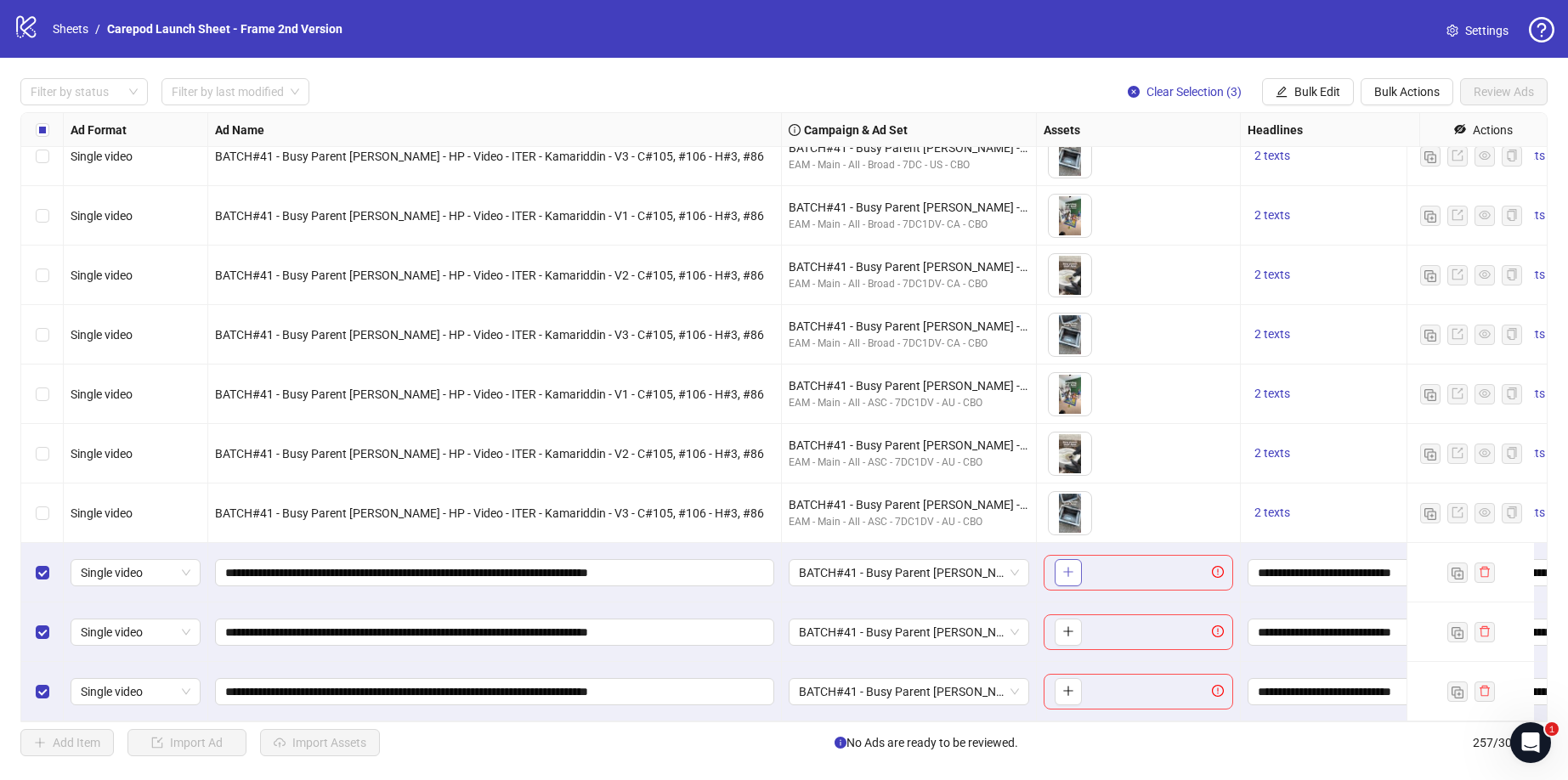 click 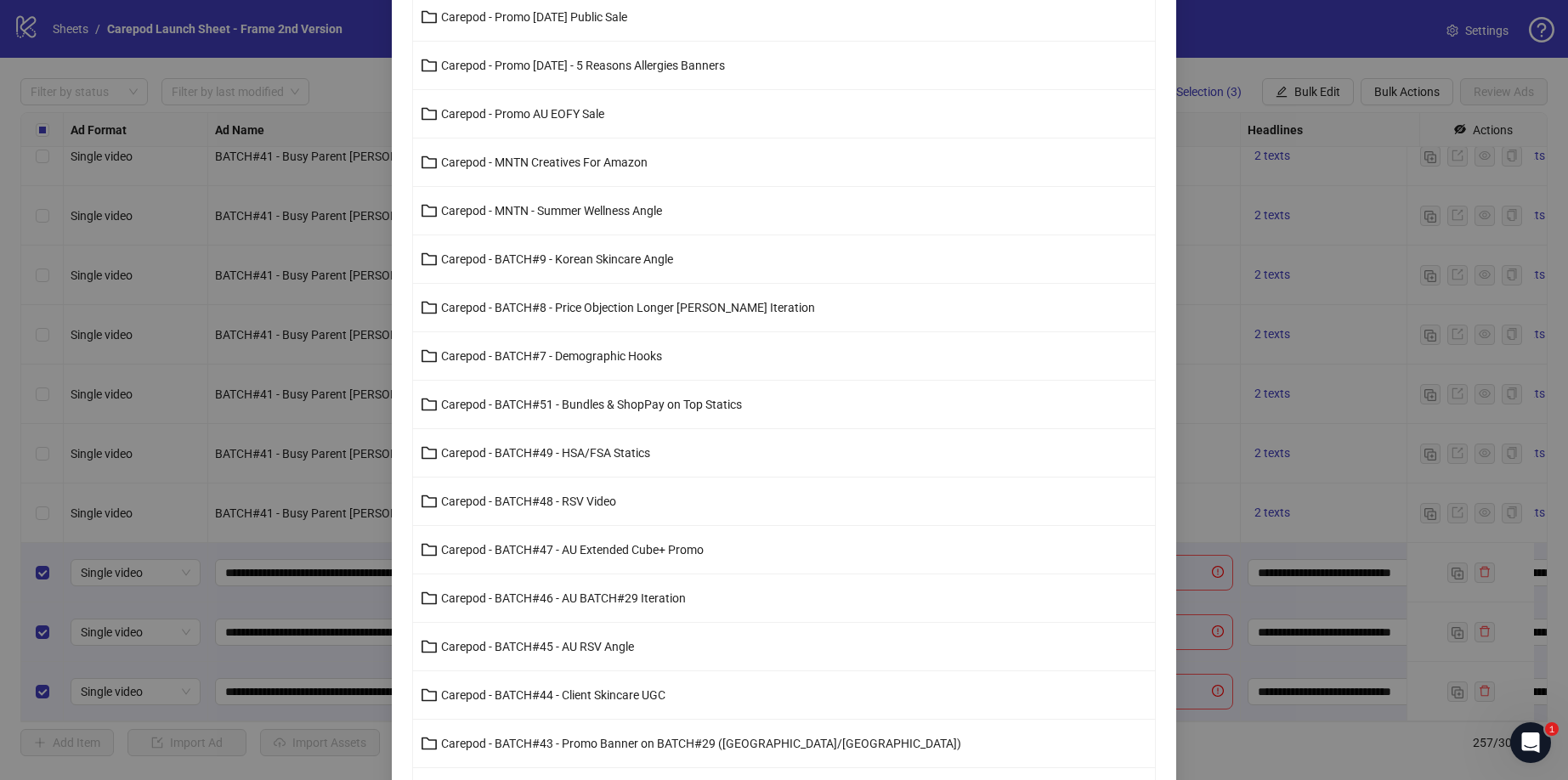 scroll, scrollTop: 244, scrollLeft: 0, axis: vertical 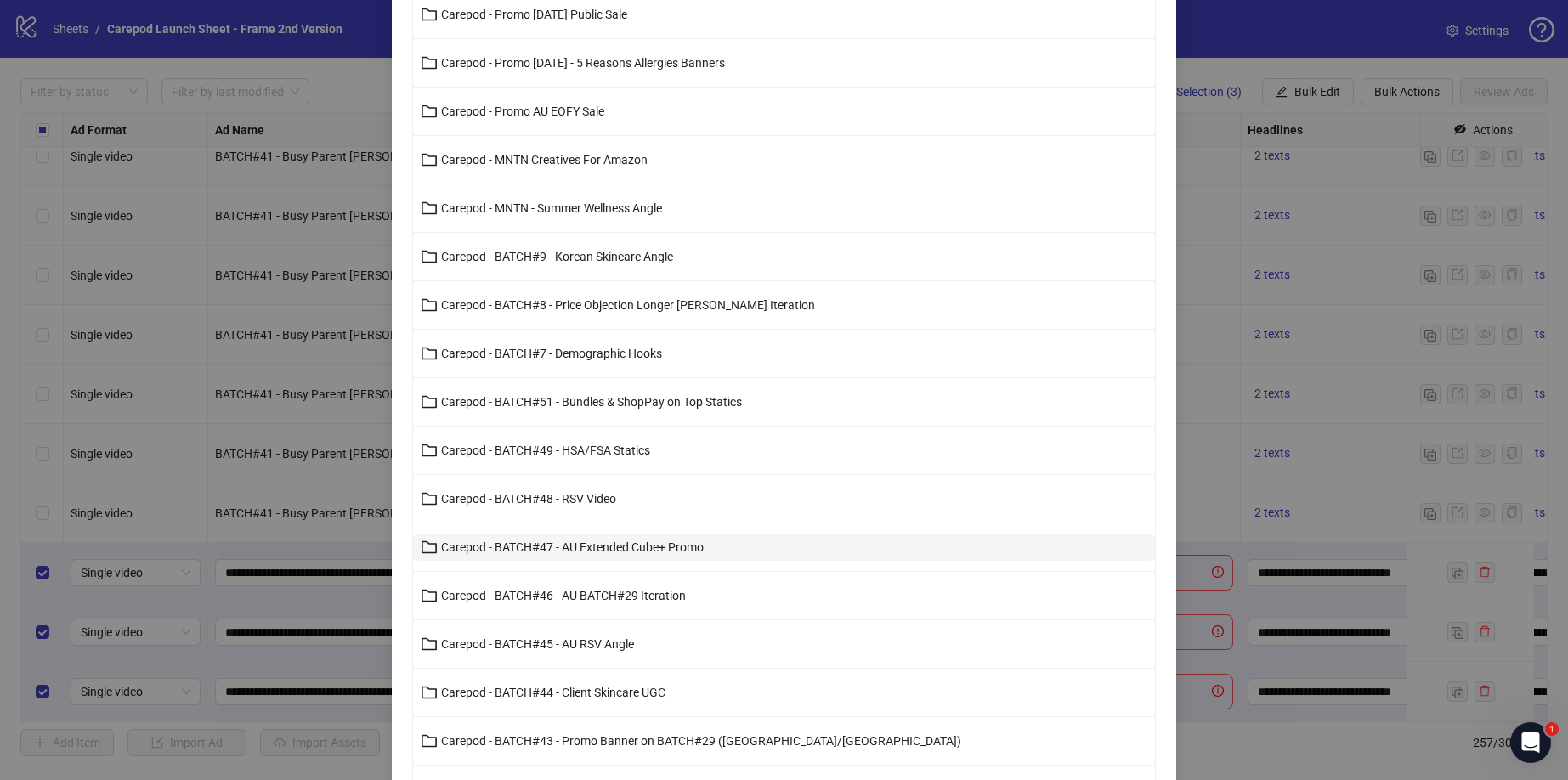 click on "Carepod - BATCH#47 - AU Extended Cube+ Promo" at bounding box center (572, 547) 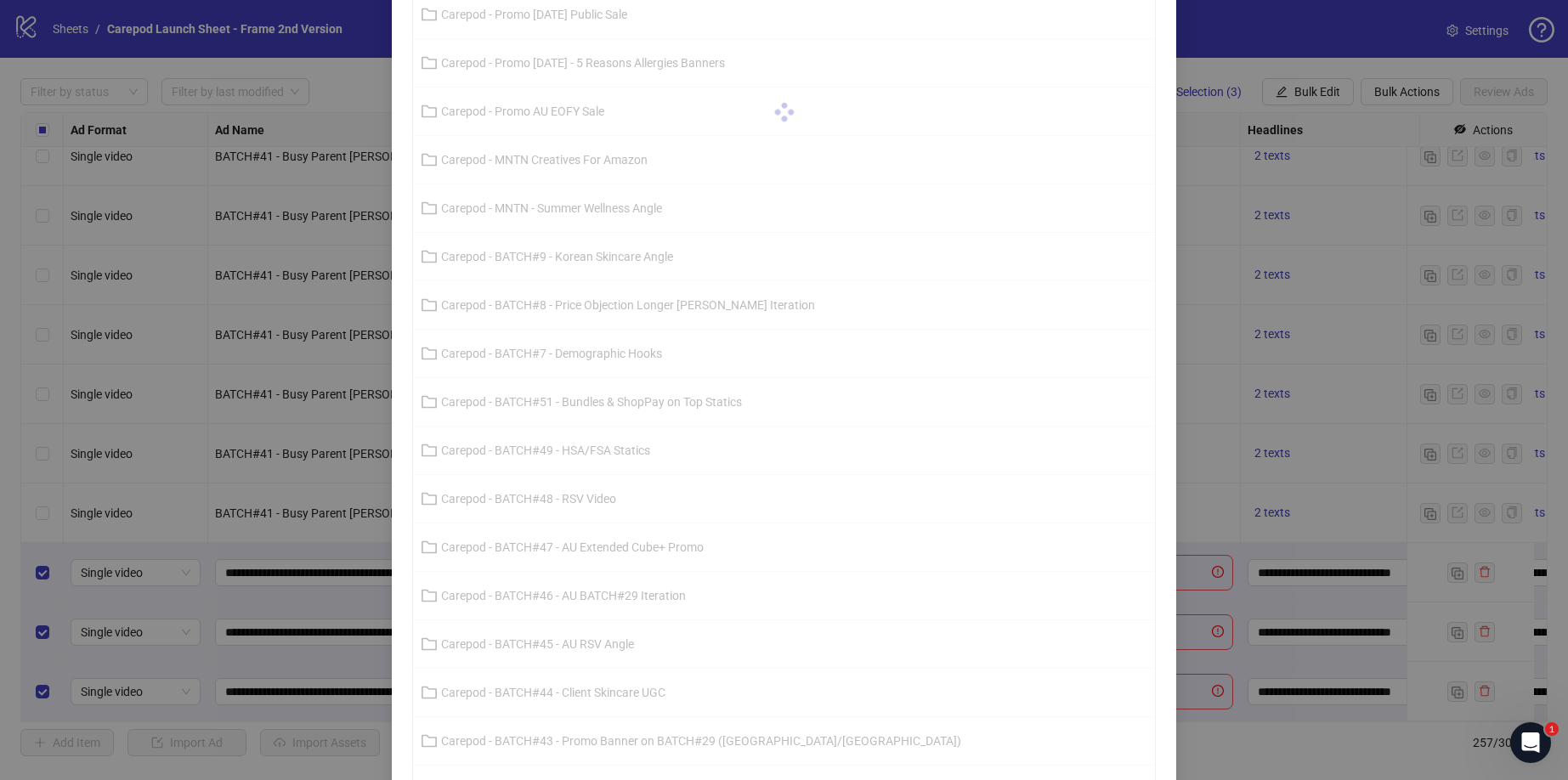 scroll, scrollTop: 0, scrollLeft: 0, axis: both 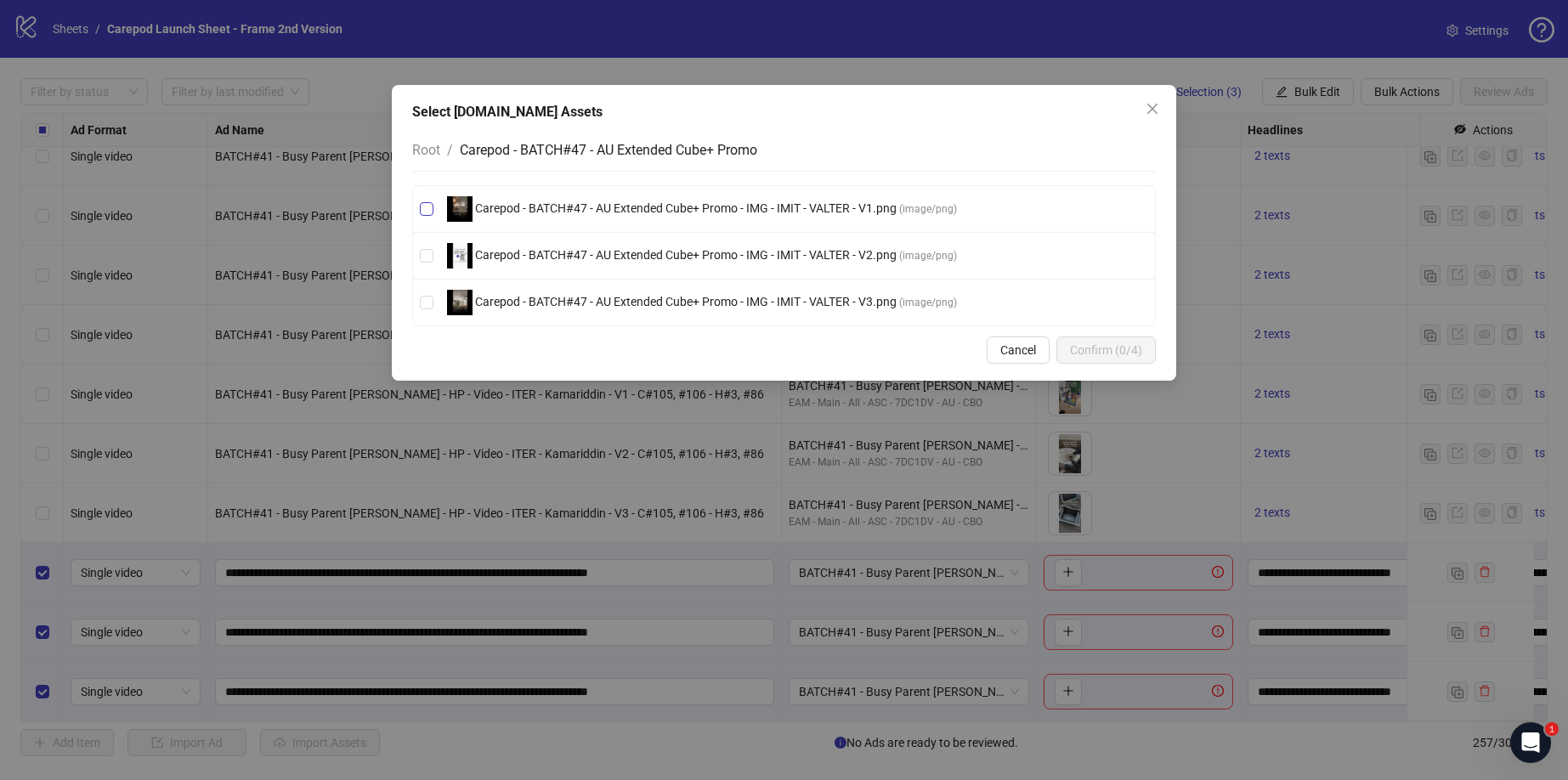 click on "Carepod - BATCH#47 - AU Extended Cube+ Promo - IMG - IMIT - VALTER - V1.png" at bounding box center (686, 208) 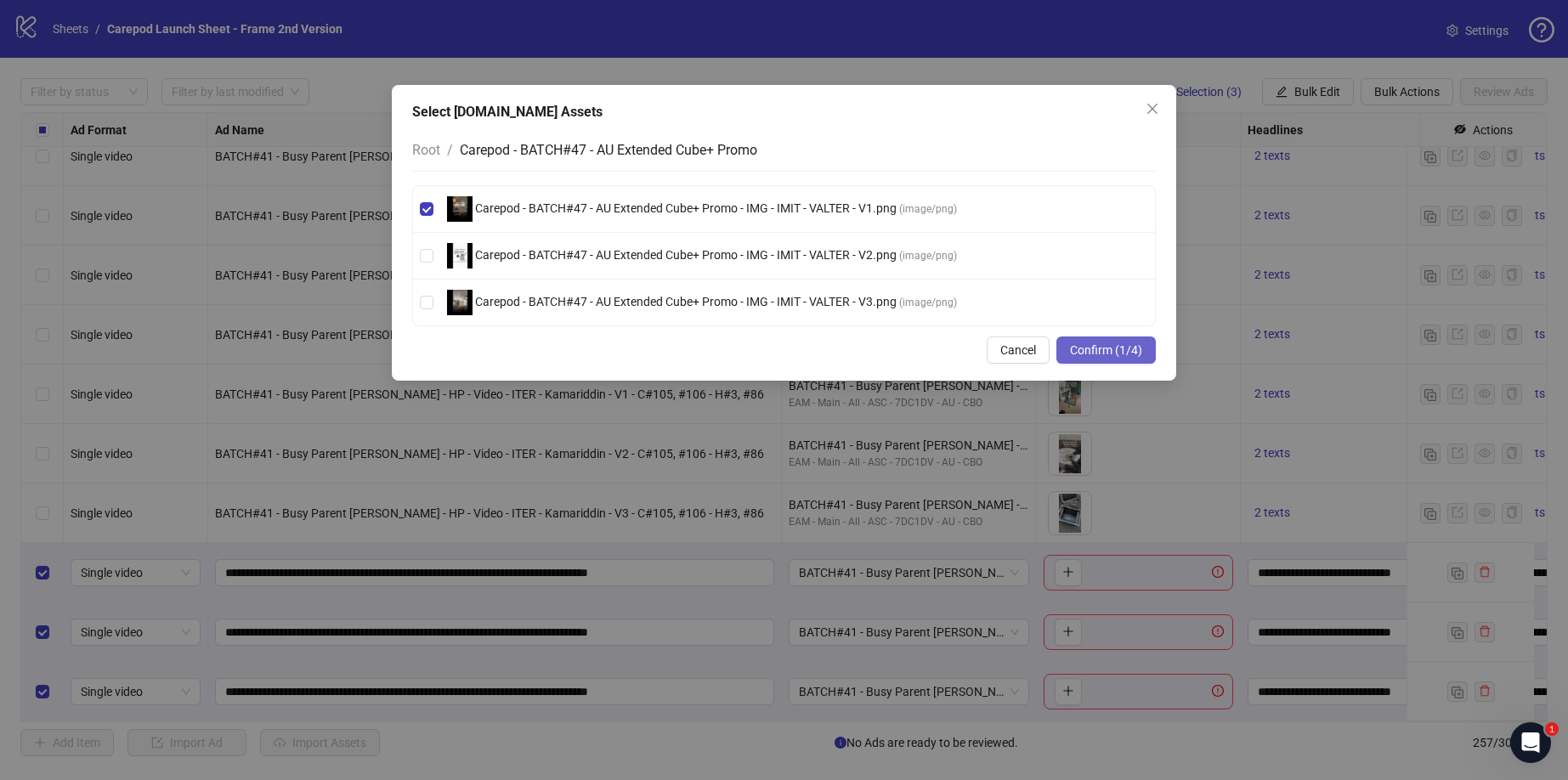 click on "Confirm (1/4)" at bounding box center [1106, 350] 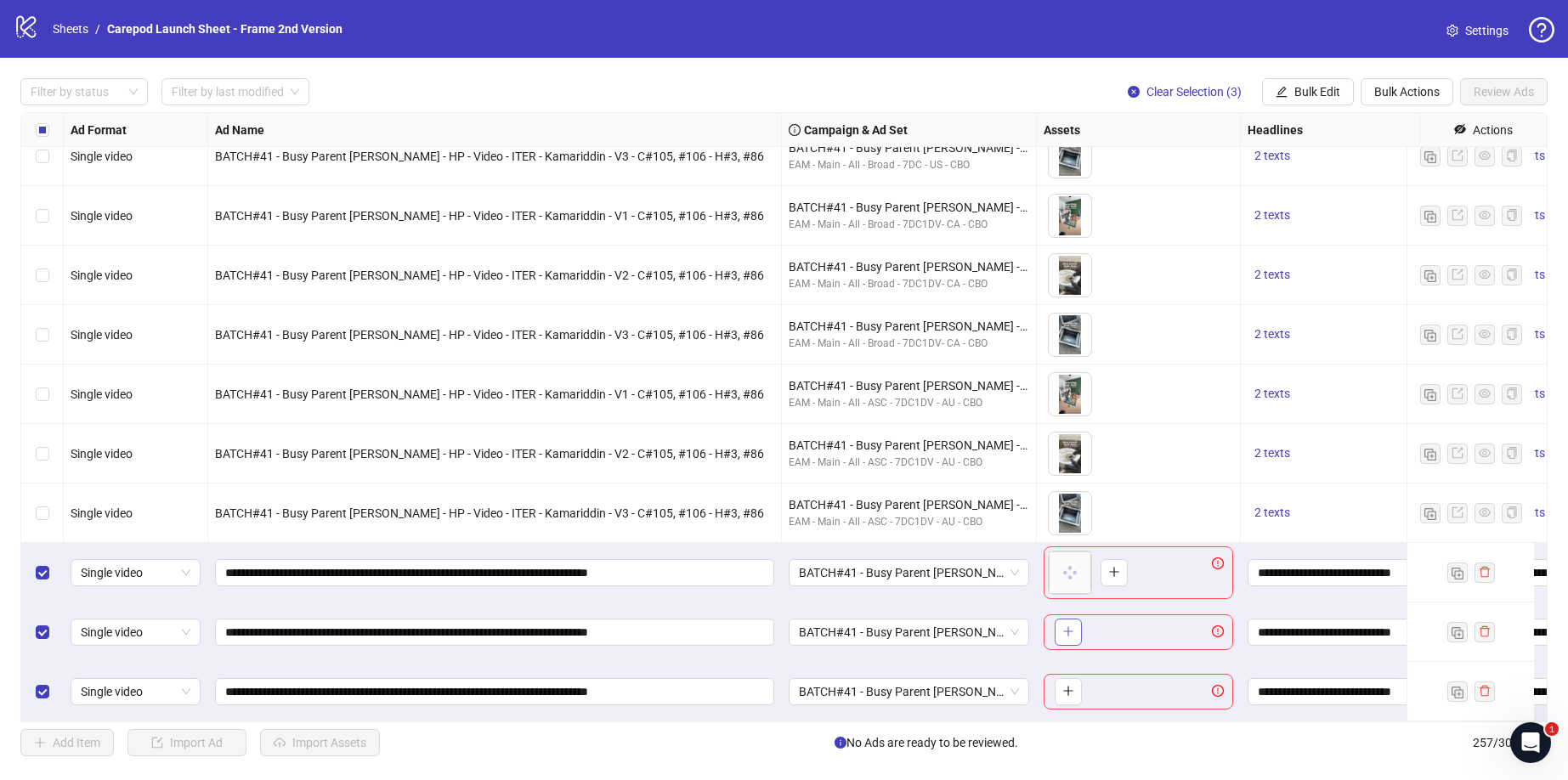 click 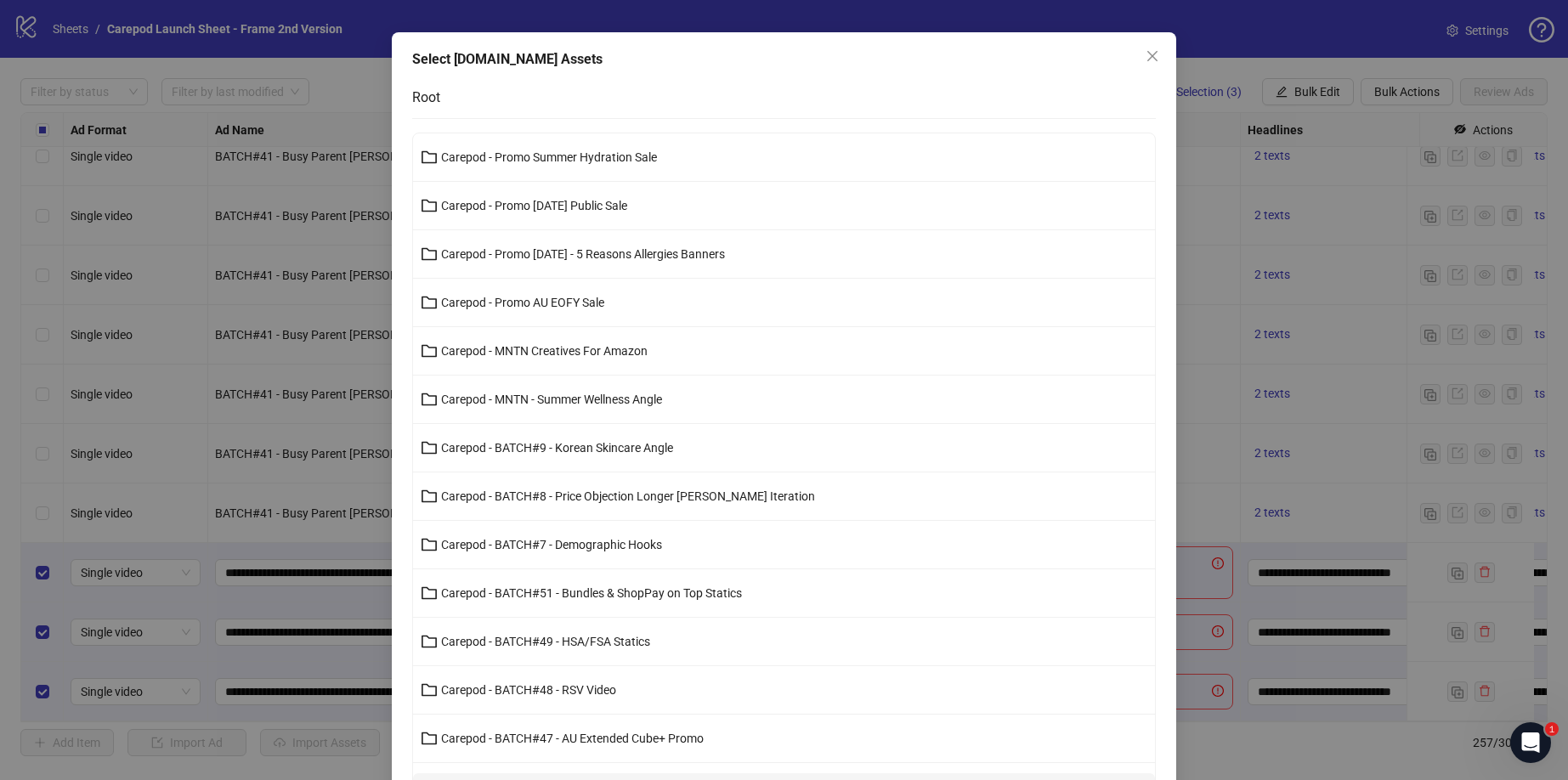 scroll, scrollTop: 78, scrollLeft: 0, axis: vertical 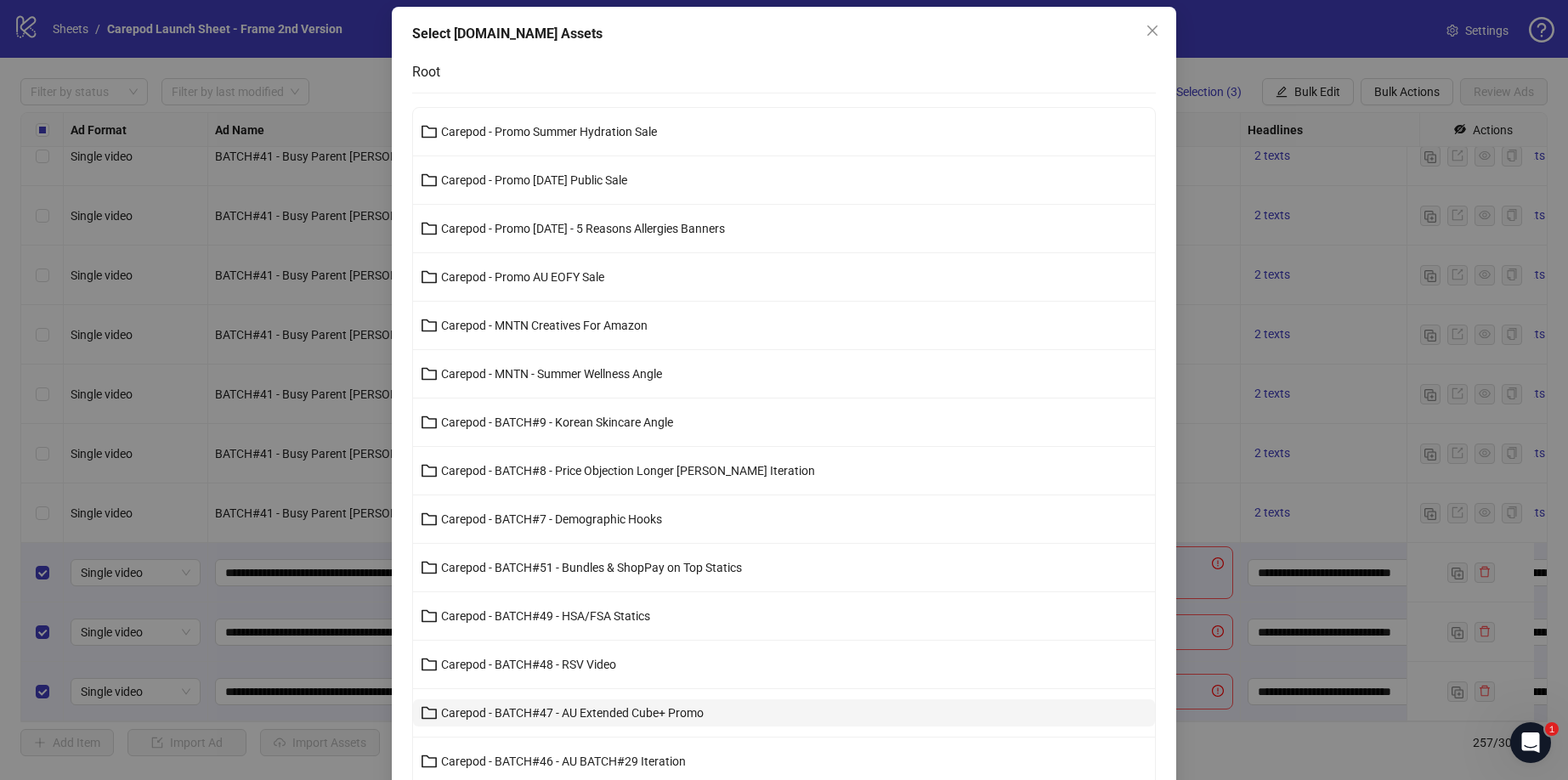 click on "Carepod - BATCH#47 - AU Extended Cube+ Promo" at bounding box center [572, 713] 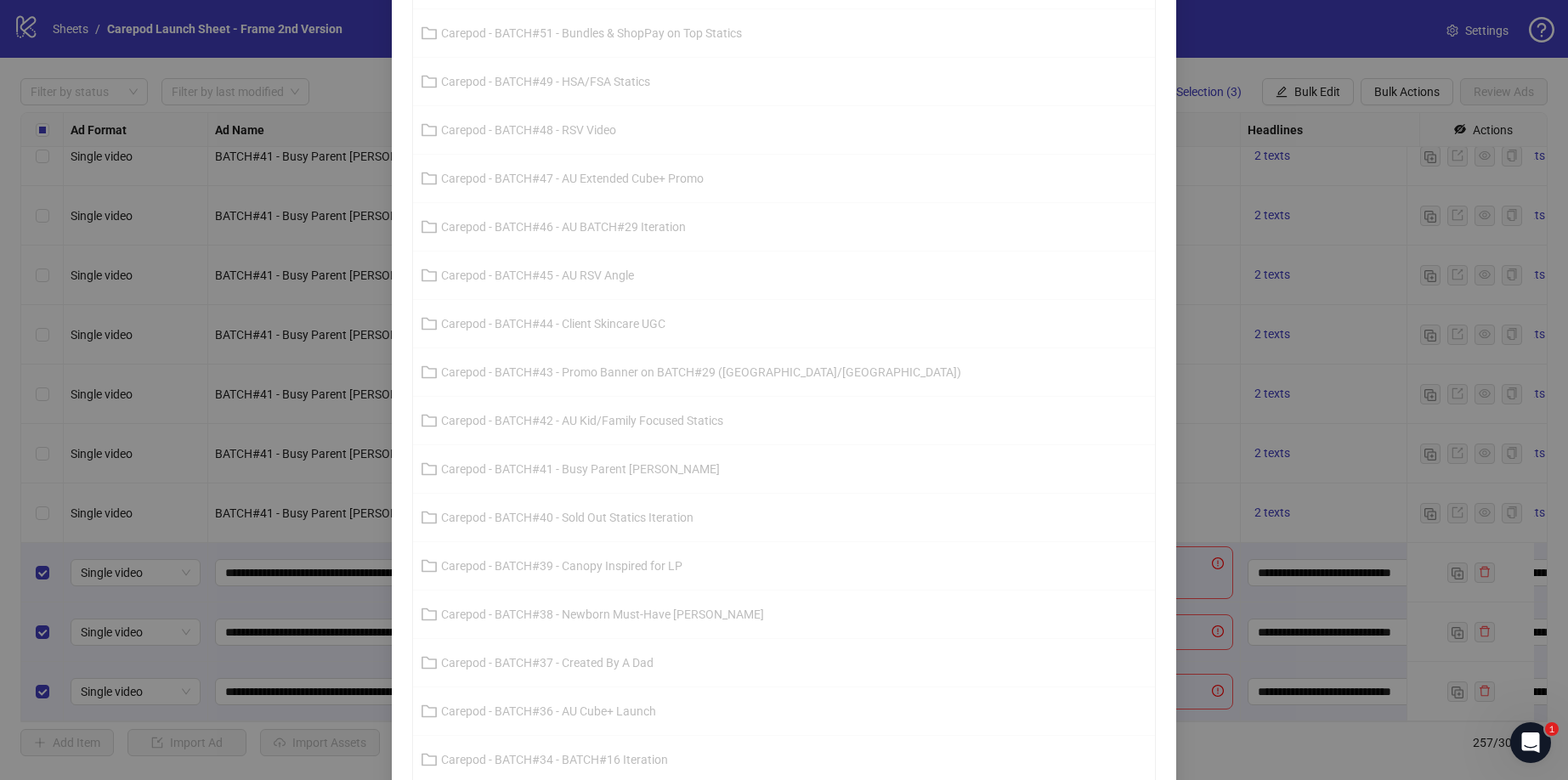 scroll, scrollTop: 0, scrollLeft: 0, axis: both 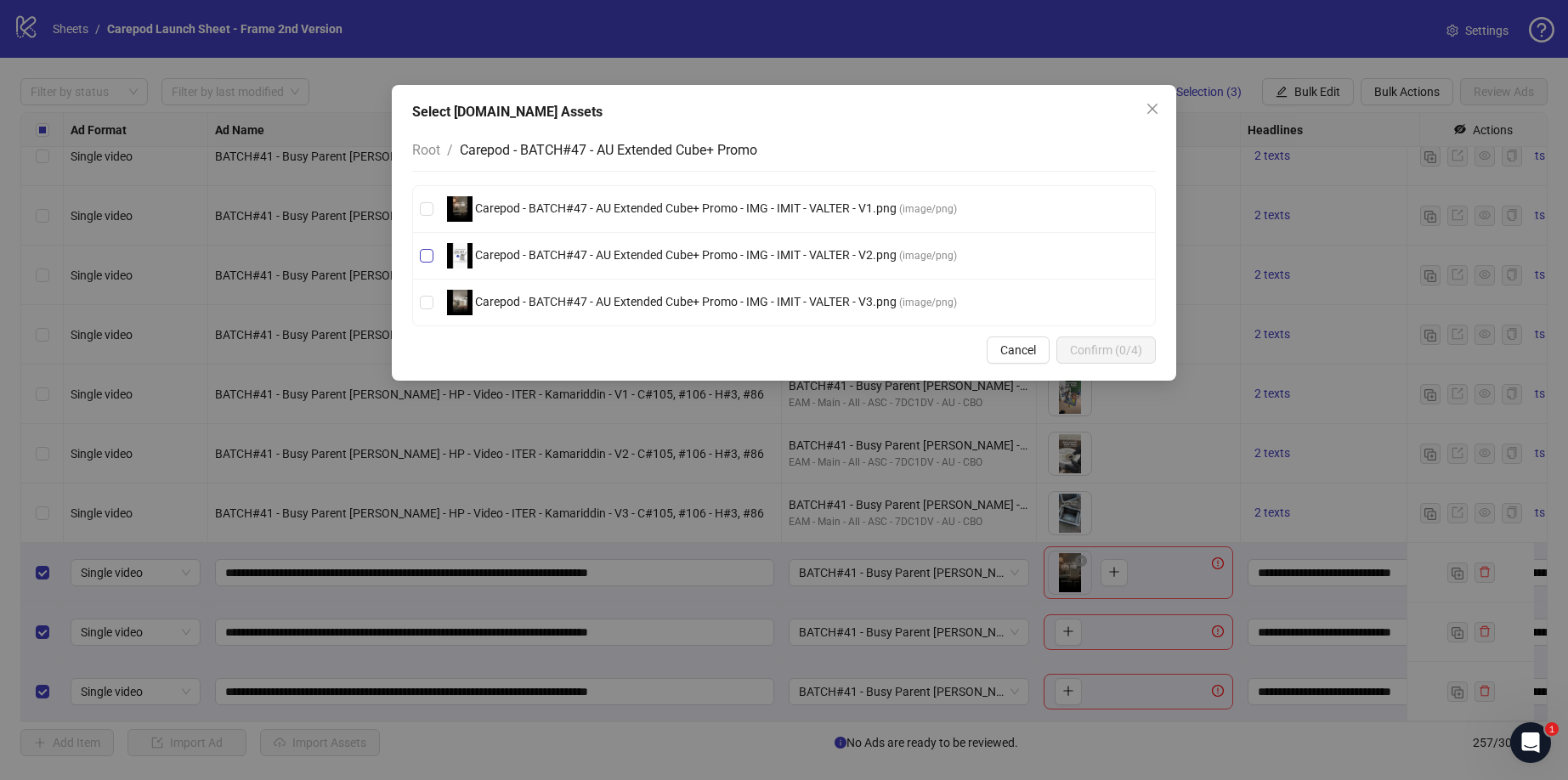 click on "Carepod - BATCH#47 - AU Extended Cube+ Promo - IMG - IMIT - VALTER - V2.png" at bounding box center (686, 255) 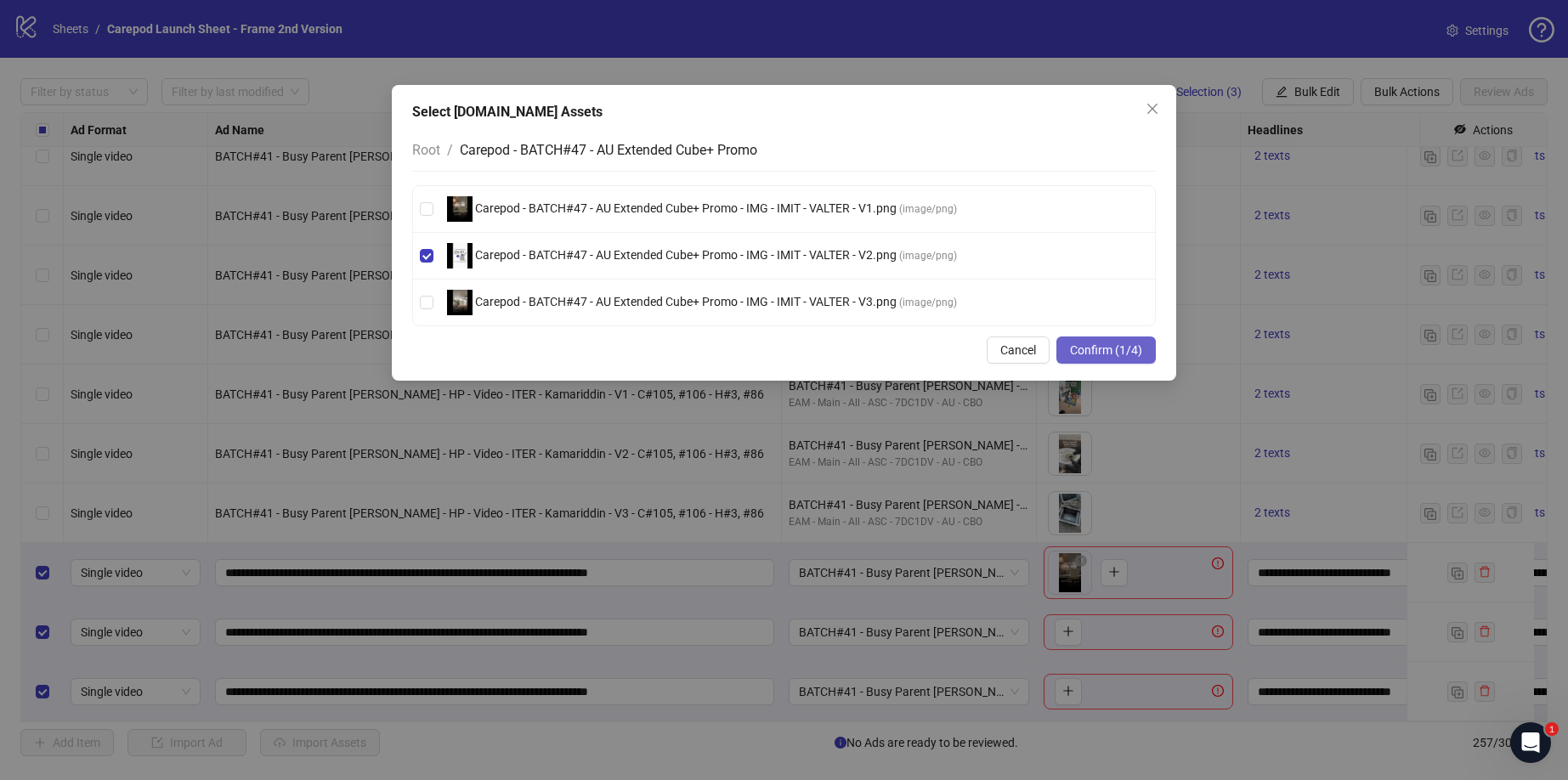 click on "Confirm (1/4)" at bounding box center (1106, 350) 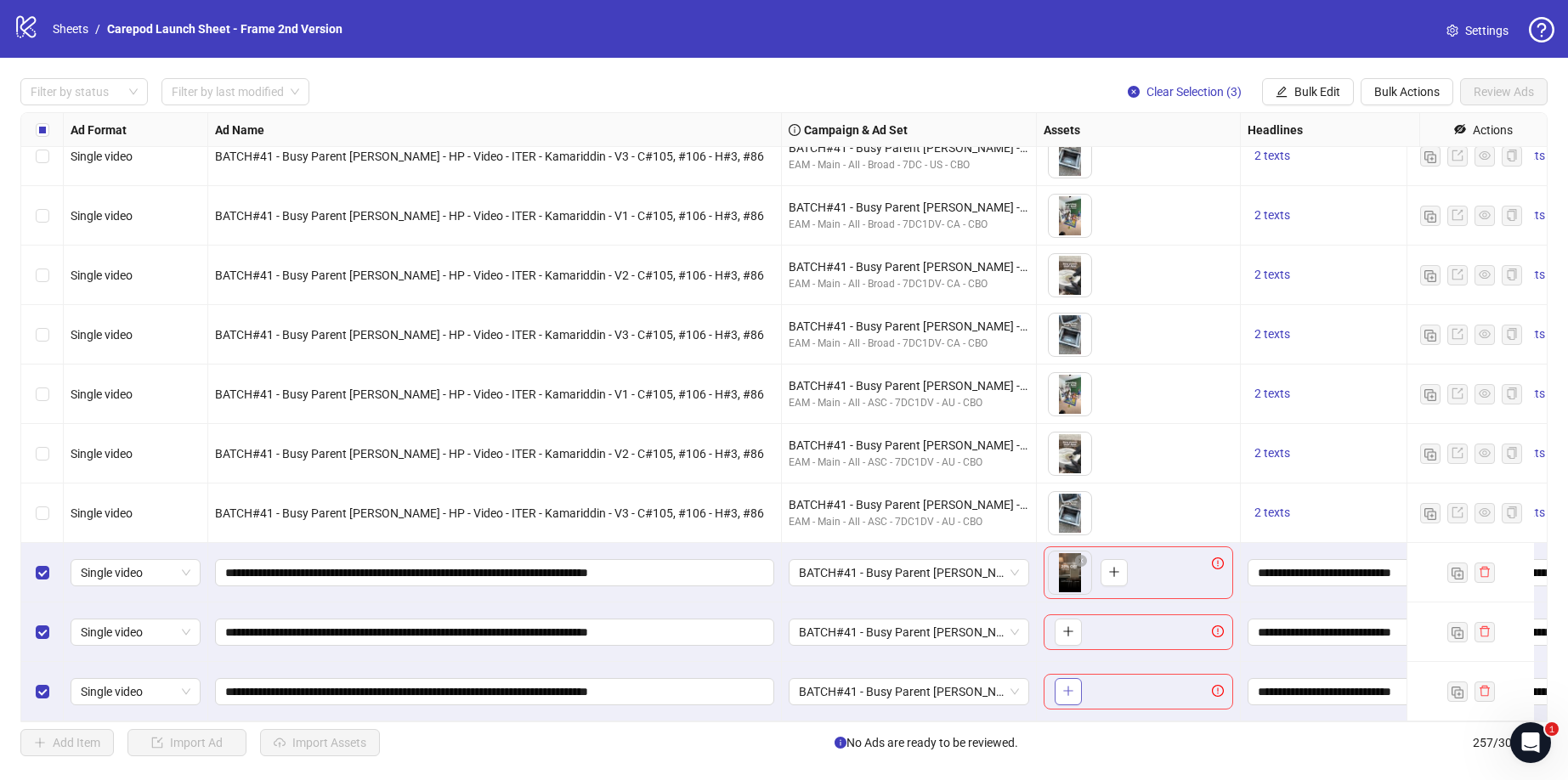 click 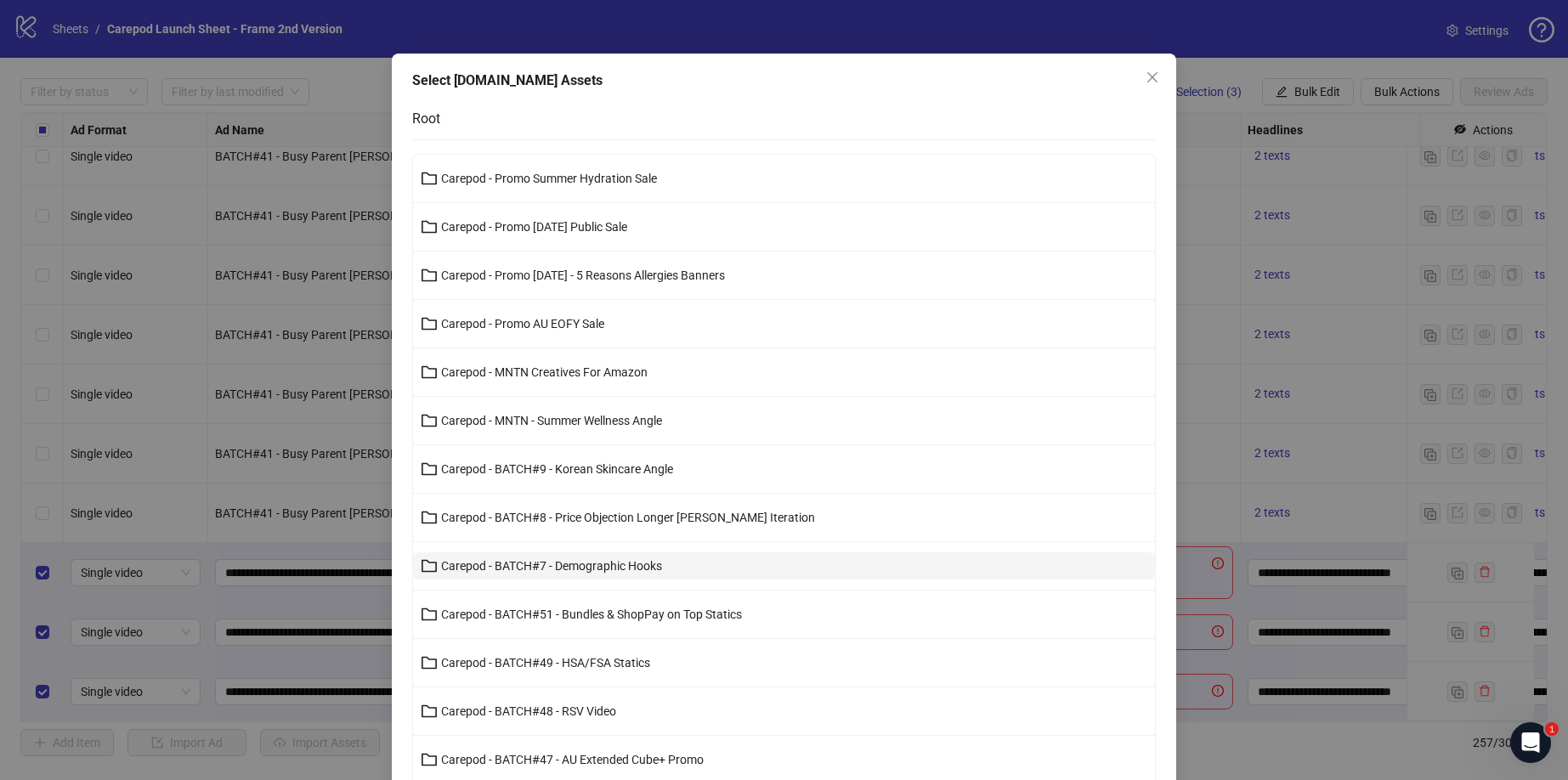 scroll, scrollTop: 285, scrollLeft: 0, axis: vertical 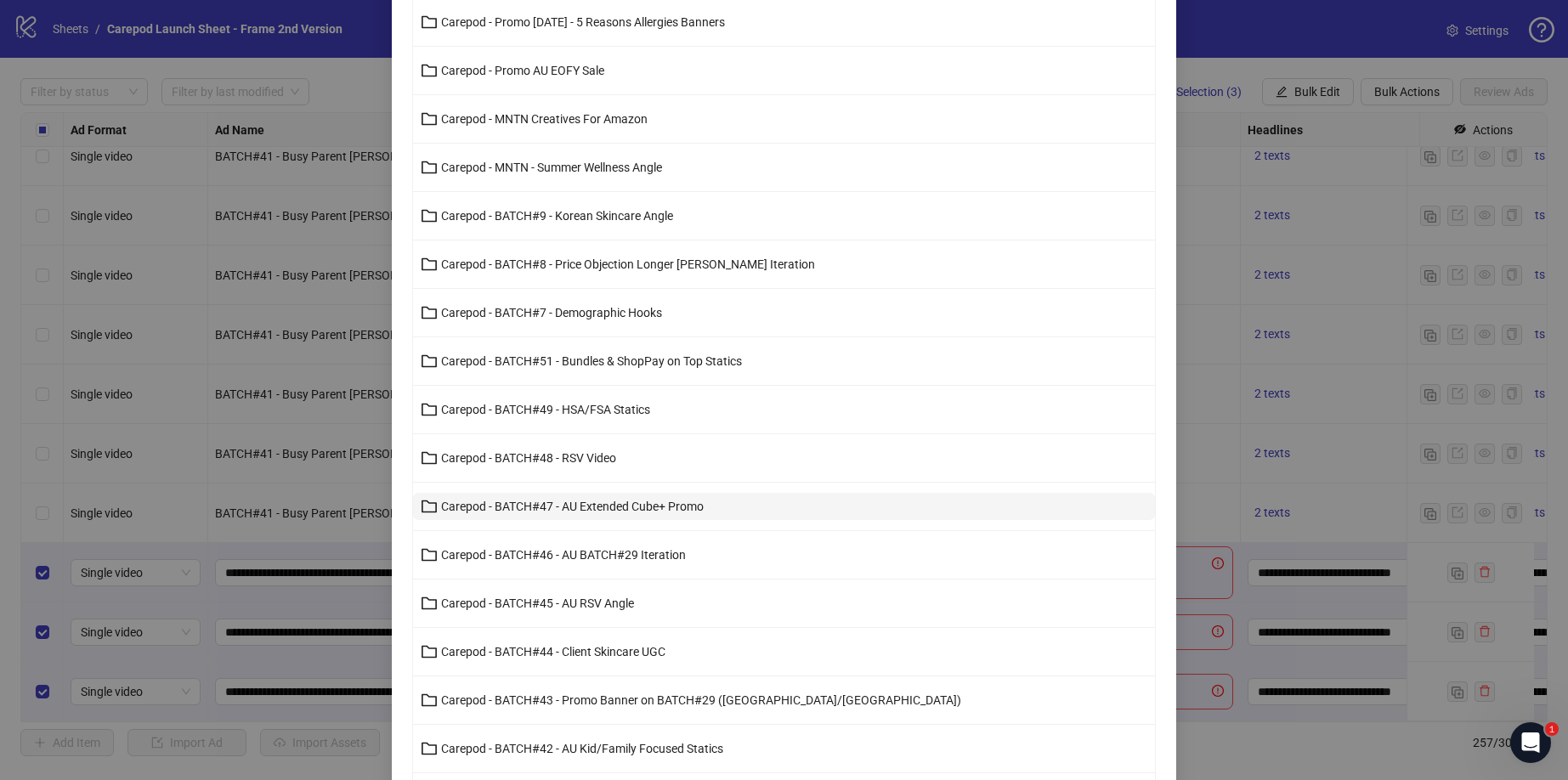 click on "Carepod - BATCH#47 - AU Extended Cube+ Promo" at bounding box center (572, 506) 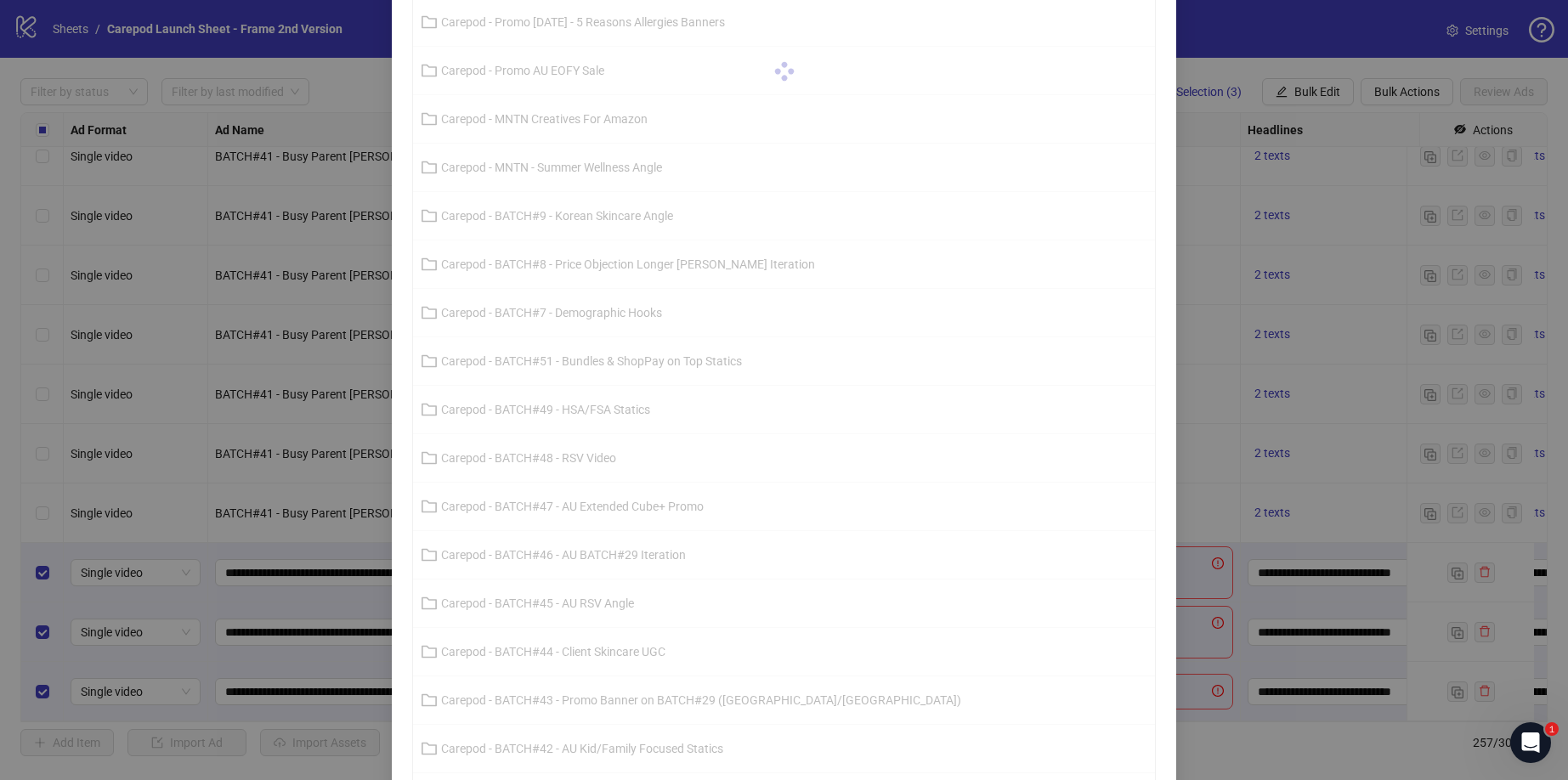 scroll, scrollTop: 0, scrollLeft: 0, axis: both 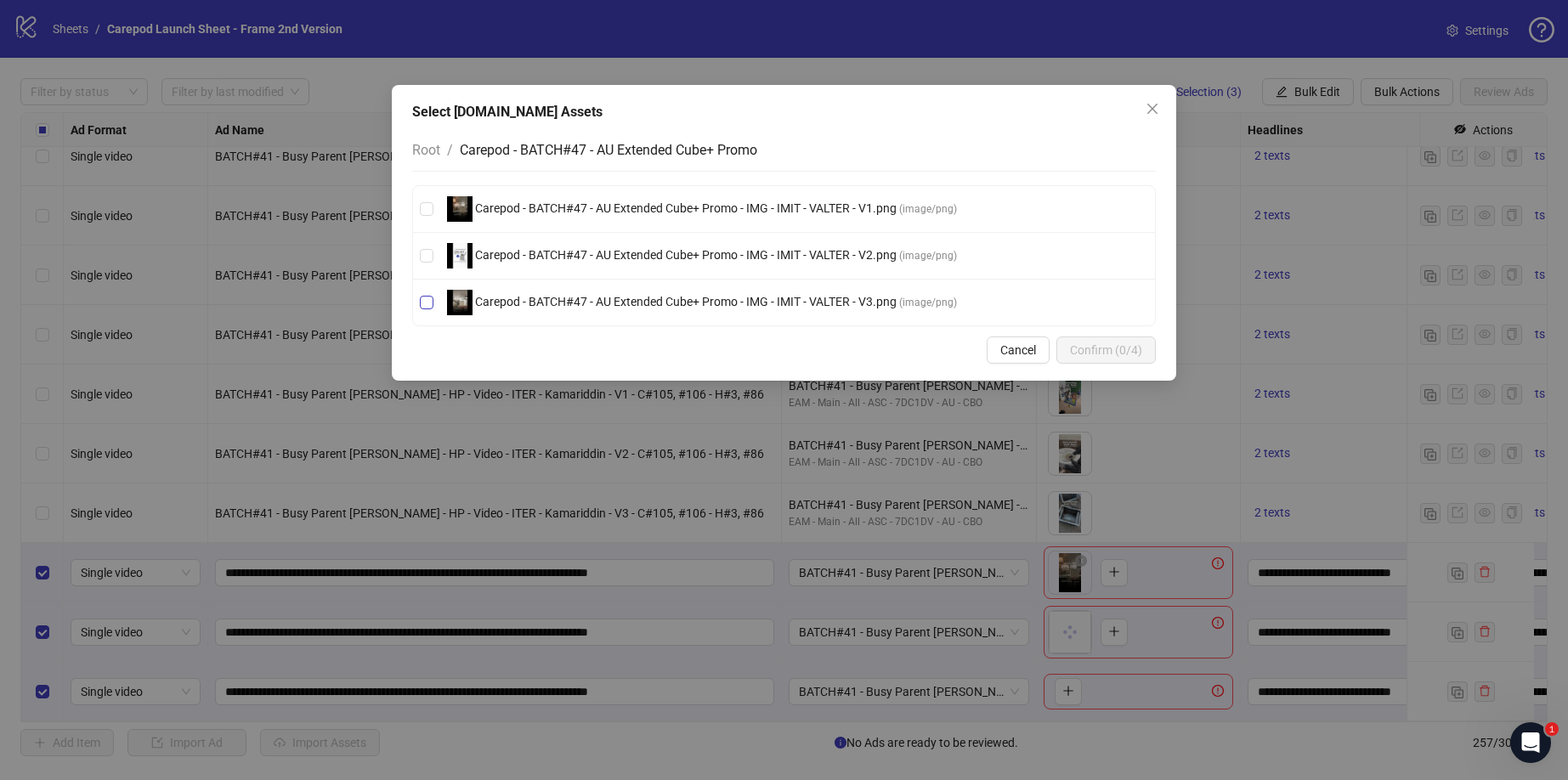 click on "Carepod - BATCH#47 - AU Extended Cube+ Promo - IMG - IMIT - VALTER - V3.png" at bounding box center [686, 302] 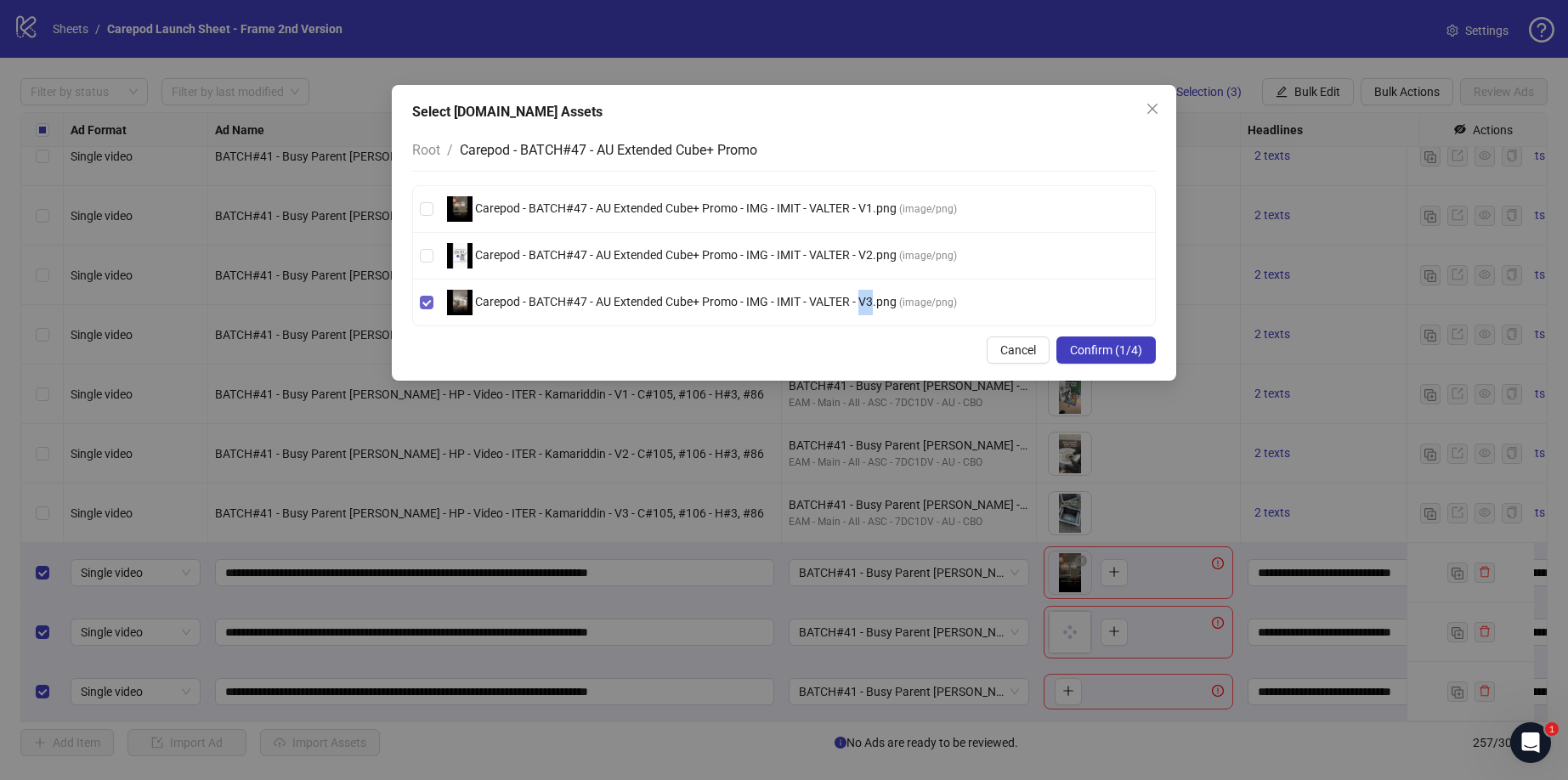 click on "Carepod - BATCH#47 - AU Extended Cube+ Promo - IMG - IMIT - VALTER - V3.png" at bounding box center [686, 302] 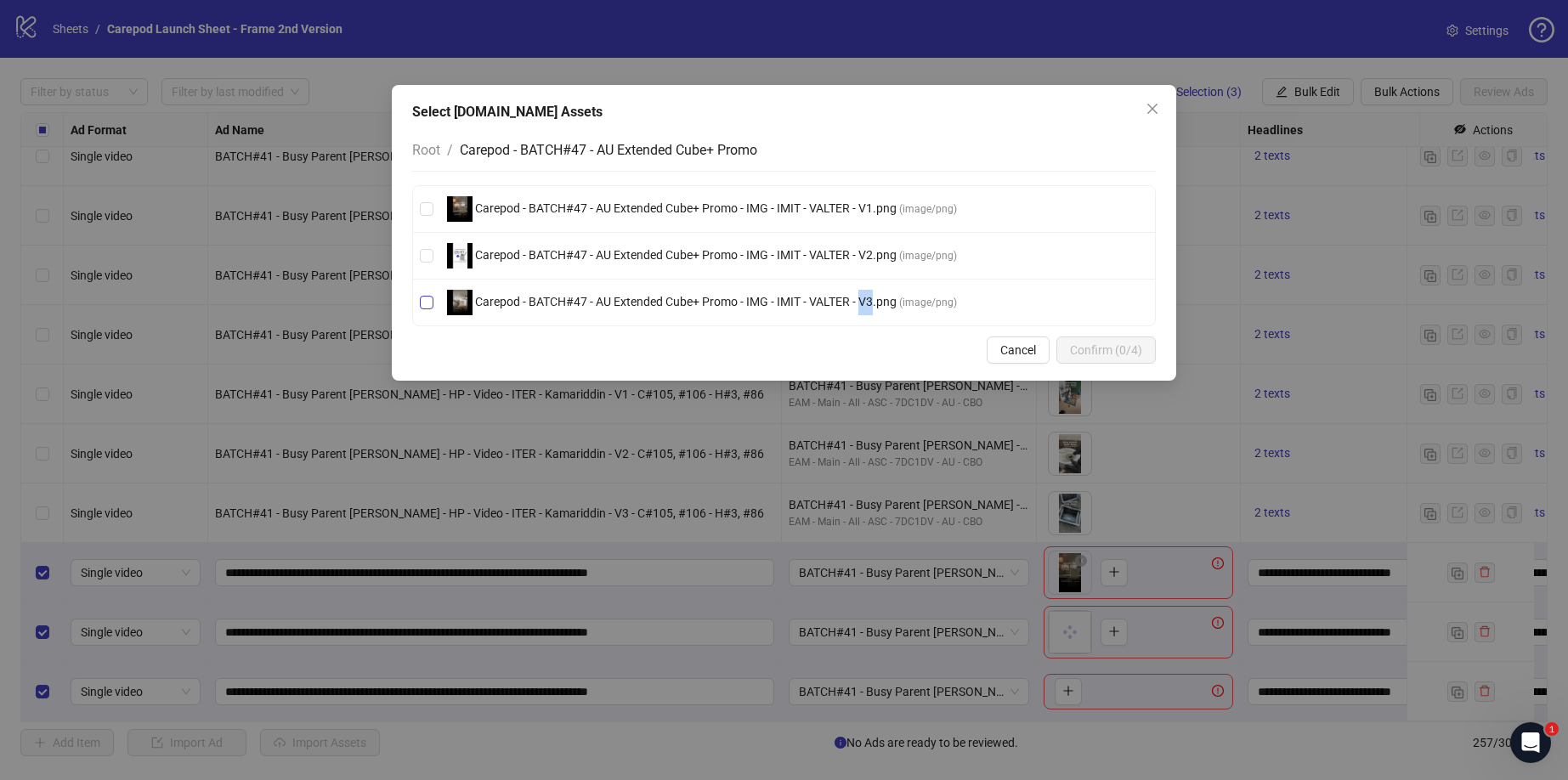 click on "Select Frame.io Assets Root / Carepod - BATCH#47 - AU Extended Cube+ Promo   Carepod - BATCH#47 - AU Extended Cube+ Promo - IMG - IMIT - VALTER - V1.png   ( image/png )   Carepod - BATCH#47 - AU Extended Cube+ Promo - IMG - IMIT - VALTER - V2.png   ( image/png )   Carepod - BATCH#47 - AU Extended Cube+ Promo - IMG - IMIT - VALTER - V3.png   ( image/png ) Cancel Confirm (0/4)" at bounding box center (784, 233) 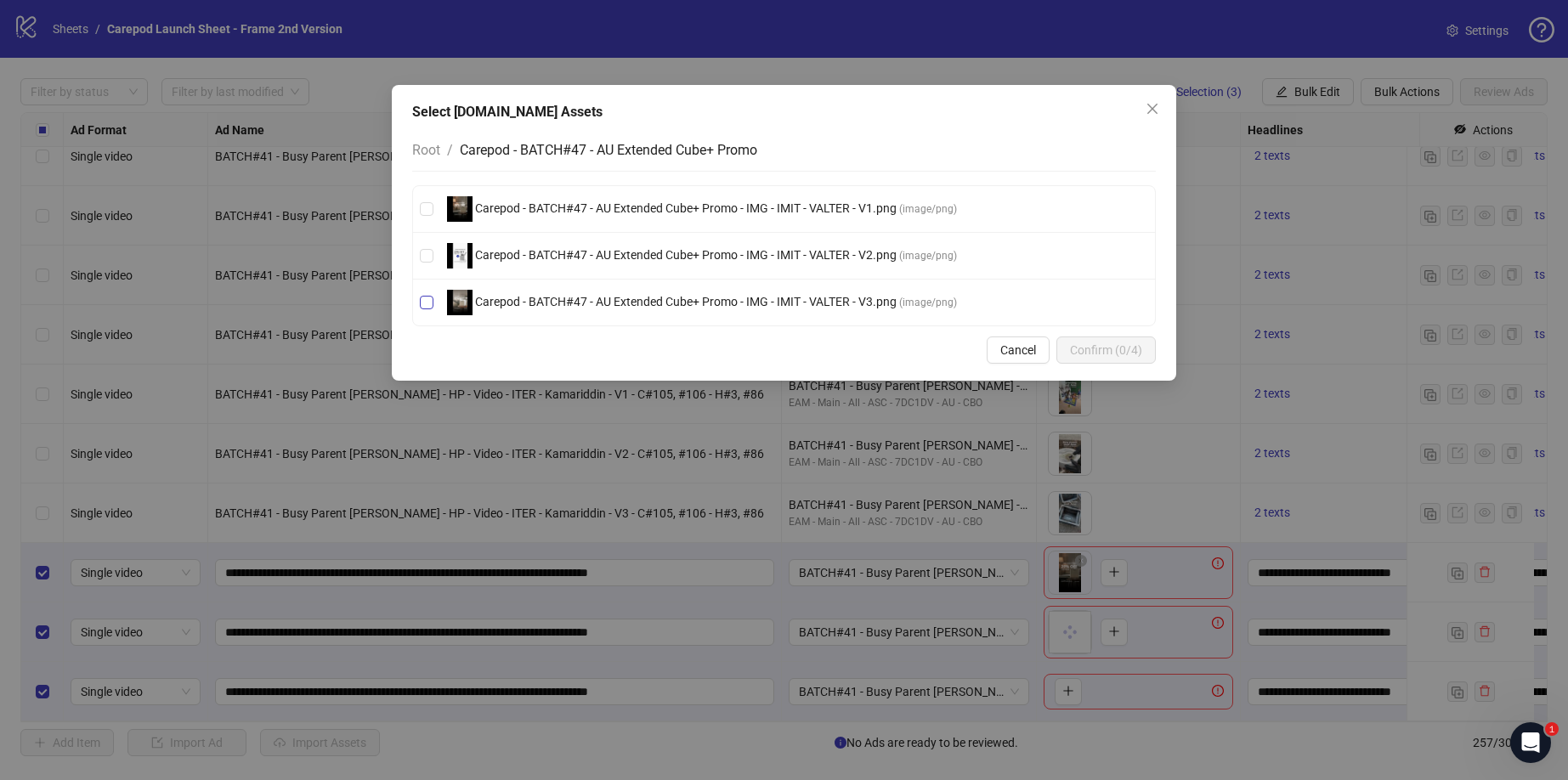 click on "Carepod - BATCH#47 - AU Extended Cube+ Promo - IMG - IMIT - VALTER - V3.png   ( image/png )" at bounding box center [702, 302] 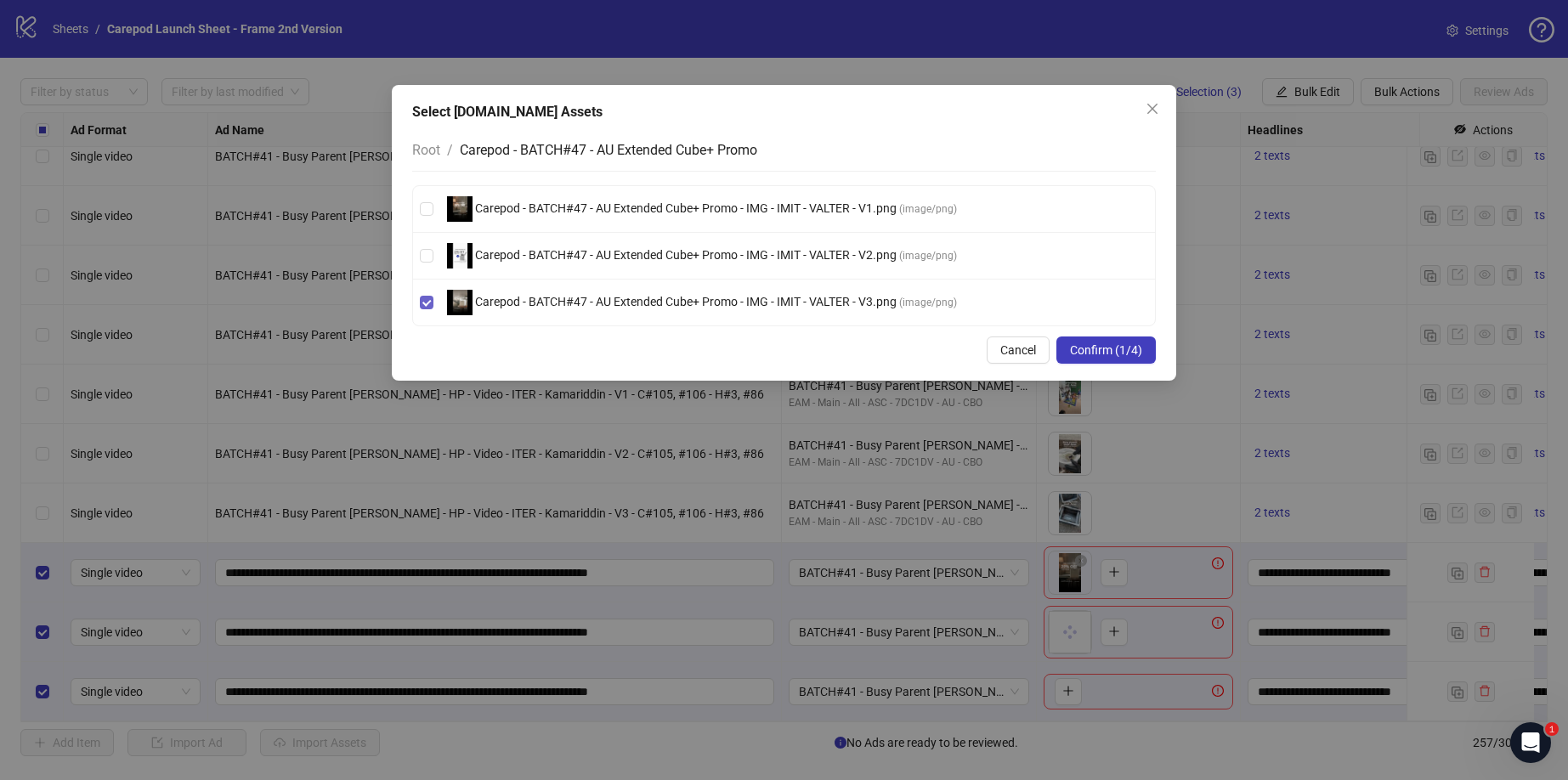 click on "Carepod - BATCH#47 - AU Extended Cube+ Promo - IMG - IMIT - VALTER - V3.png   ( image/png )" at bounding box center (702, 302) 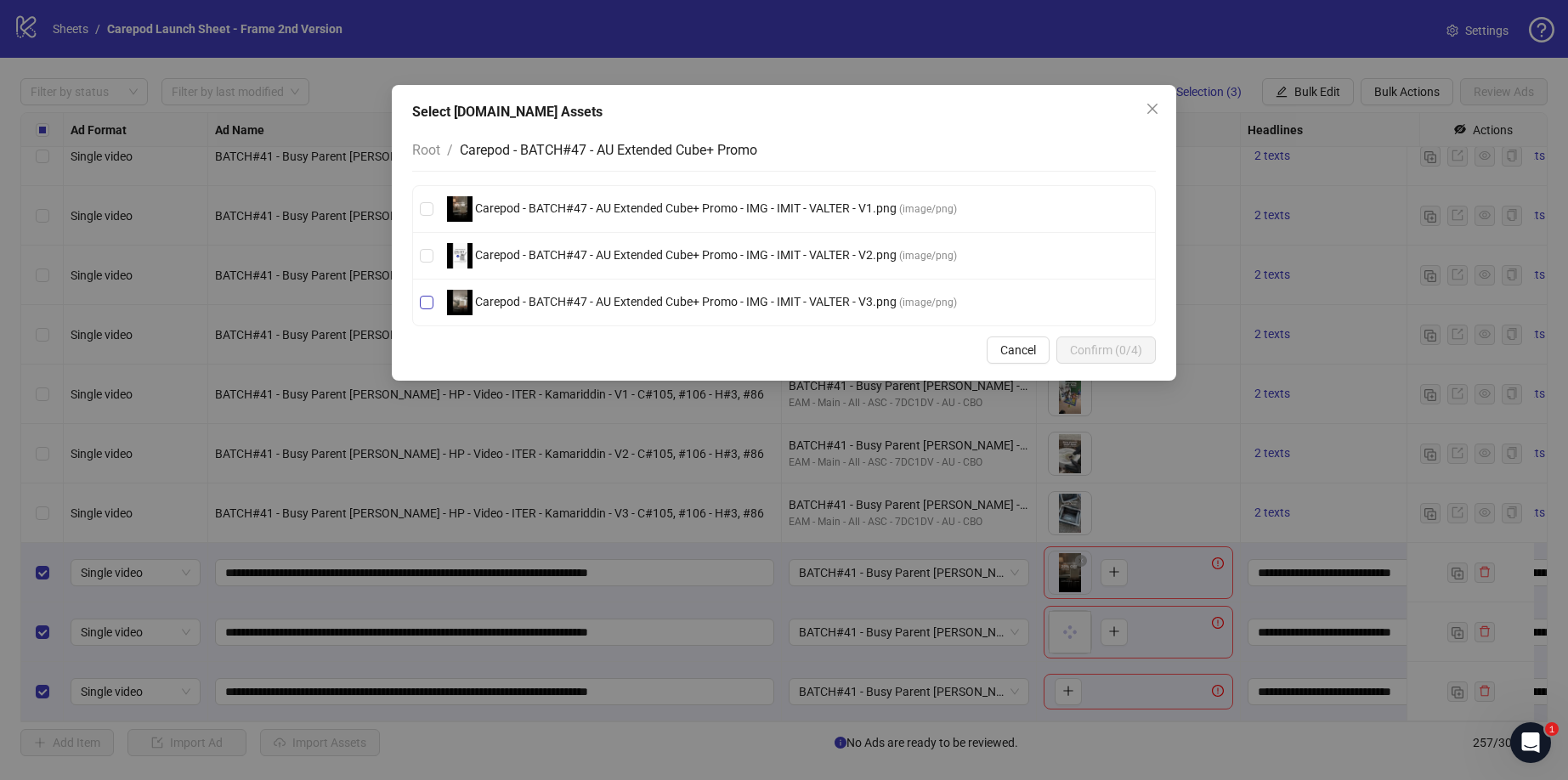 drag, startPoint x: 948, startPoint y: 300, endPoint x: 970, endPoint y: 306, distance: 22.80351 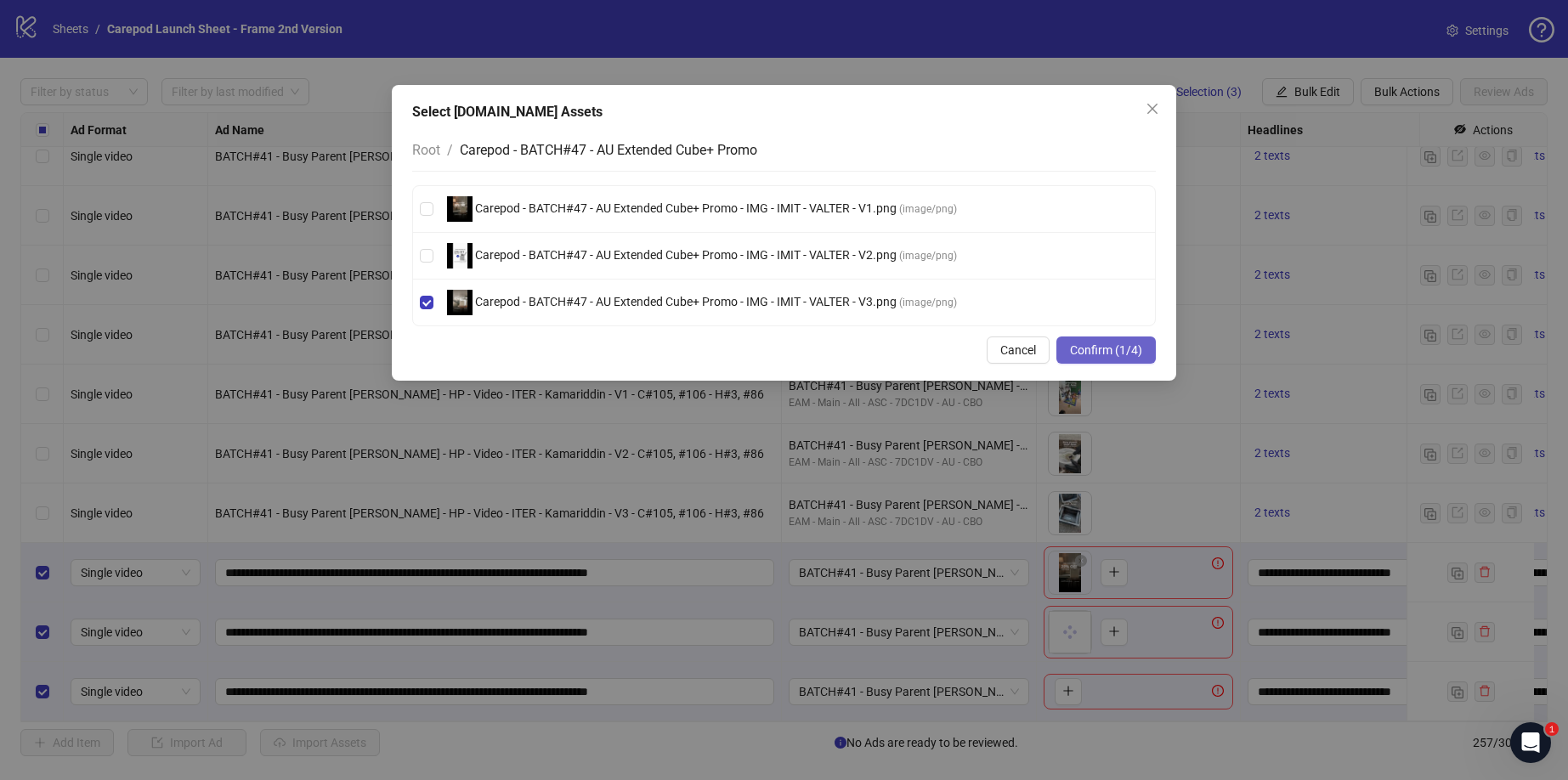 click on "Confirm (1/4)" at bounding box center [1106, 350] 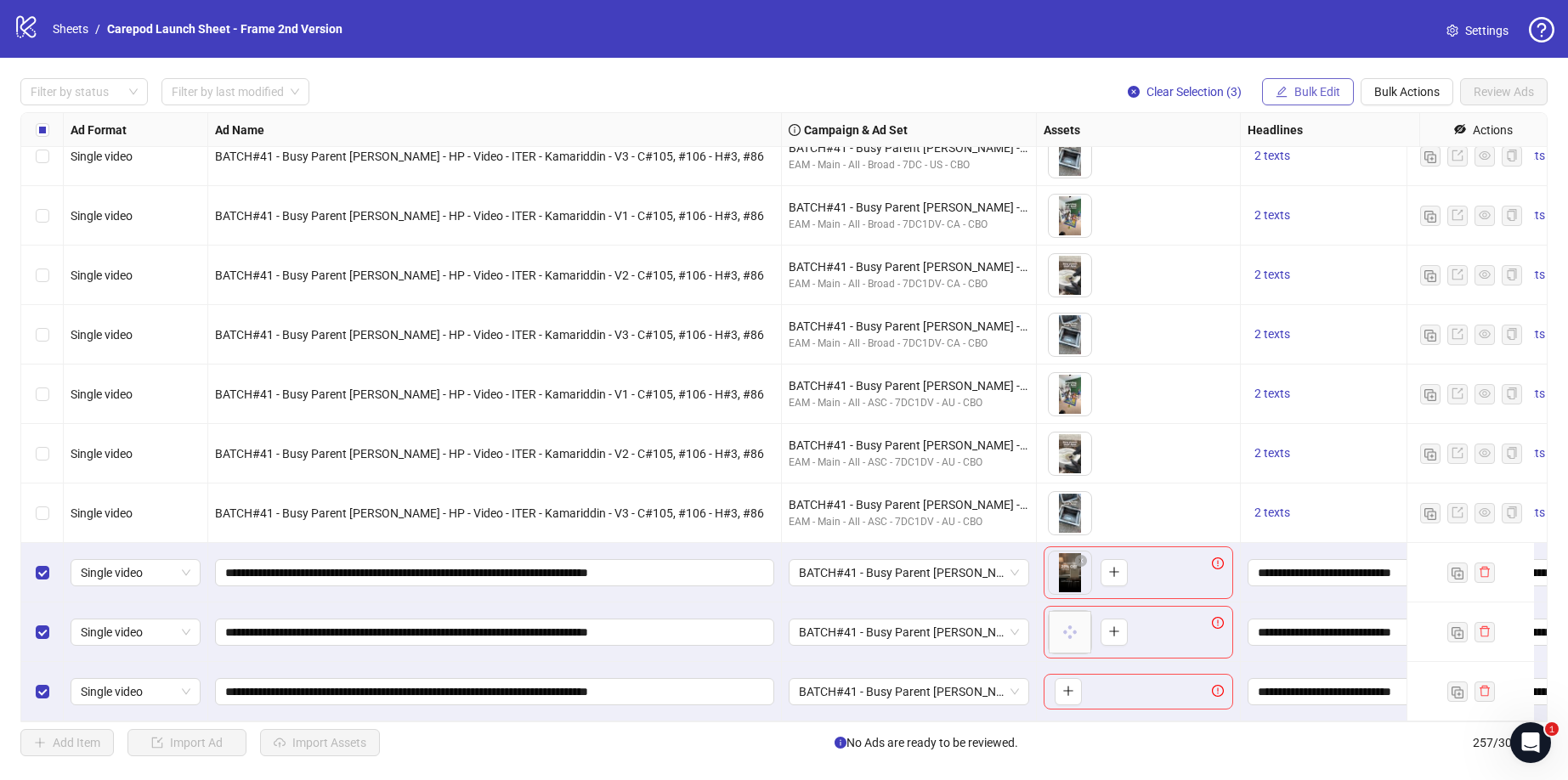 click on "Bulk Edit" at bounding box center (1308, 92) 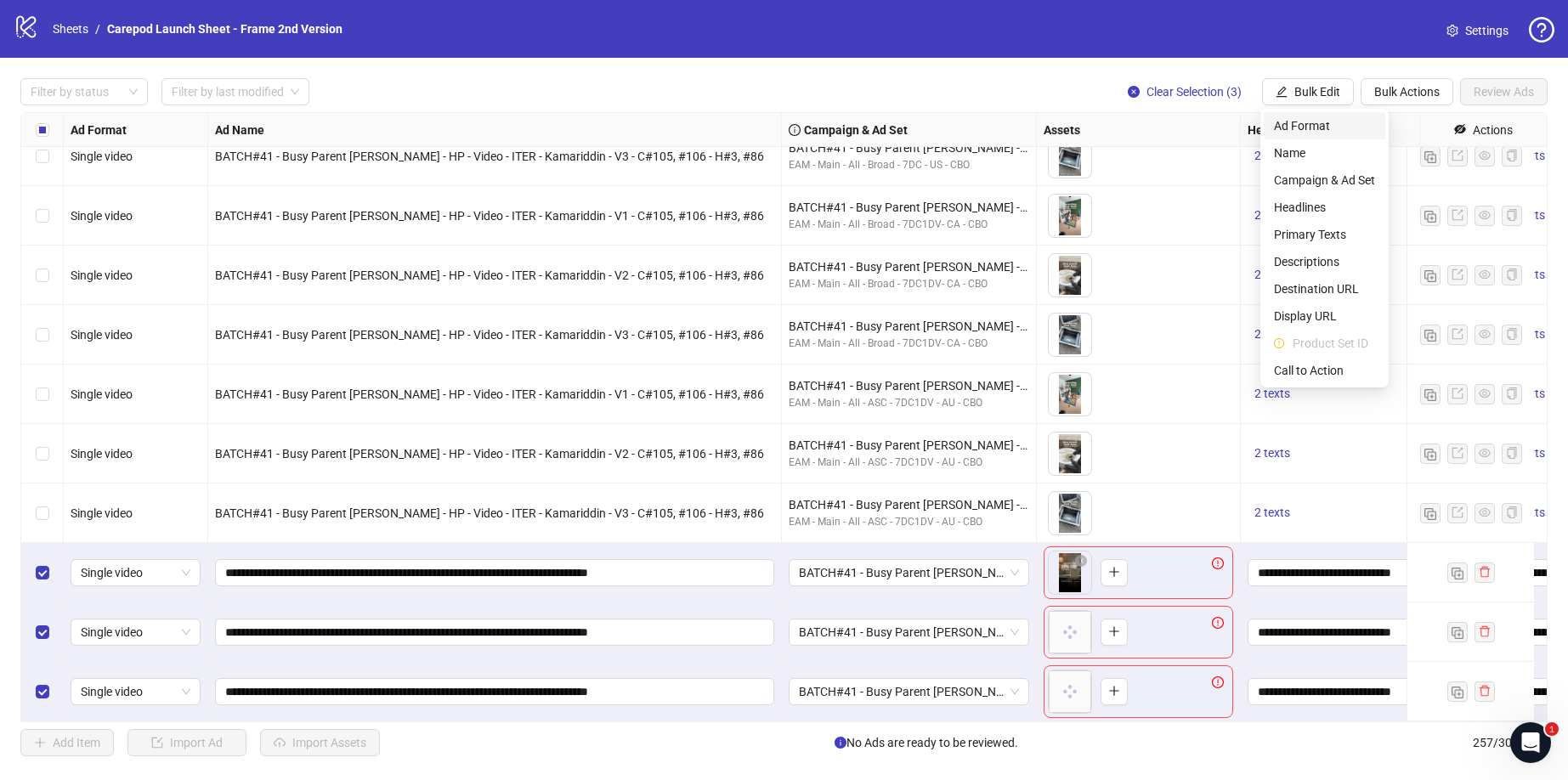 click on "Ad Format" at bounding box center [1324, 126] 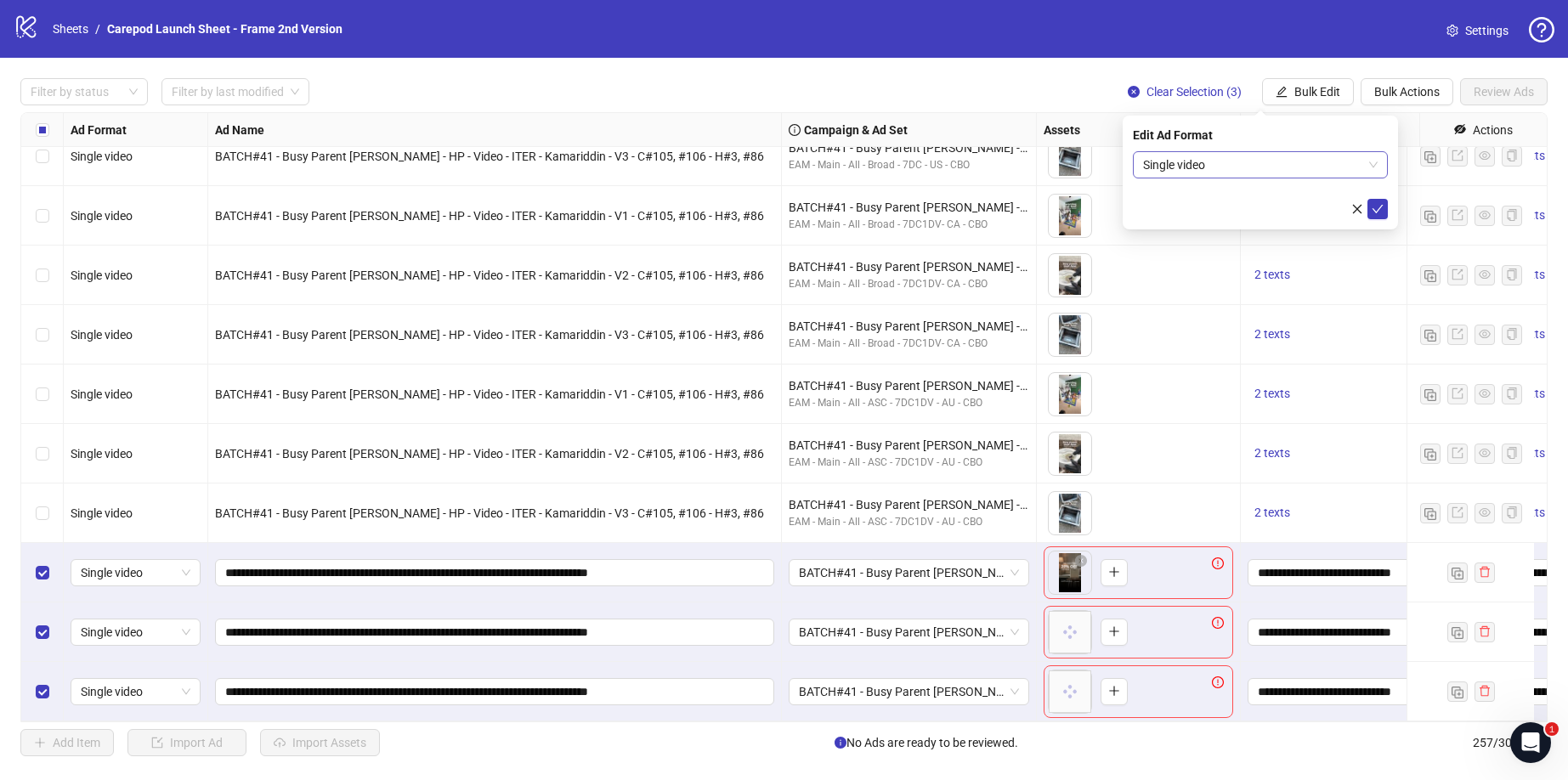 click on "Single video" at bounding box center (1260, 165) 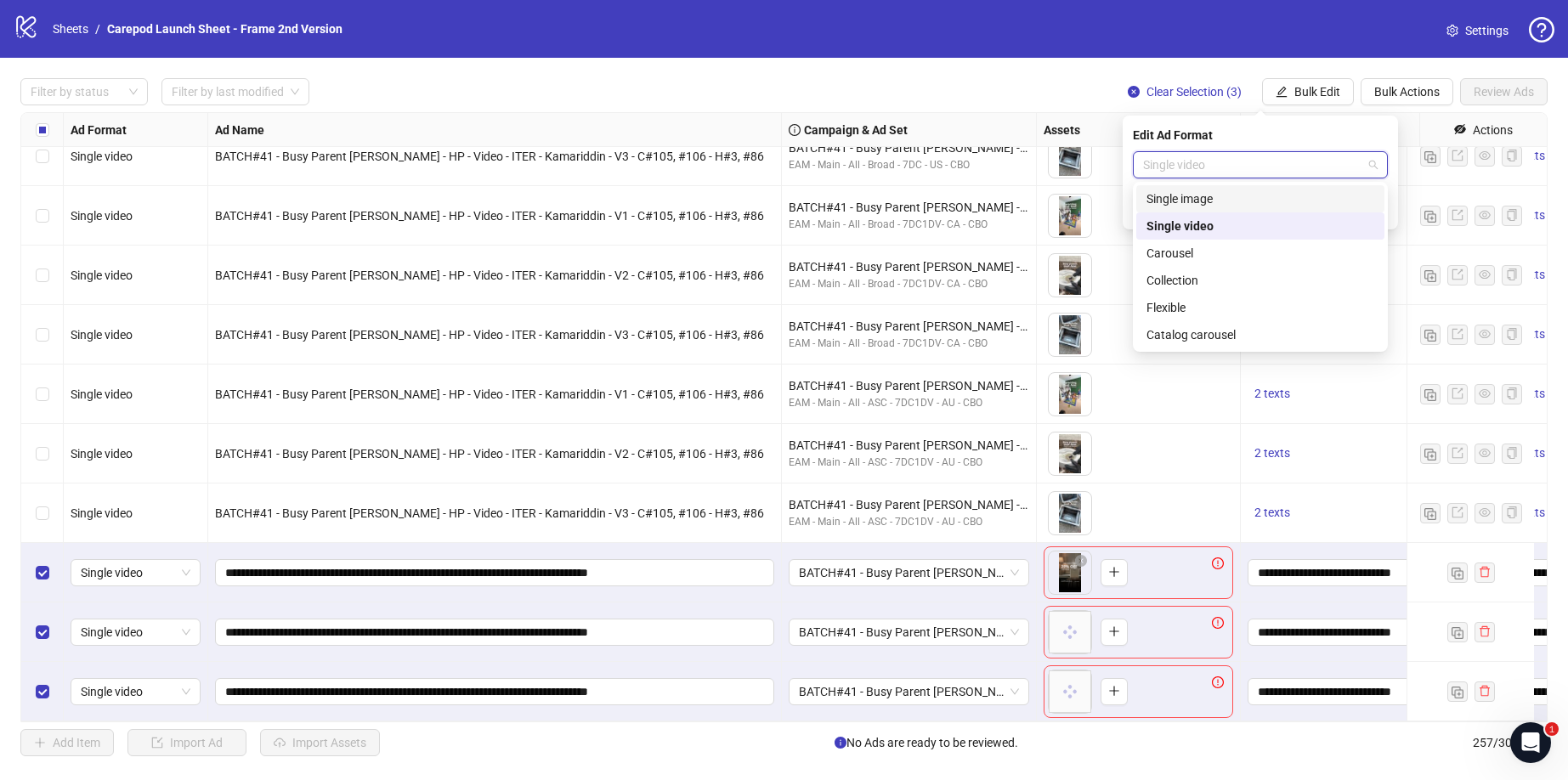 click on "Single image" at bounding box center [1260, 199] 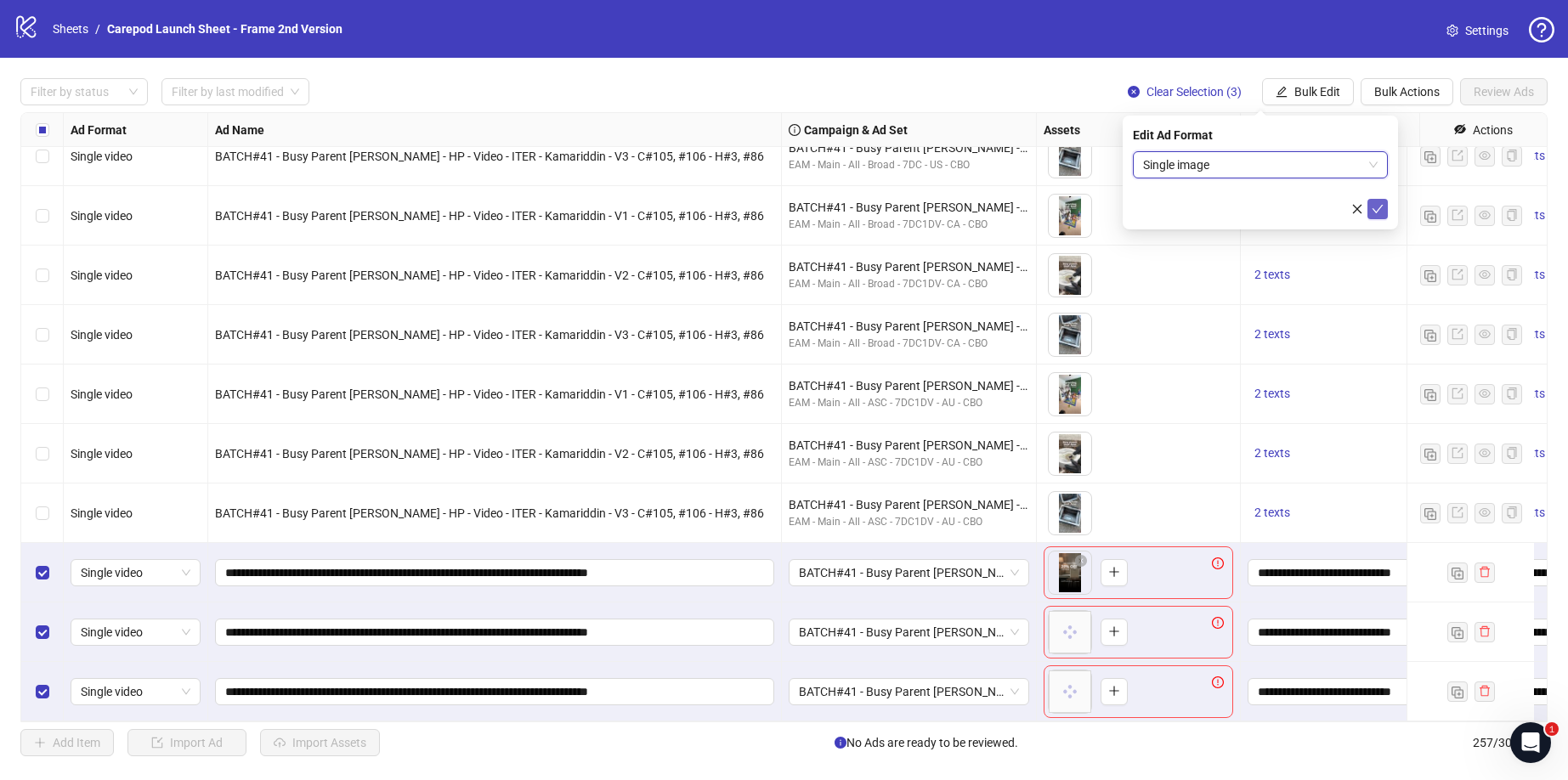 click 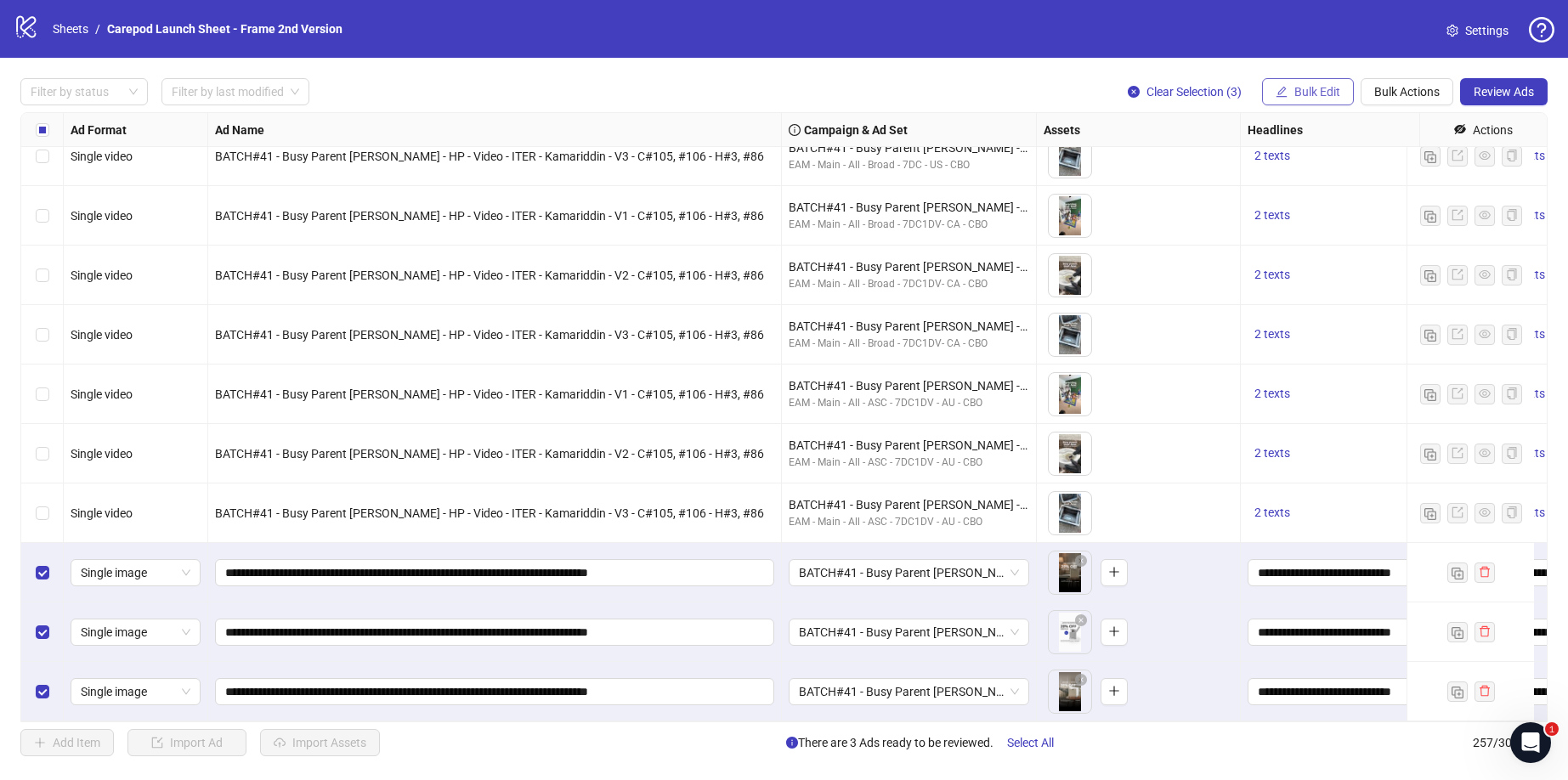 click on "Bulk Edit" at bounding box center [1317, 92] 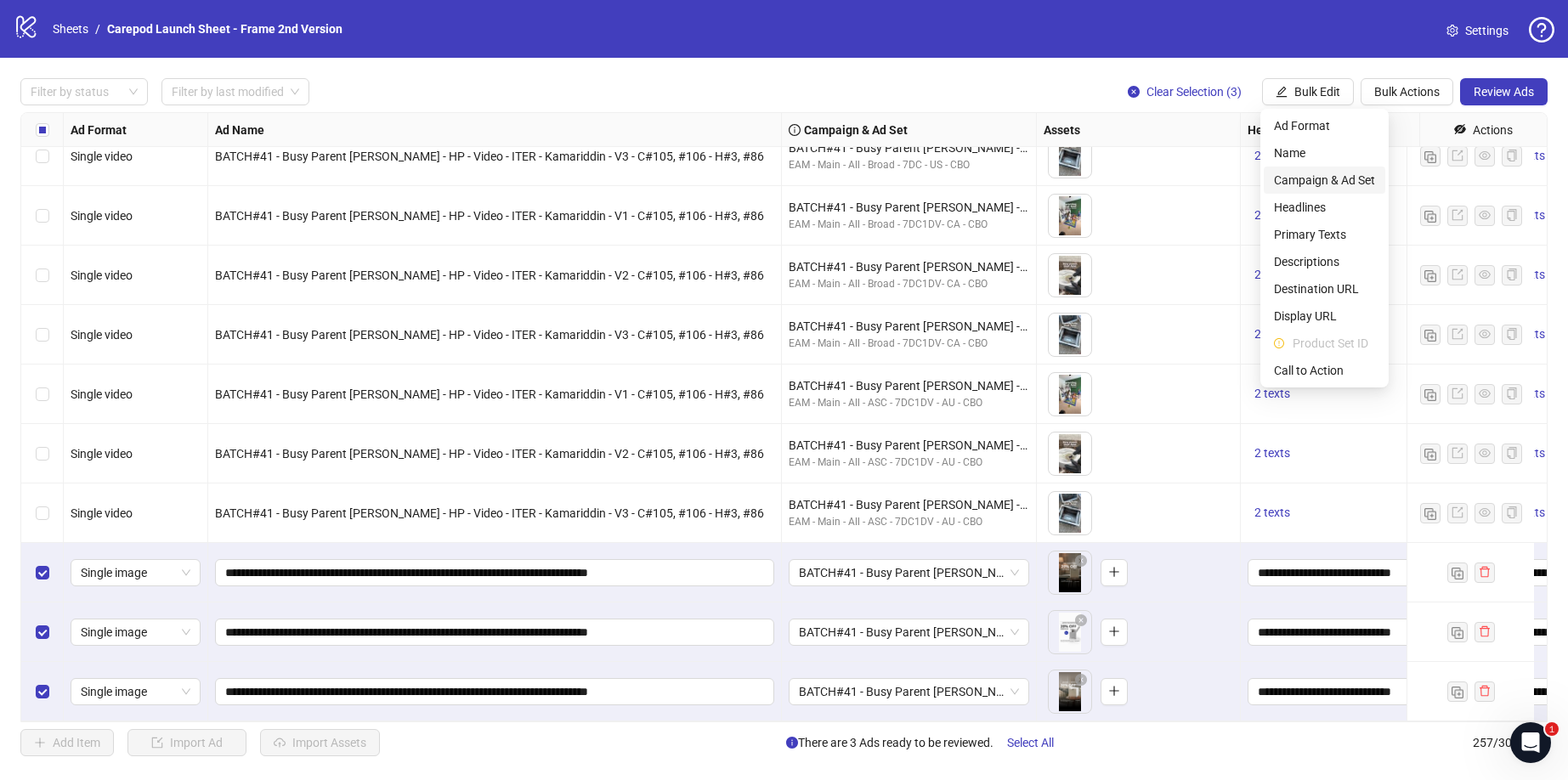 click on "Campaign & Ad Set" at bounding box center [1324, 180] 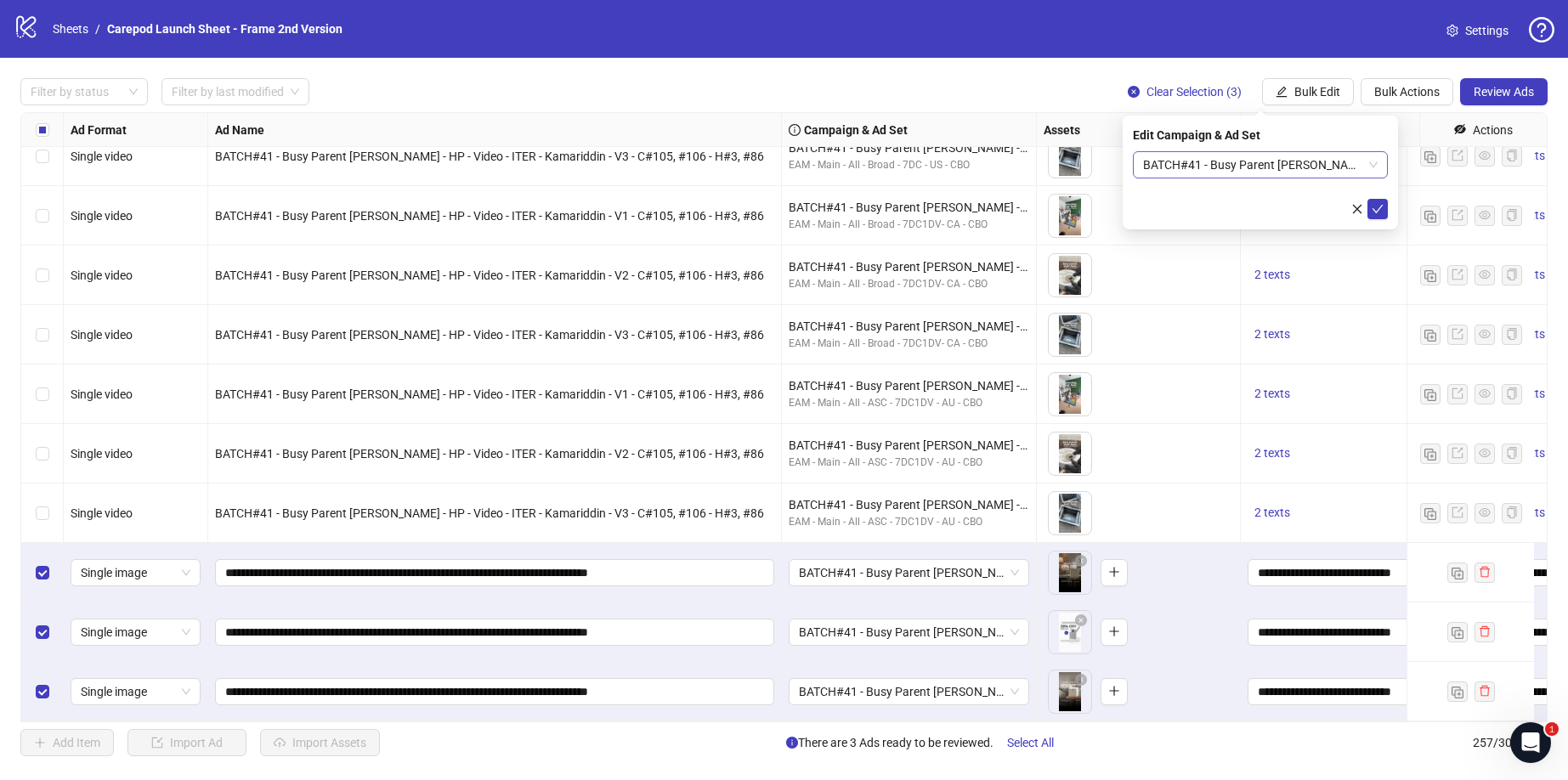 click on "BATCH#41 - Busy Parent AI VO - 7DC1DV - Broad - AU - 25+ - All - Purchases 30D" at bounding box center [1260, 165] 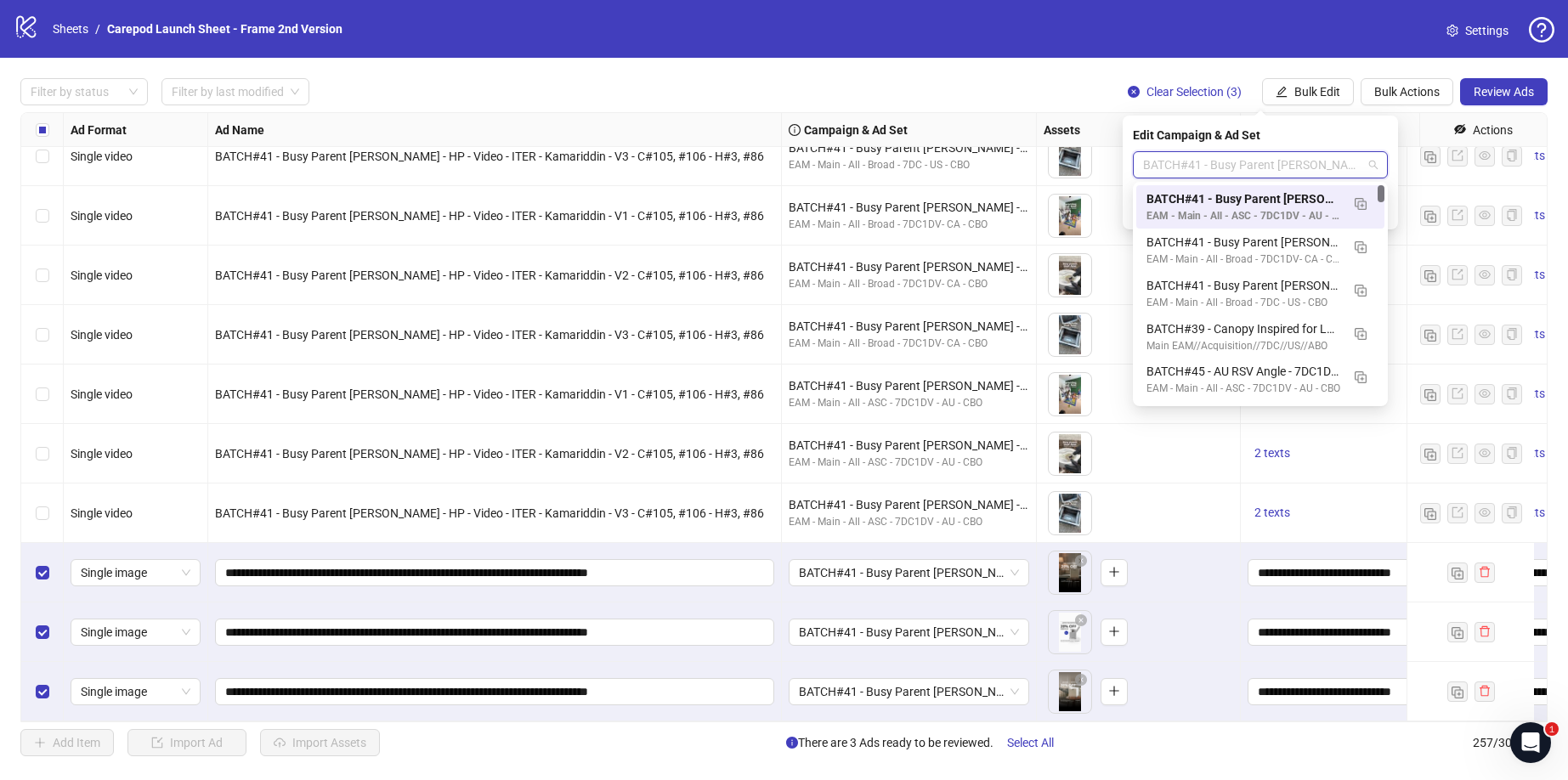 paste on "**********" 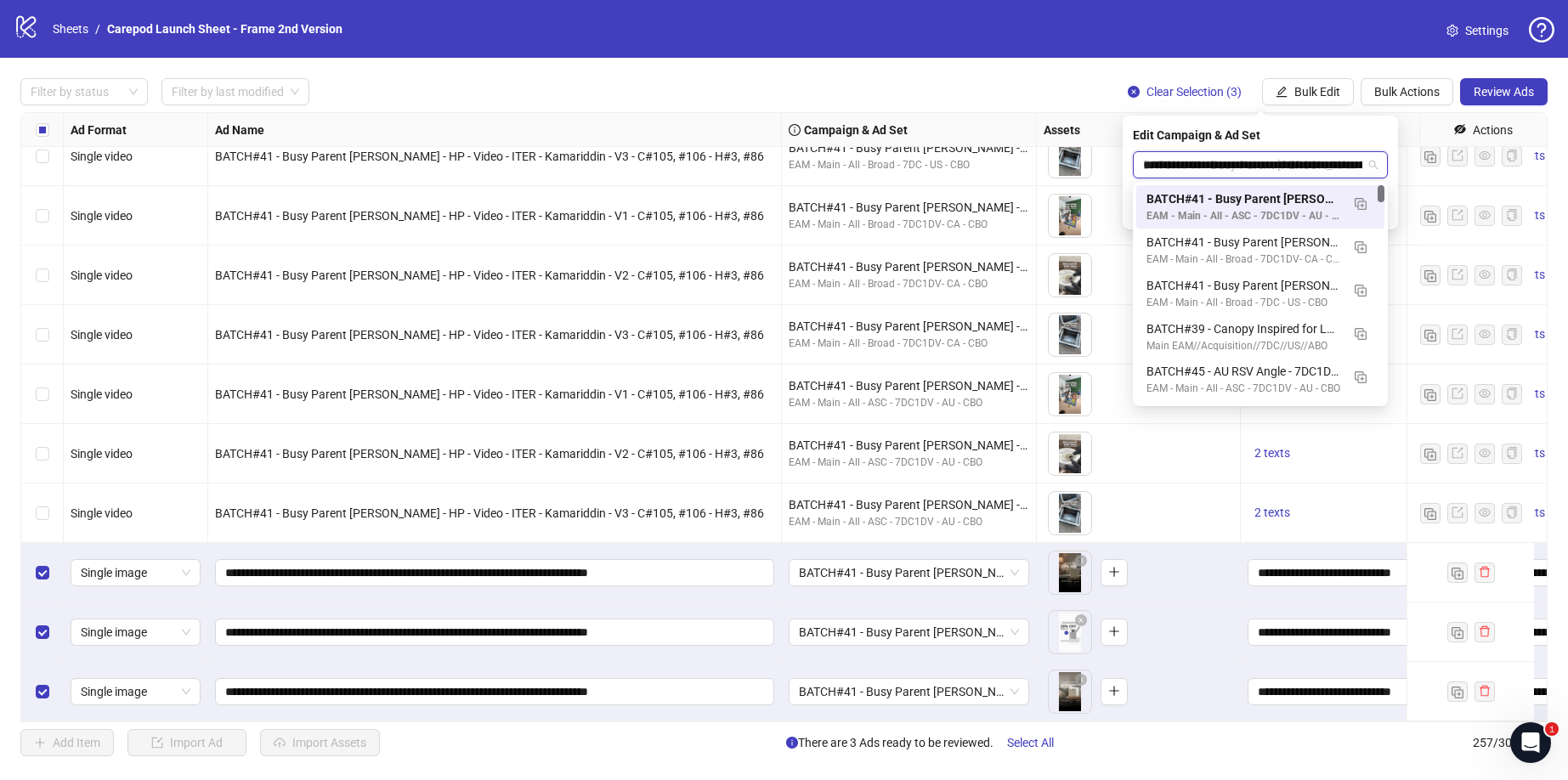 scroll, scrollTop: 0, scrollLeft: 110, axis: horizontal 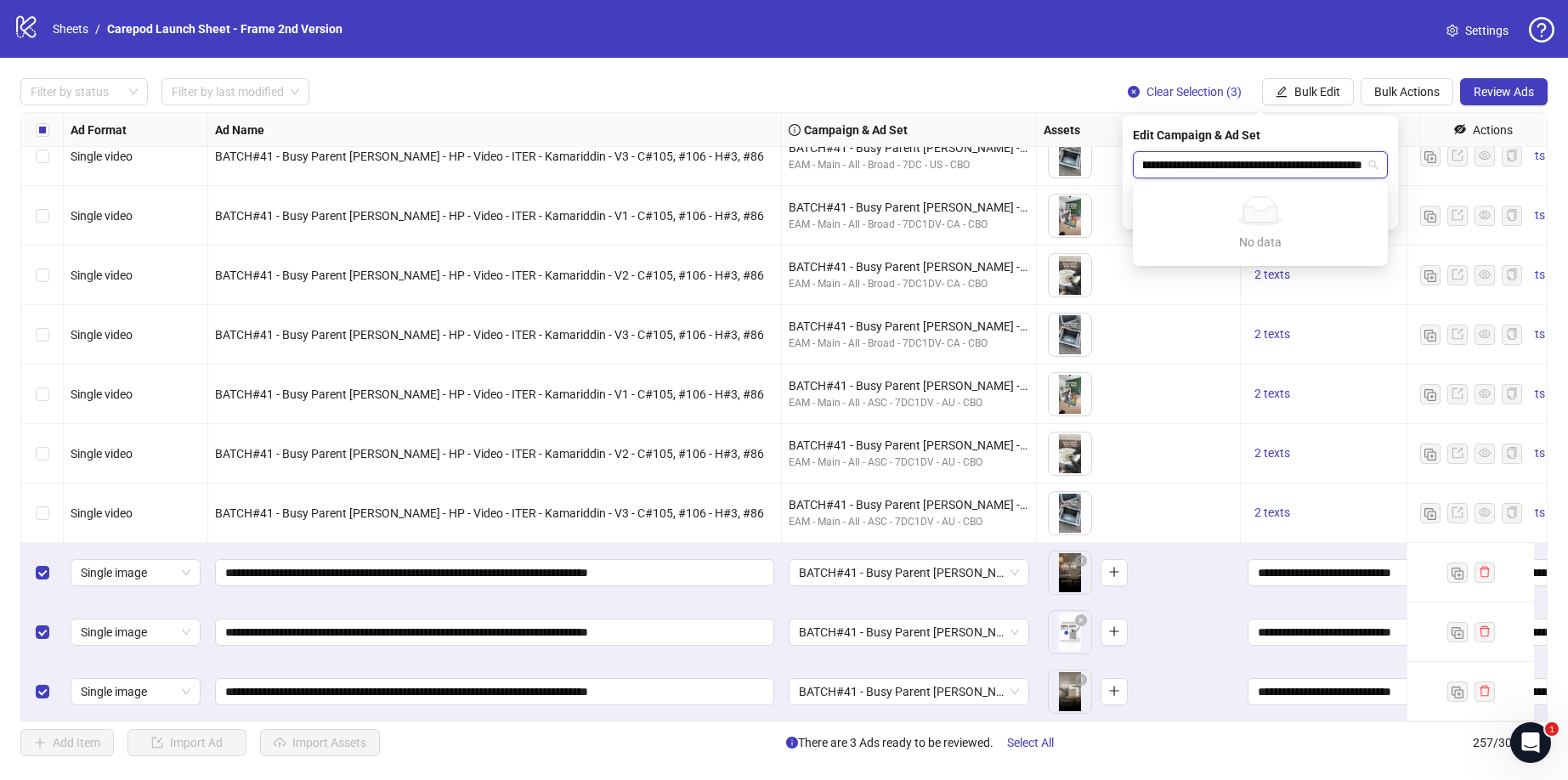 type 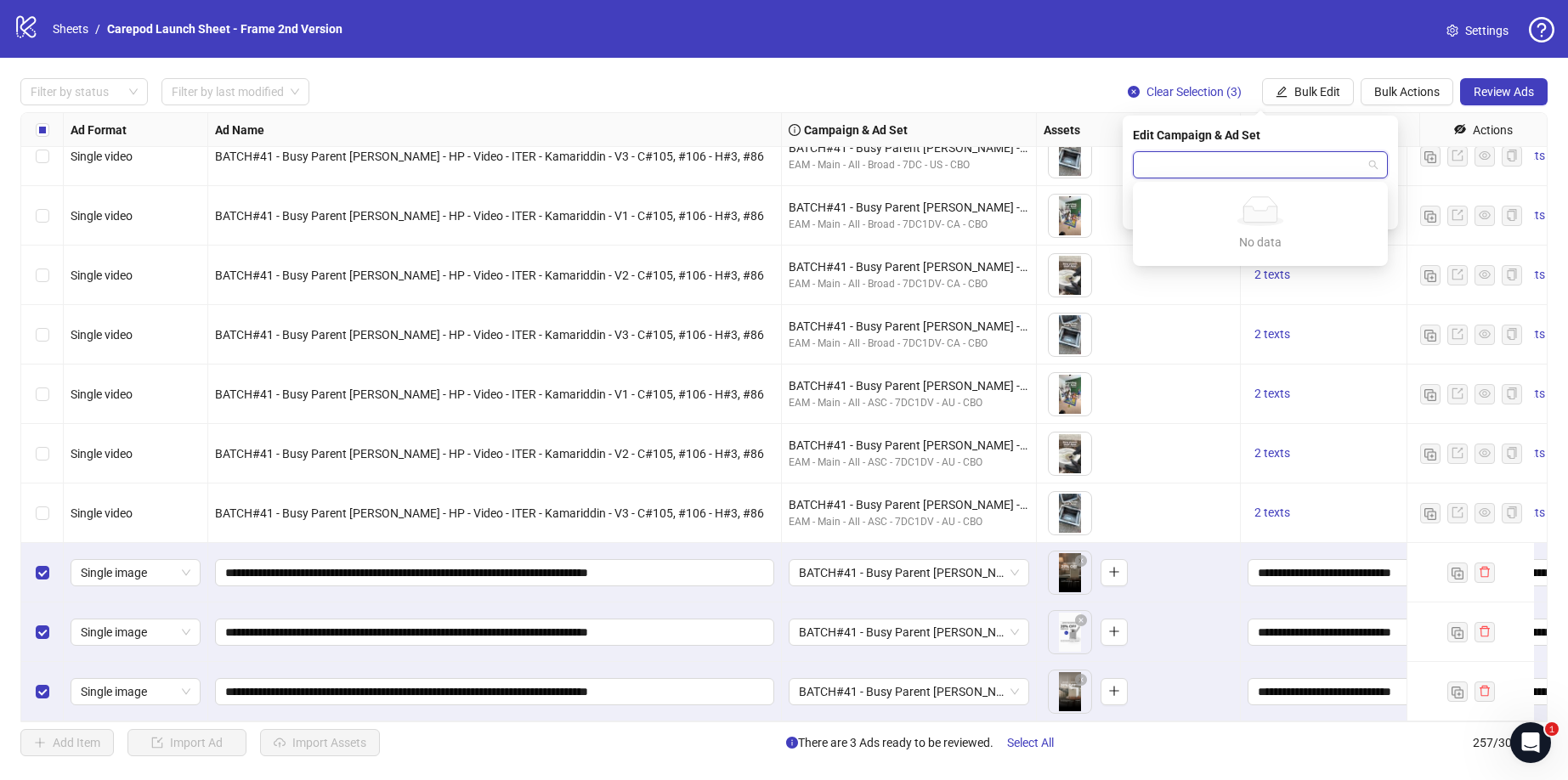 scroll, scrollTop: 0, scrollLeft: 0, axis: both 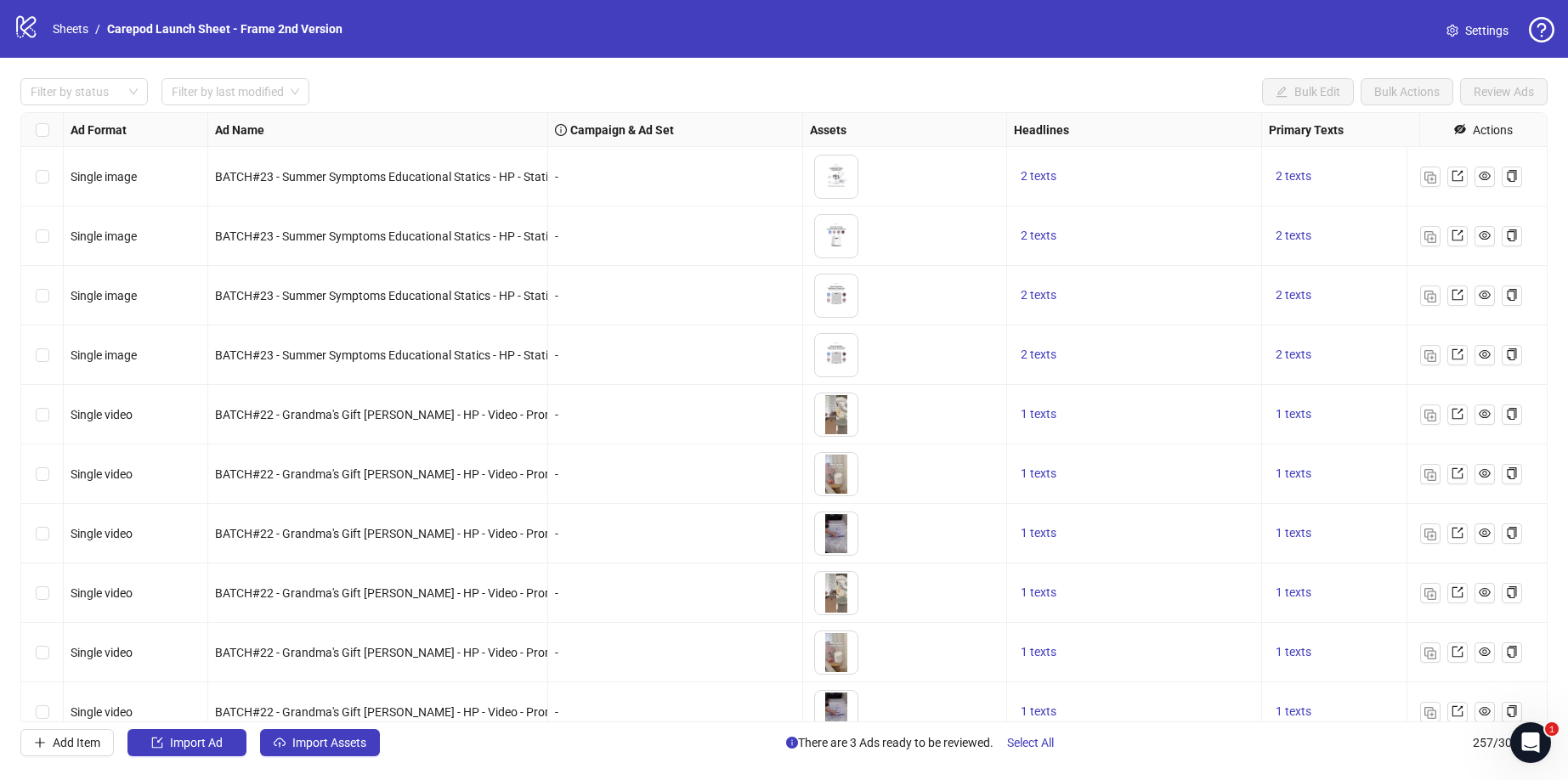 click on "Ad Format Ad Name Campaign & Ad Set Assets Headlines Primary Texts Descriptions Destination URL App Product Page ID Display URL Leadgen Form Product Set ID Call to Action Actions Single image BATCH#23 - Summer Symptoms Educational Statics - HP - Statics - IDEA - Valter - V1 - C#105, #136 - H#3, 86 -
To pick up a draggable item, press the space bar.
While dragging, use the arrow keys to move the item.
Press space again to drop the item in its new position, or press escape to cancel.
2 texts 2 texts - https://hellocarepod.com/ Single image BATCH#23 - Summer Symptoms Educational Statics - HP - Statics - IDEA - Valter - V2 - C#105, #136 - H#3, 86 -
To pick up a draggable item, press the space bar.
While dragging, use the arrow keys to move the item.
Press space again to drop the item in its new position, or press escape to cancel.
2 texts 2 texts - https://hellocarepod.com/ Single image - 2 texts 2 texts - https://hellocarepod.com/ Single image - 2 texts 2 texts - Single video - -" at bounding box center [784, 417] 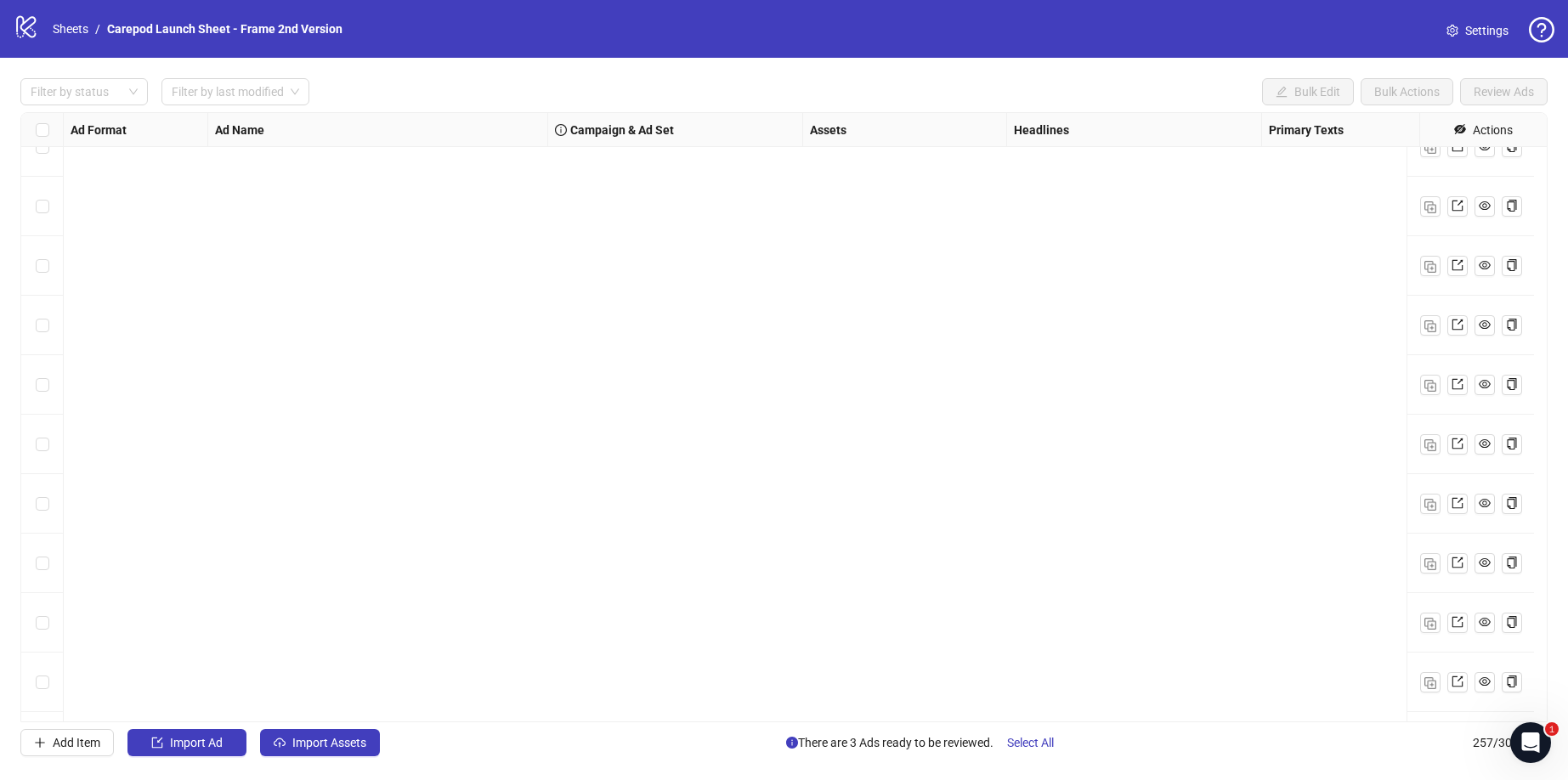 scroll, scrollTop: 14724, scrollLeft: 0, axis: vertical 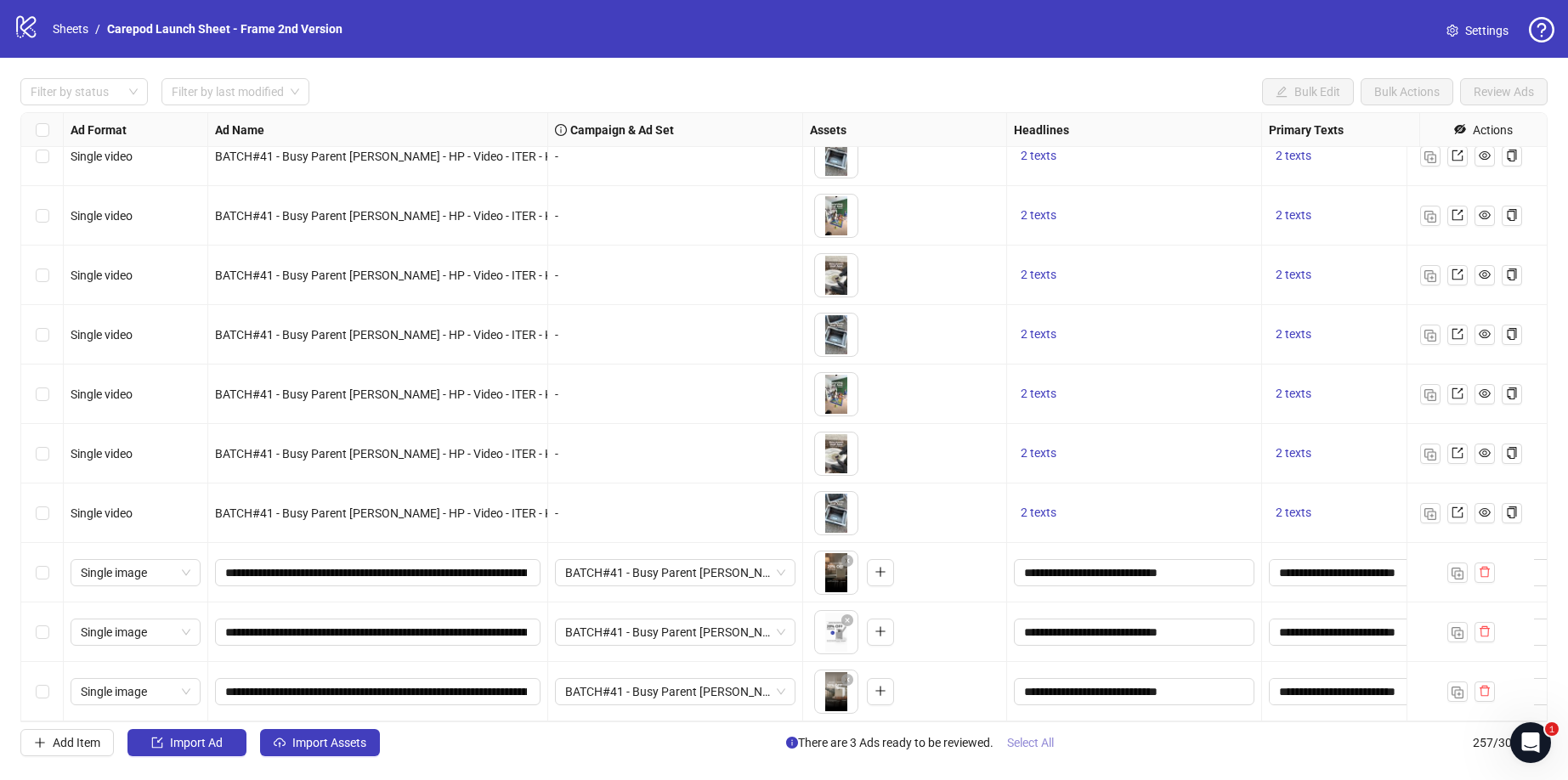 click on "Select All" at bounding box center [1030, 743] 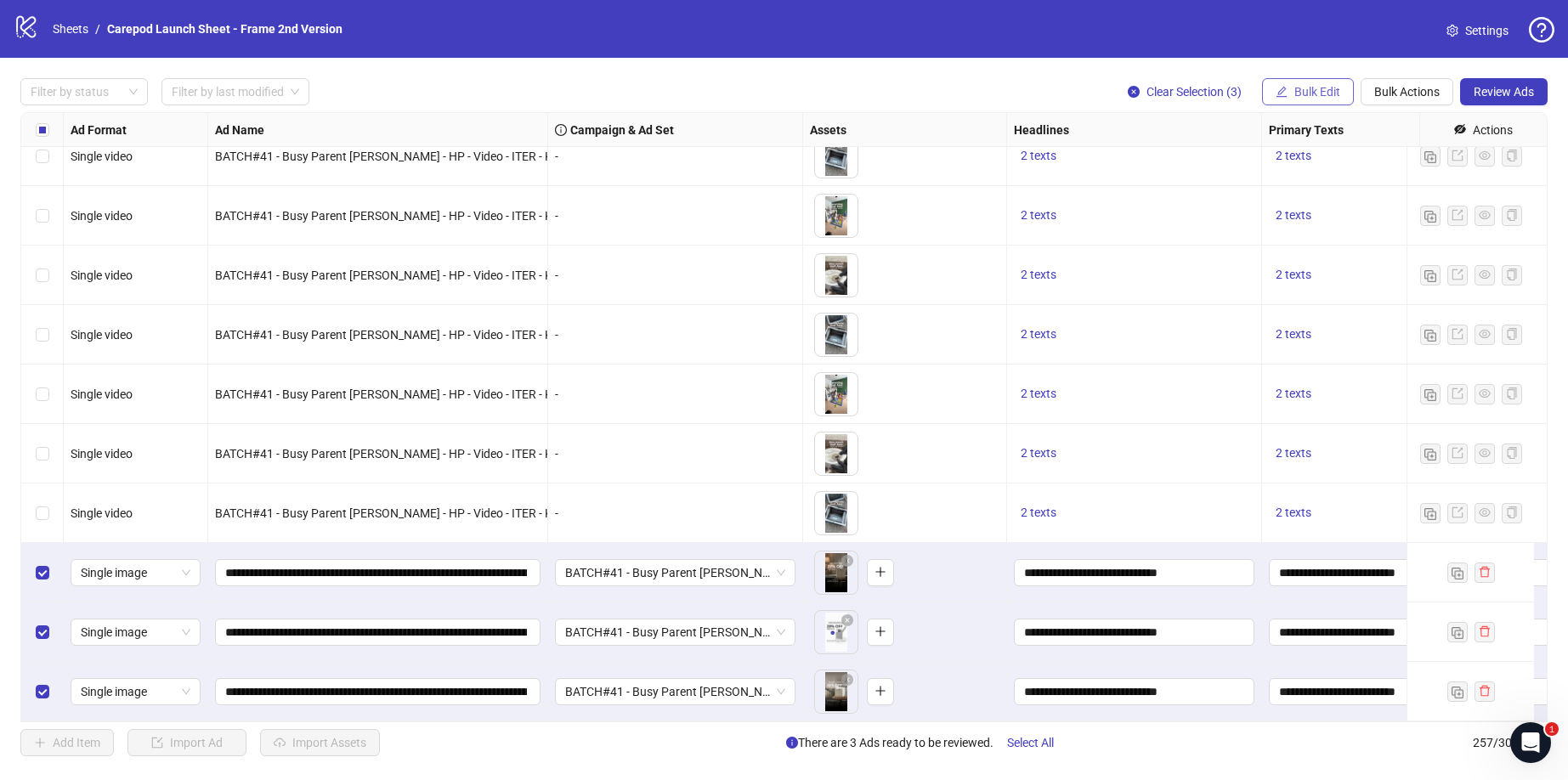 click on "Bulk Edit" at bounding box center [1317, 92] 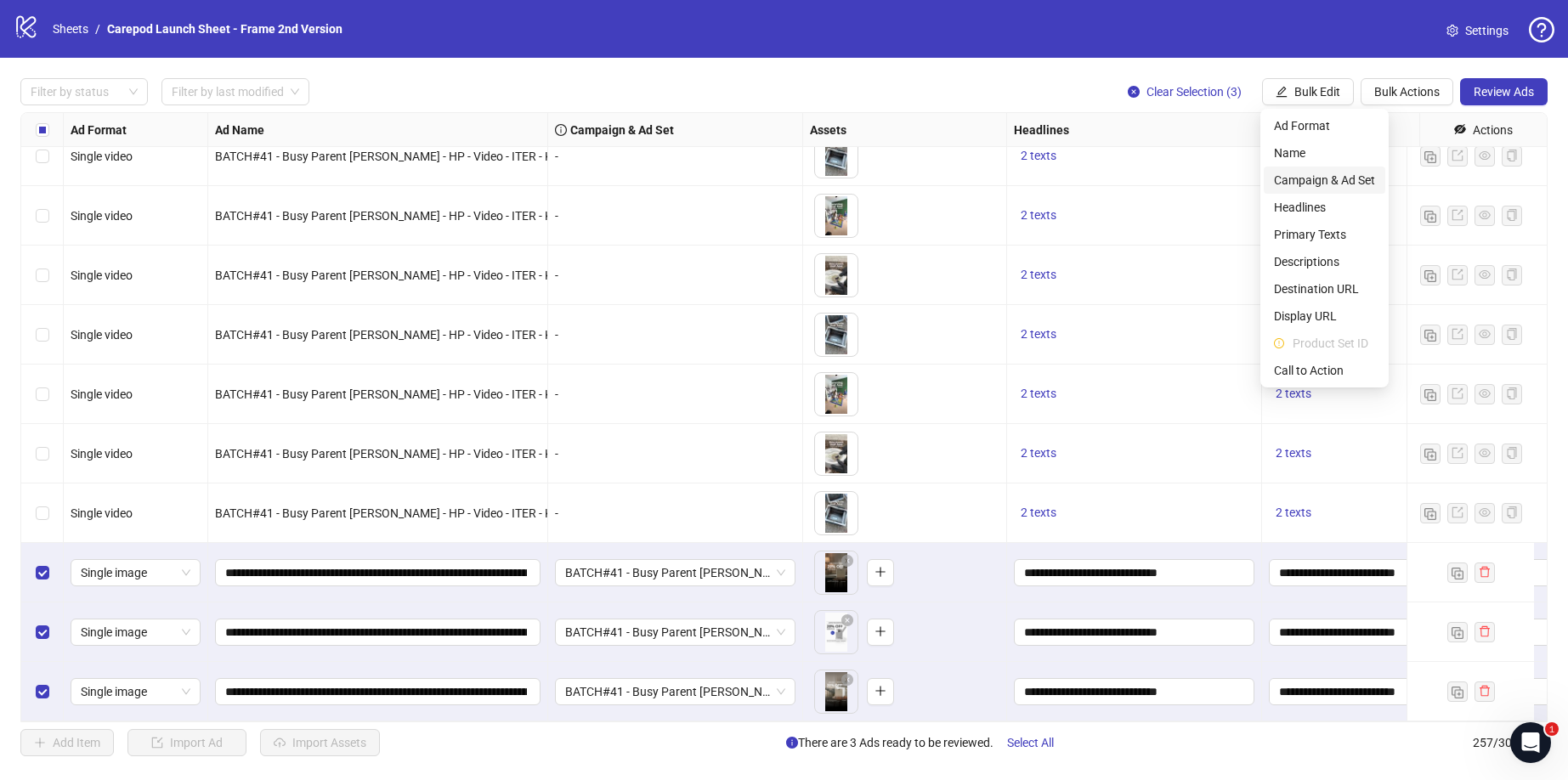 click on "Campaign & Ad Set" at bounding box center [1324, 180] 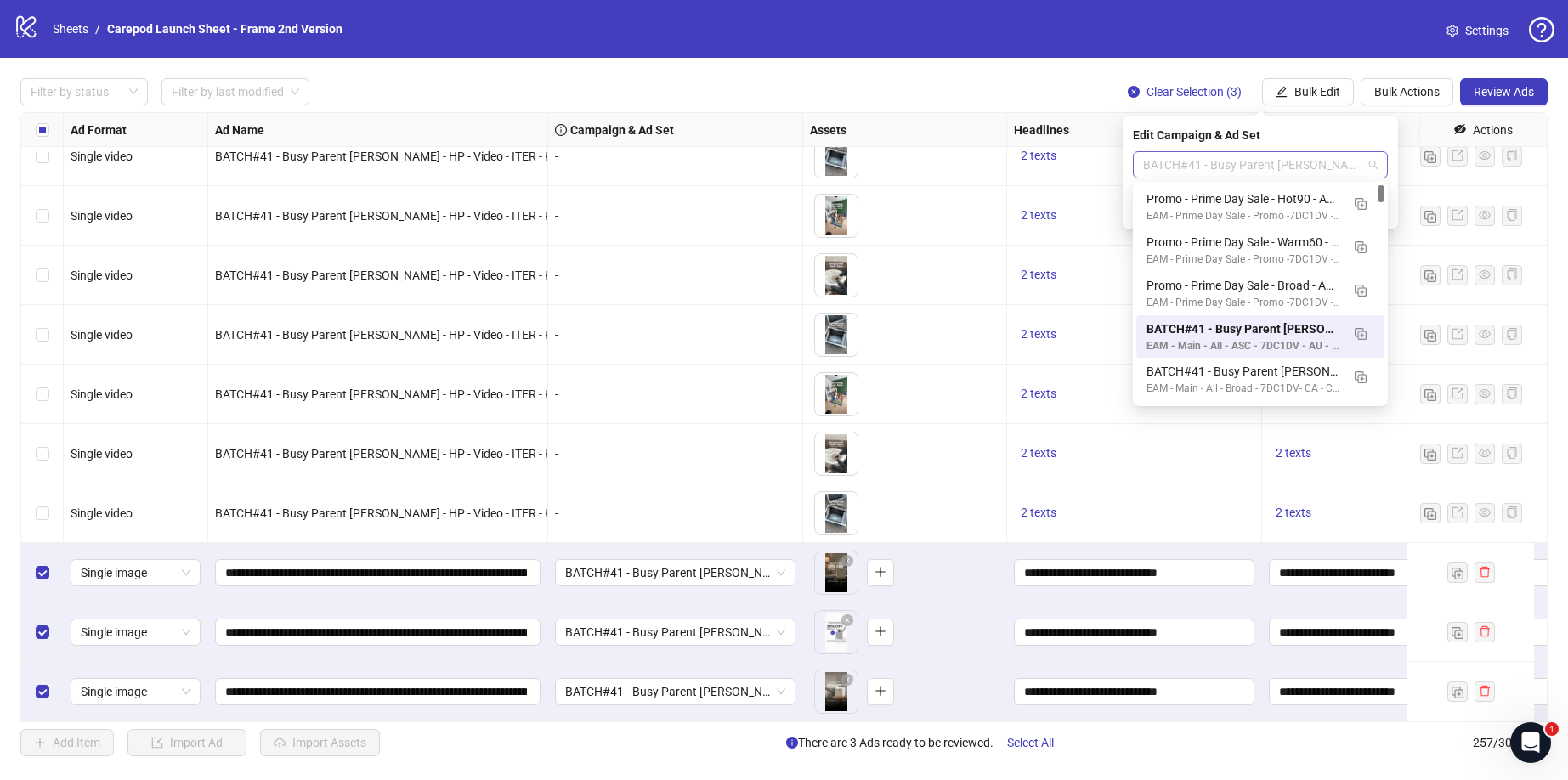 click on "BATCH#41 - Busy Parent AI VO - 7DC1DV - Broad - AU - 25+ - All - Purchases 30D" at bounding box center [1260, 165] 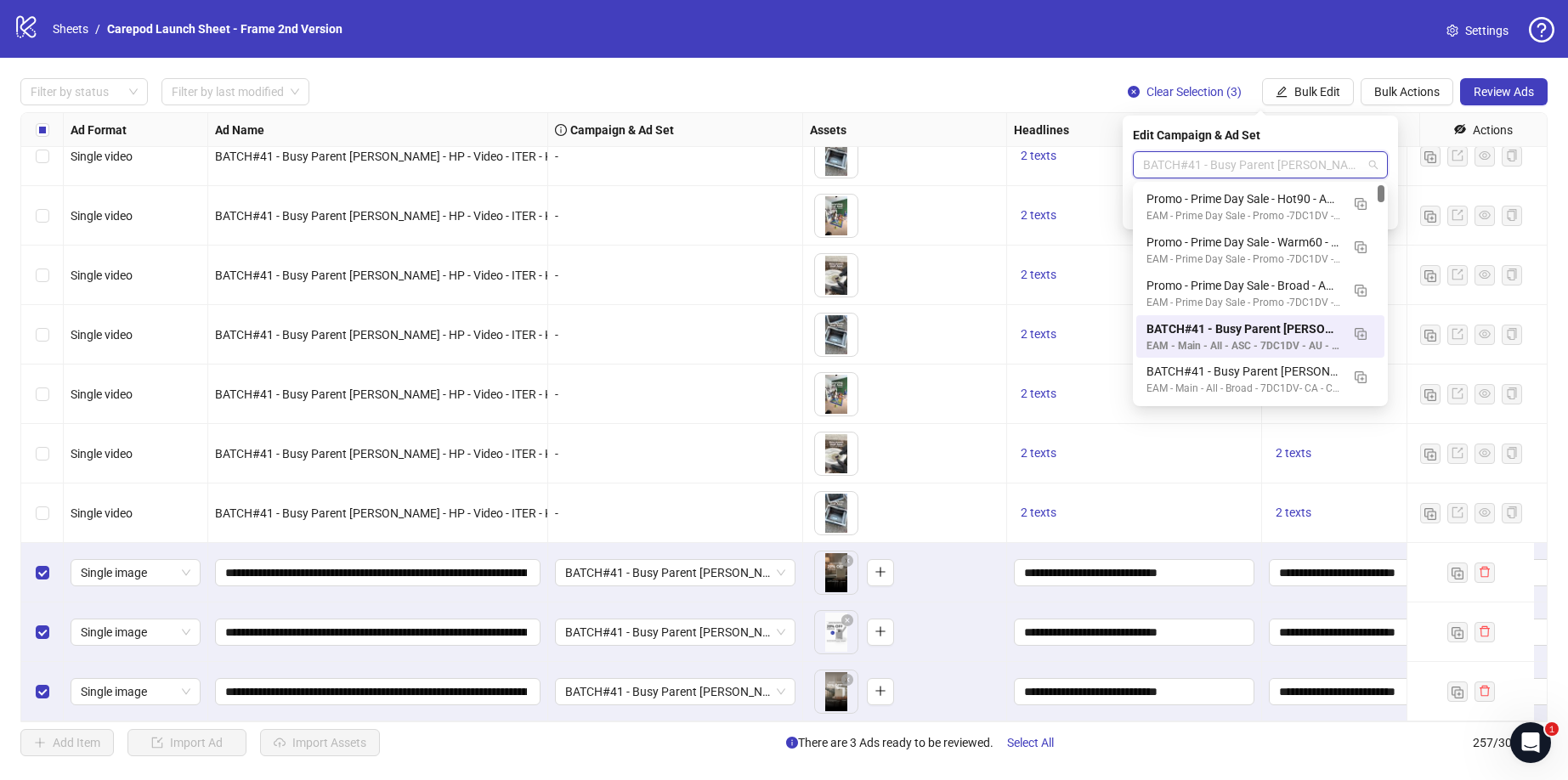 paste on "**********" 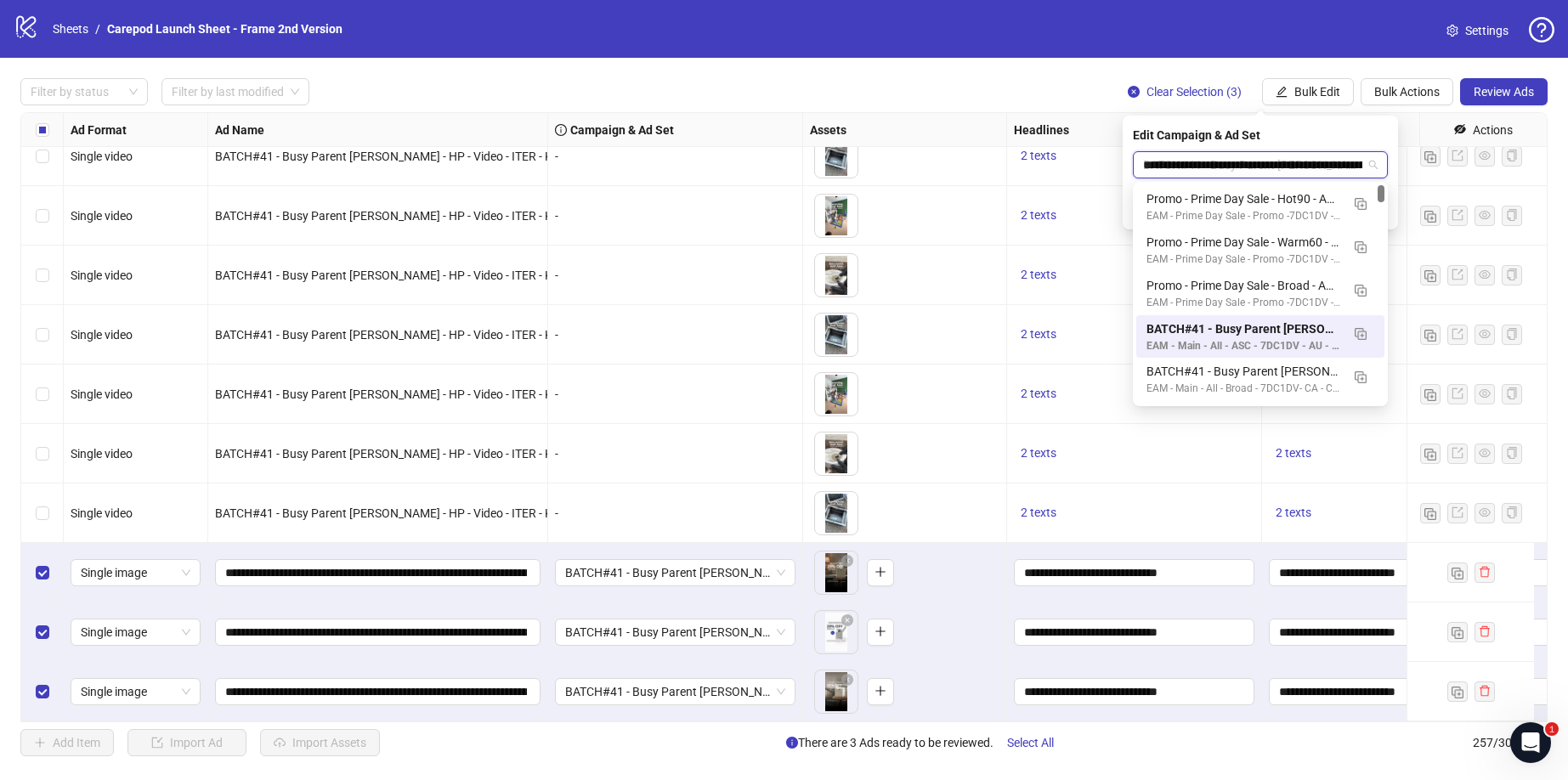 scroll, scrollTop: 0, scrollLeft: 110, axis: horizontal 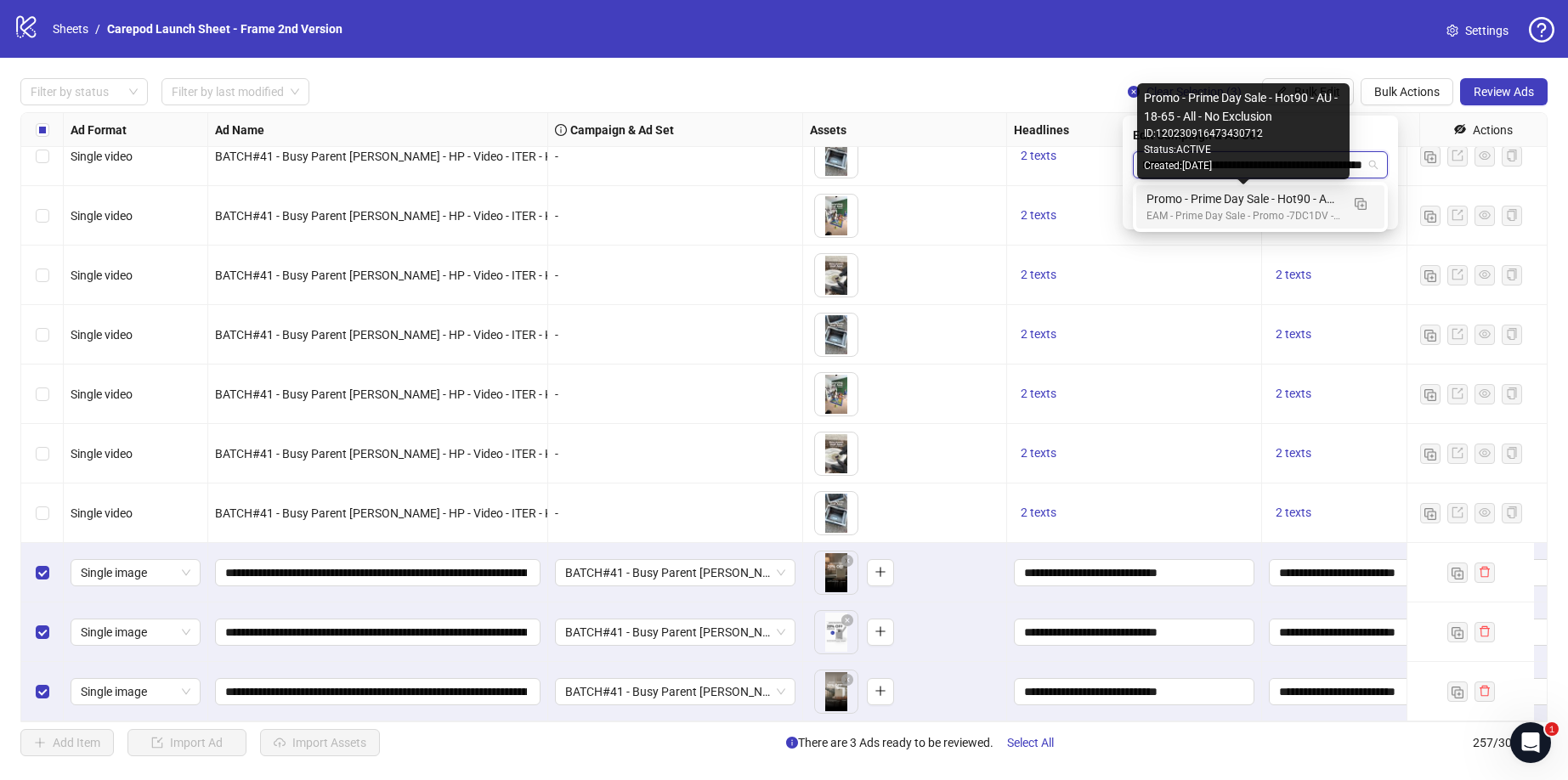 click on "Promo - Prime Day Sale - Hot90 - AU - 18-65 - All - No Exclusion" at bounding box center [1243, 199] 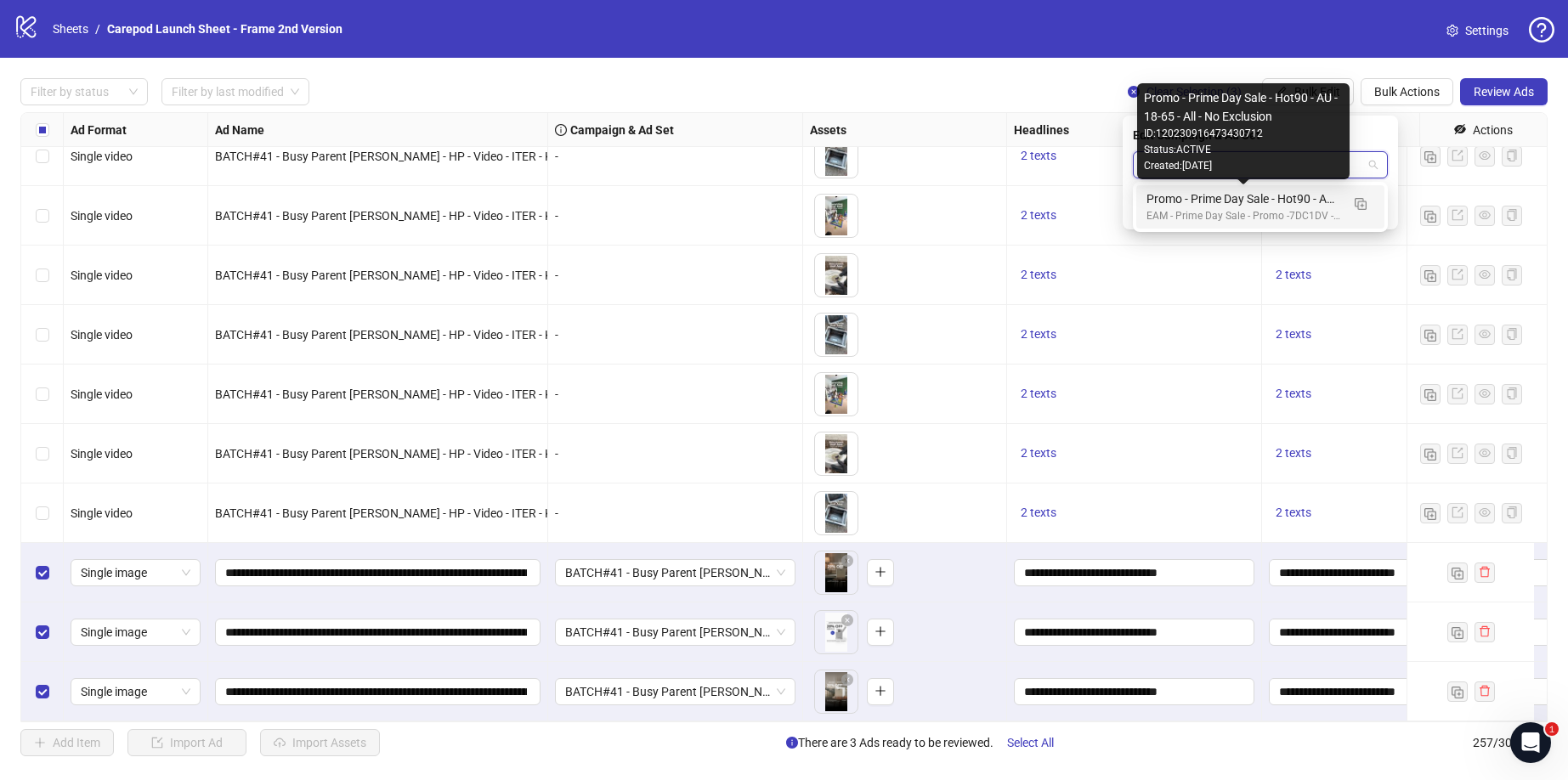 scroll, scrollTop: 0, scrollLeft: 0, axis: both 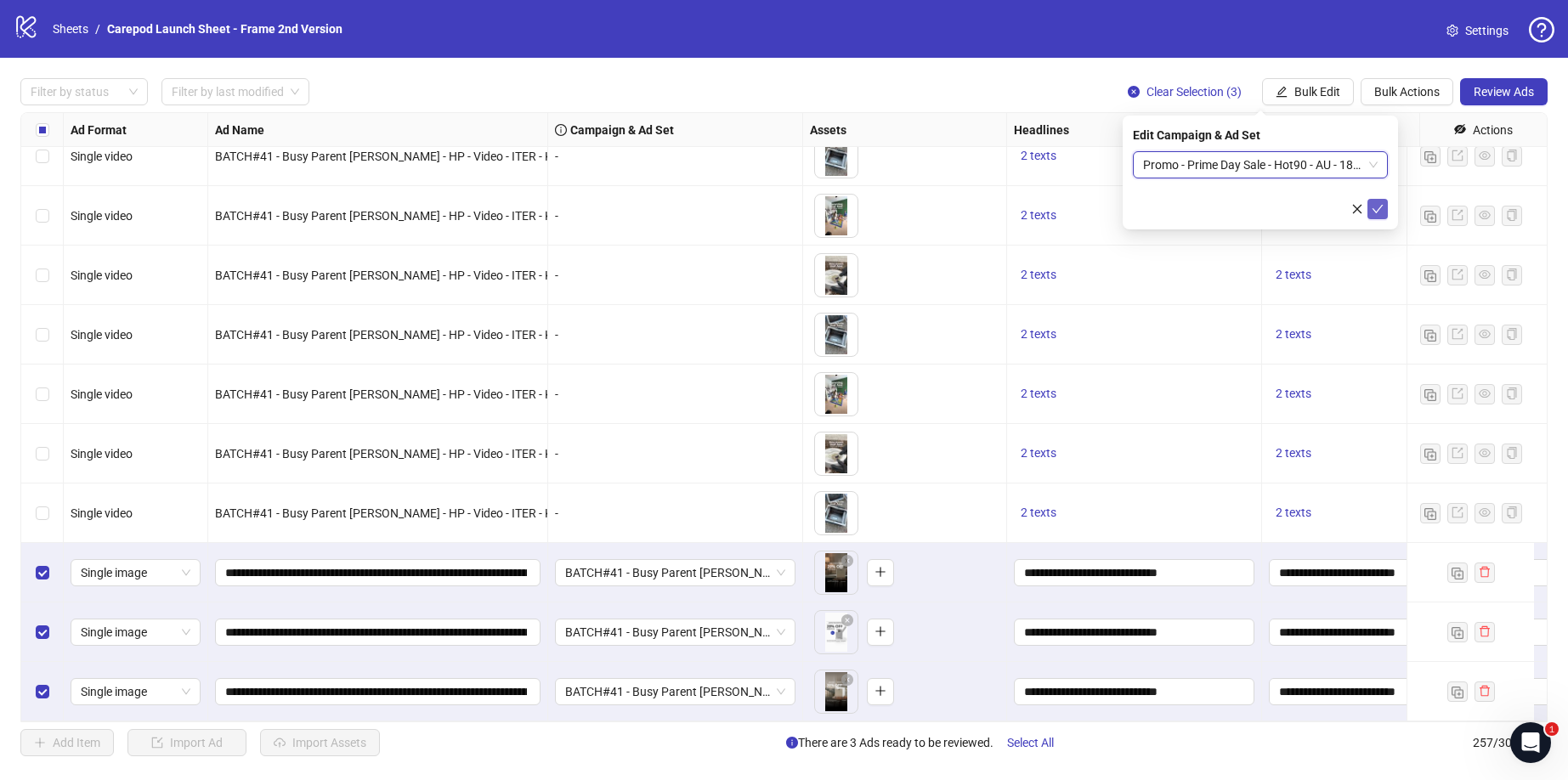 click 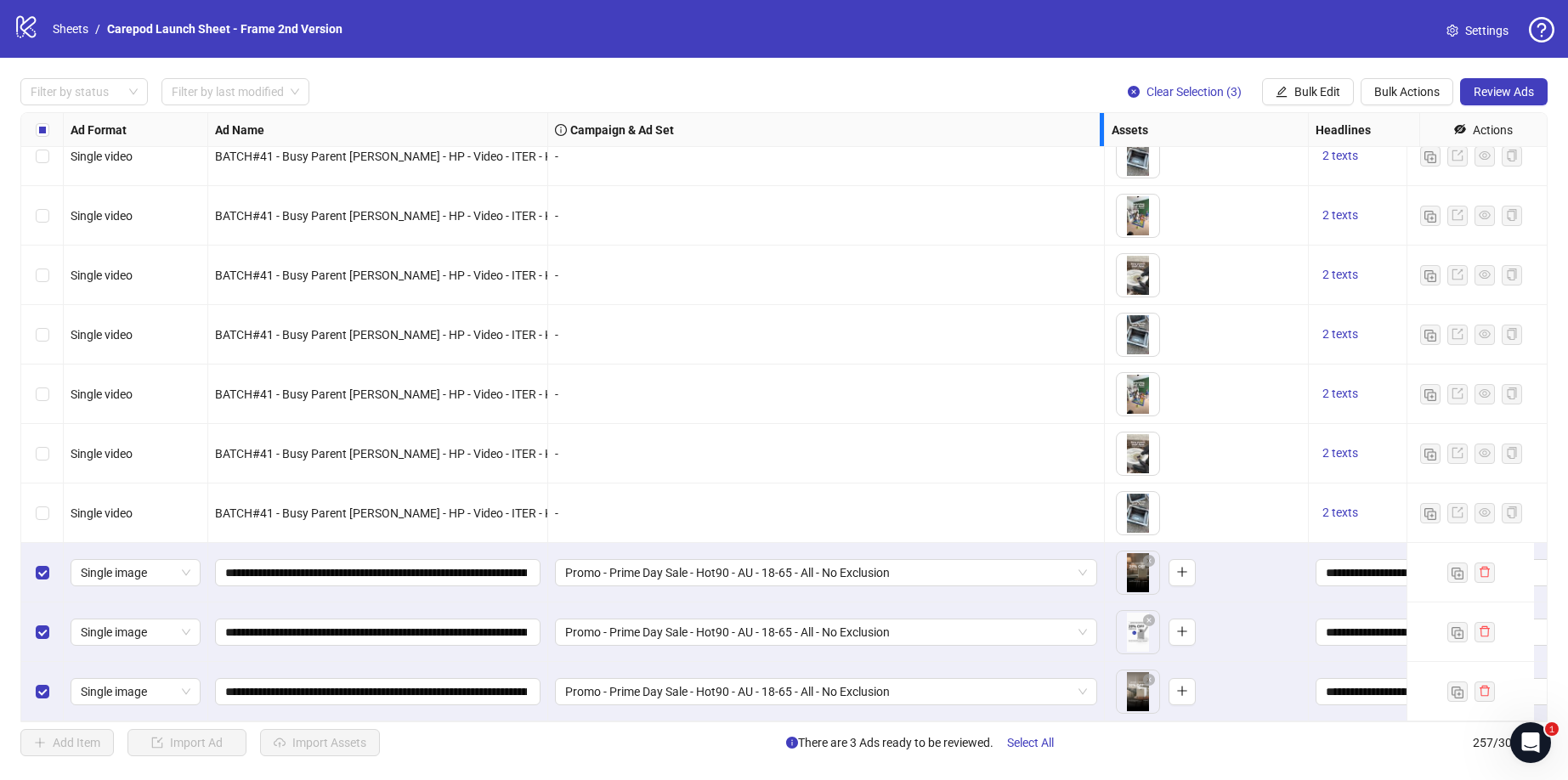 drag, startPoint x: 800, startPoint y: 128, endPoint x: 1101, endPoint y: 143, distance: 301.3735 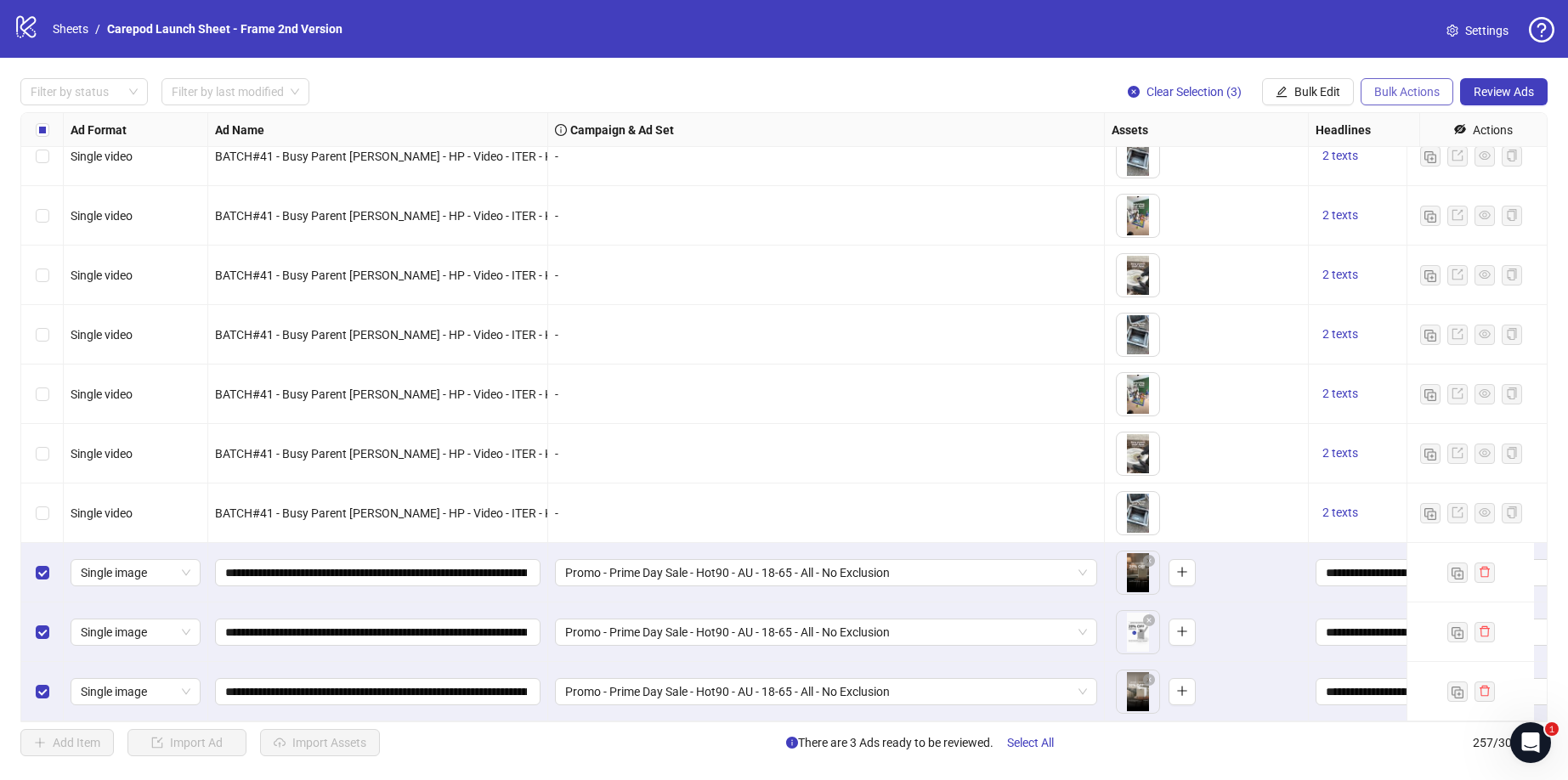 click on "Bulk Actions" at bounding box center [1407, 92] 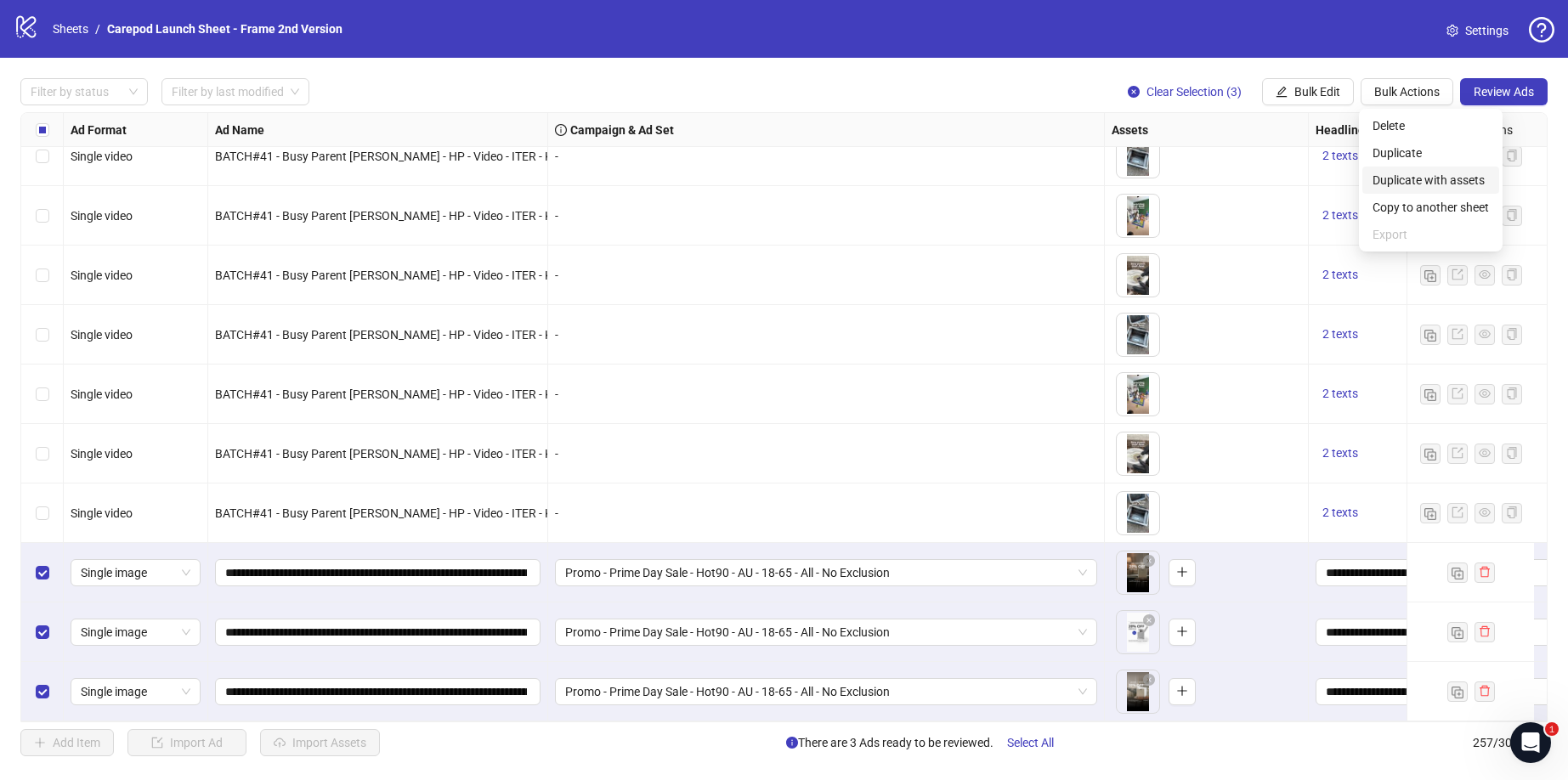 click on "Duplicate with assets" at bounding box center [1430, 180] 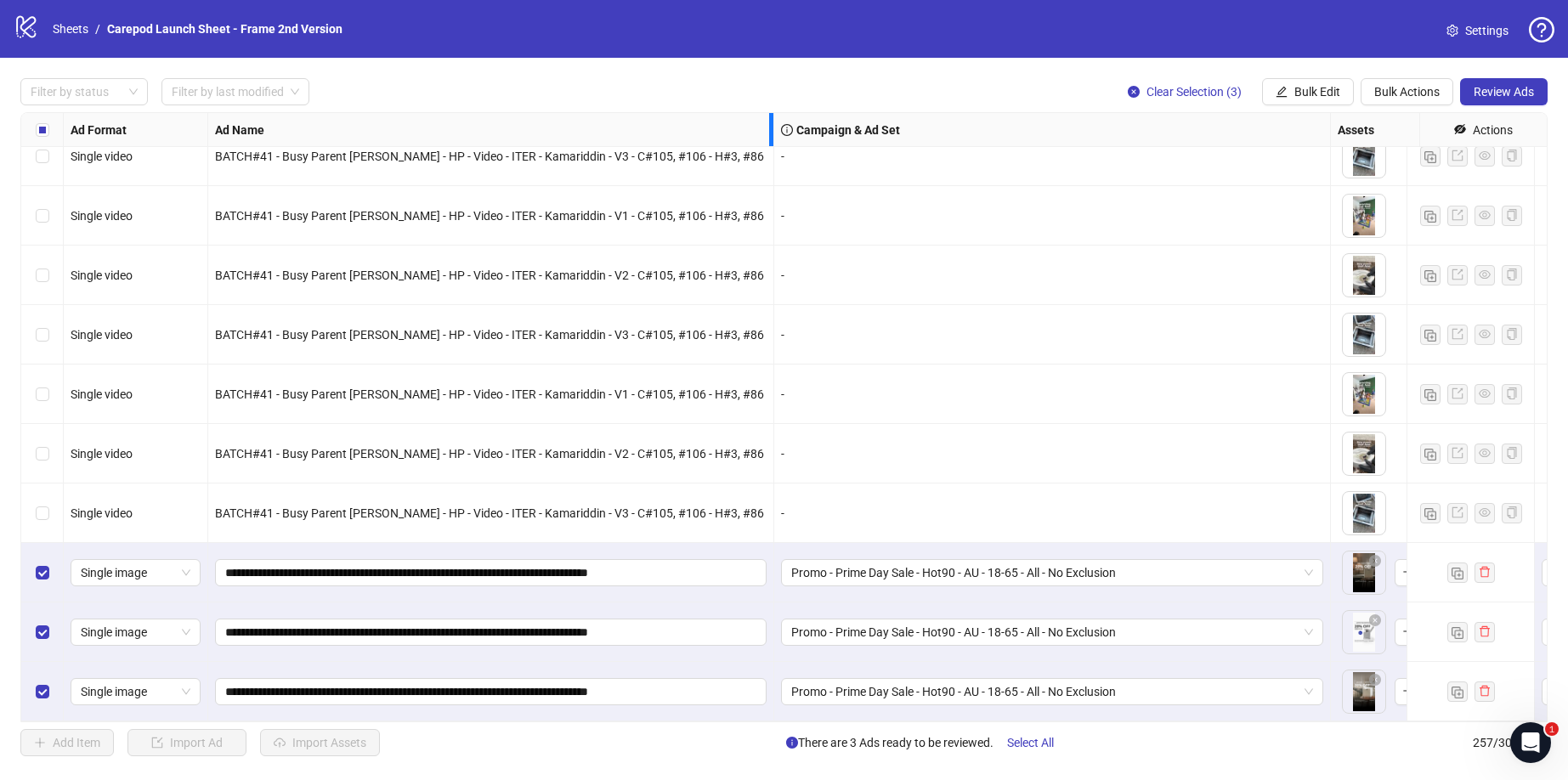 drag, startPoint x: 546, startPoint y: 127, endPoint x: 773, endPoint y: 143, distance: 227.5632 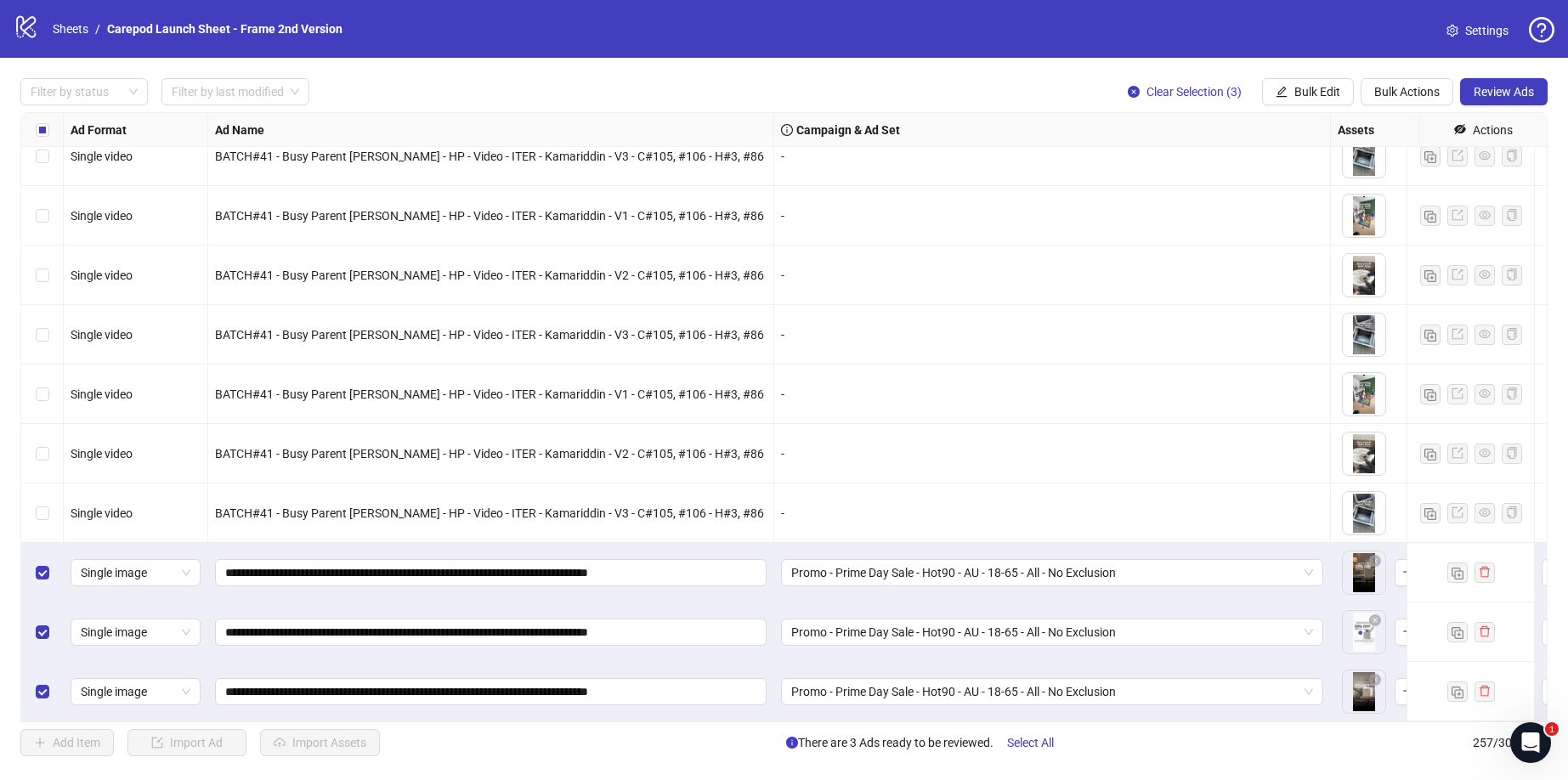 scroll, scrollTop: 14724, scrollLeft: 0, axis: vertical 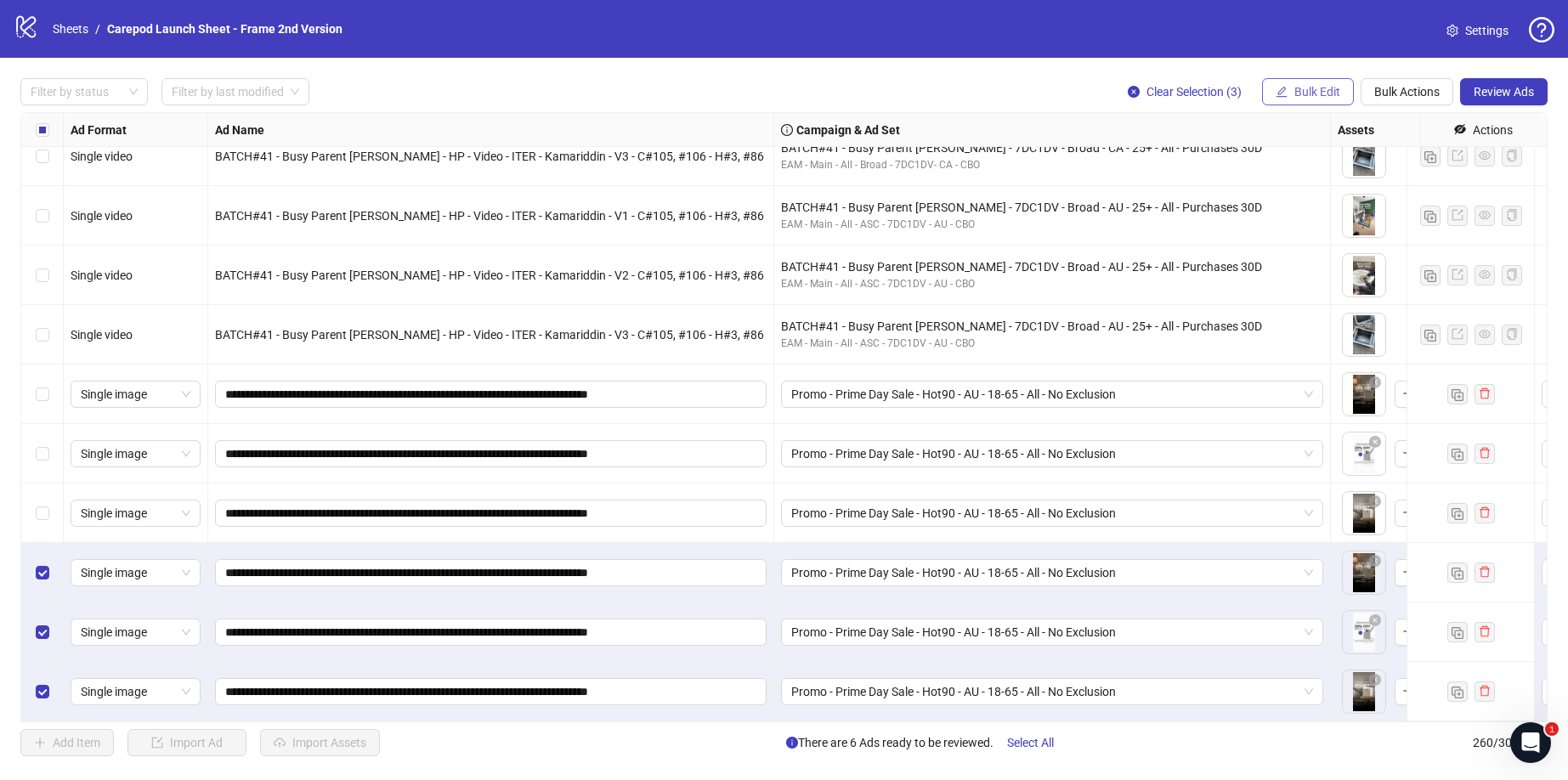 click on "Bulk Edit" at bounding box center (1308, 92) 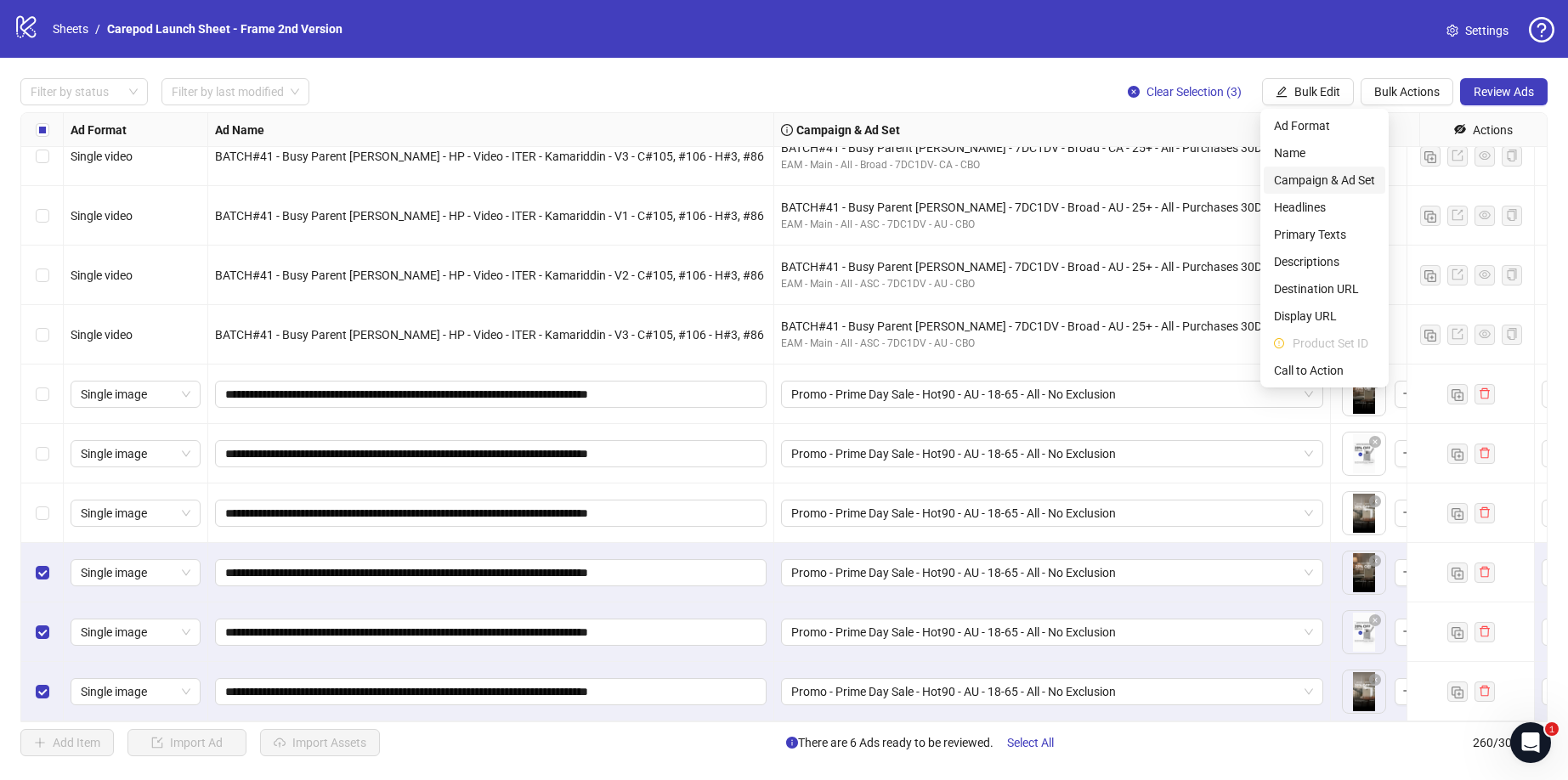 click on "Campaign & Ad Set" at bounding box center [1324, 180] 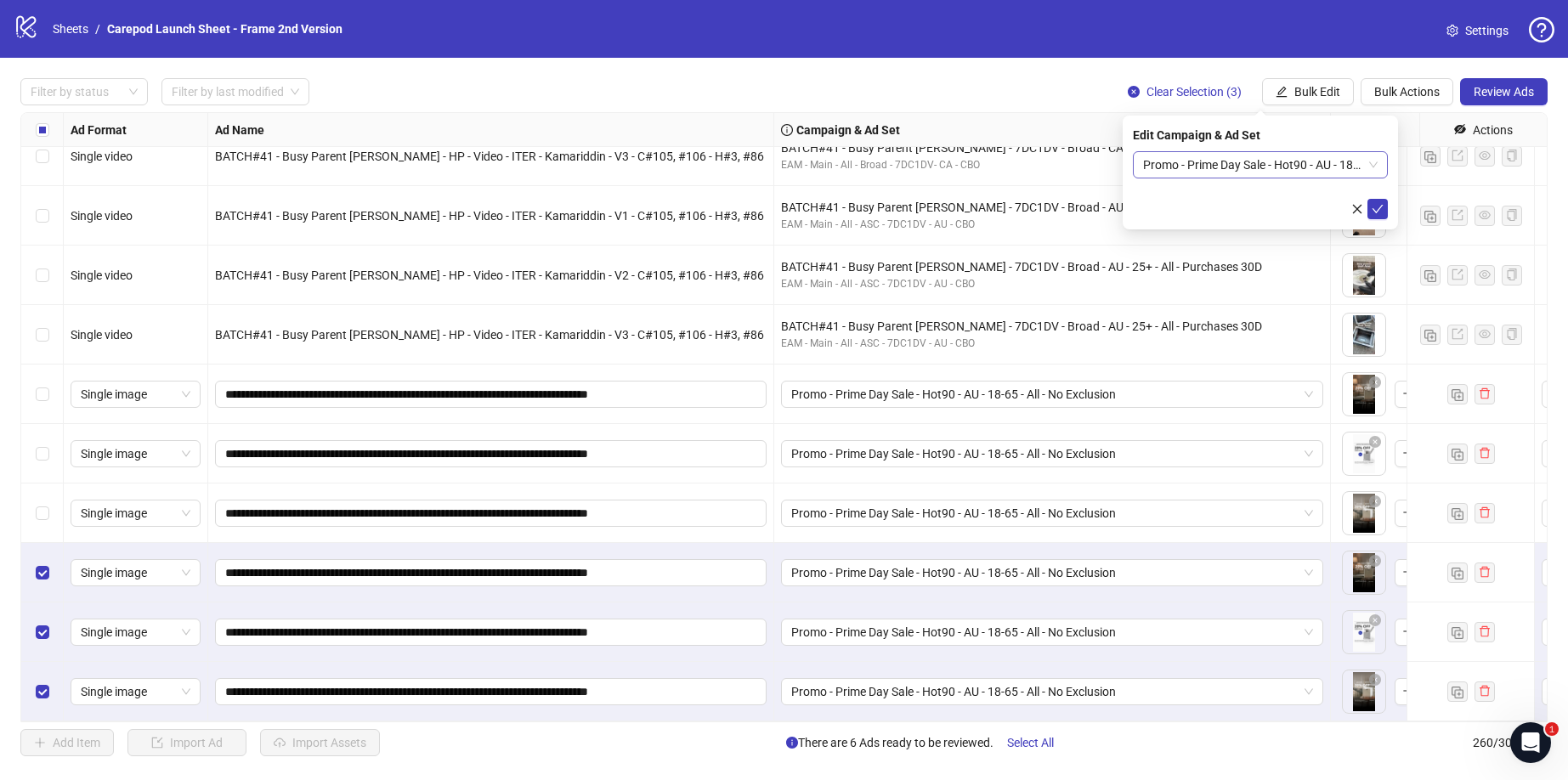 click on "Promo - Prime Day Sale - Hot90 - AU - 18-65 - All - No Exclusion" at bounding box center [1260, 165] 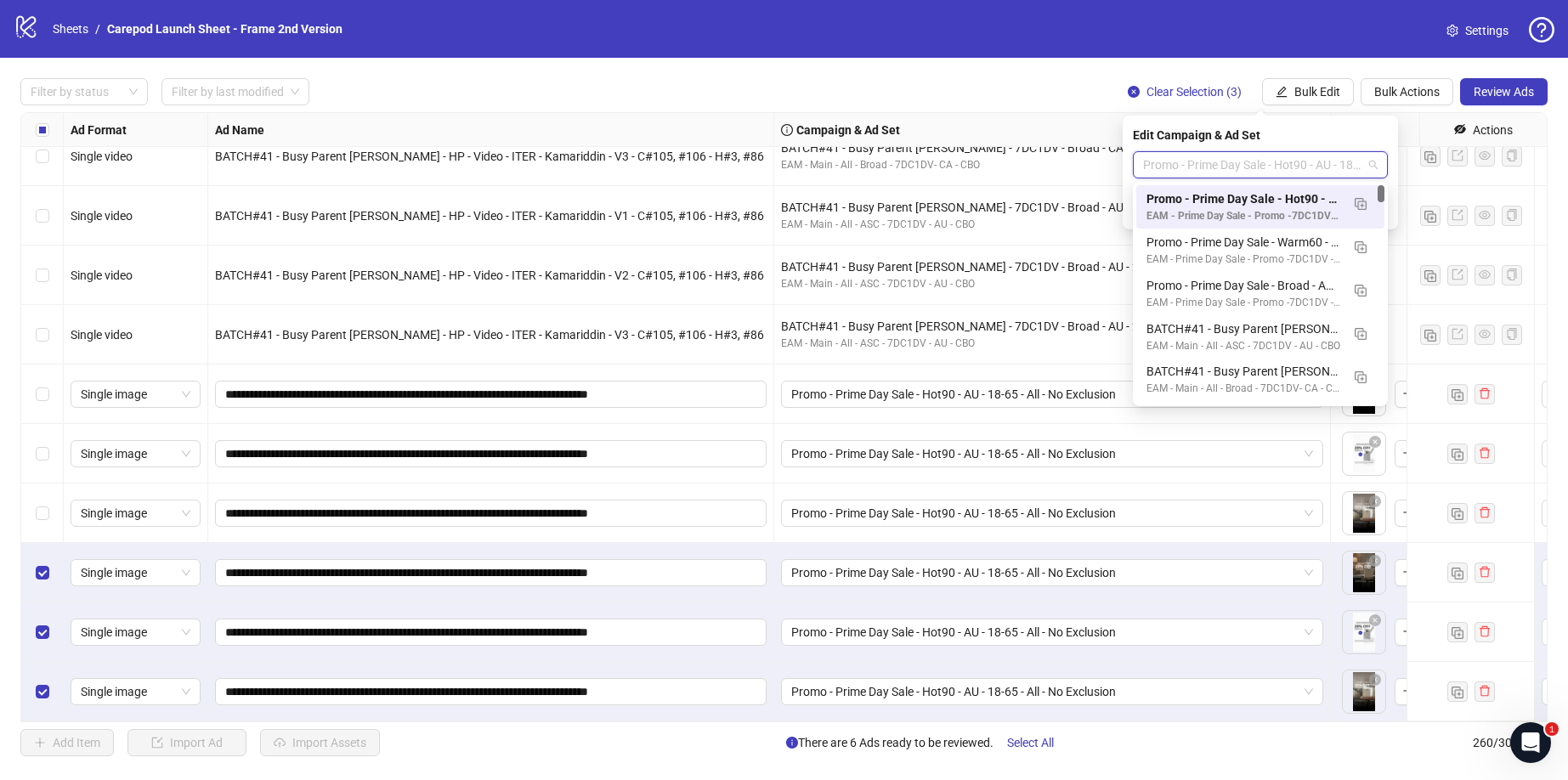 paste on "**********" 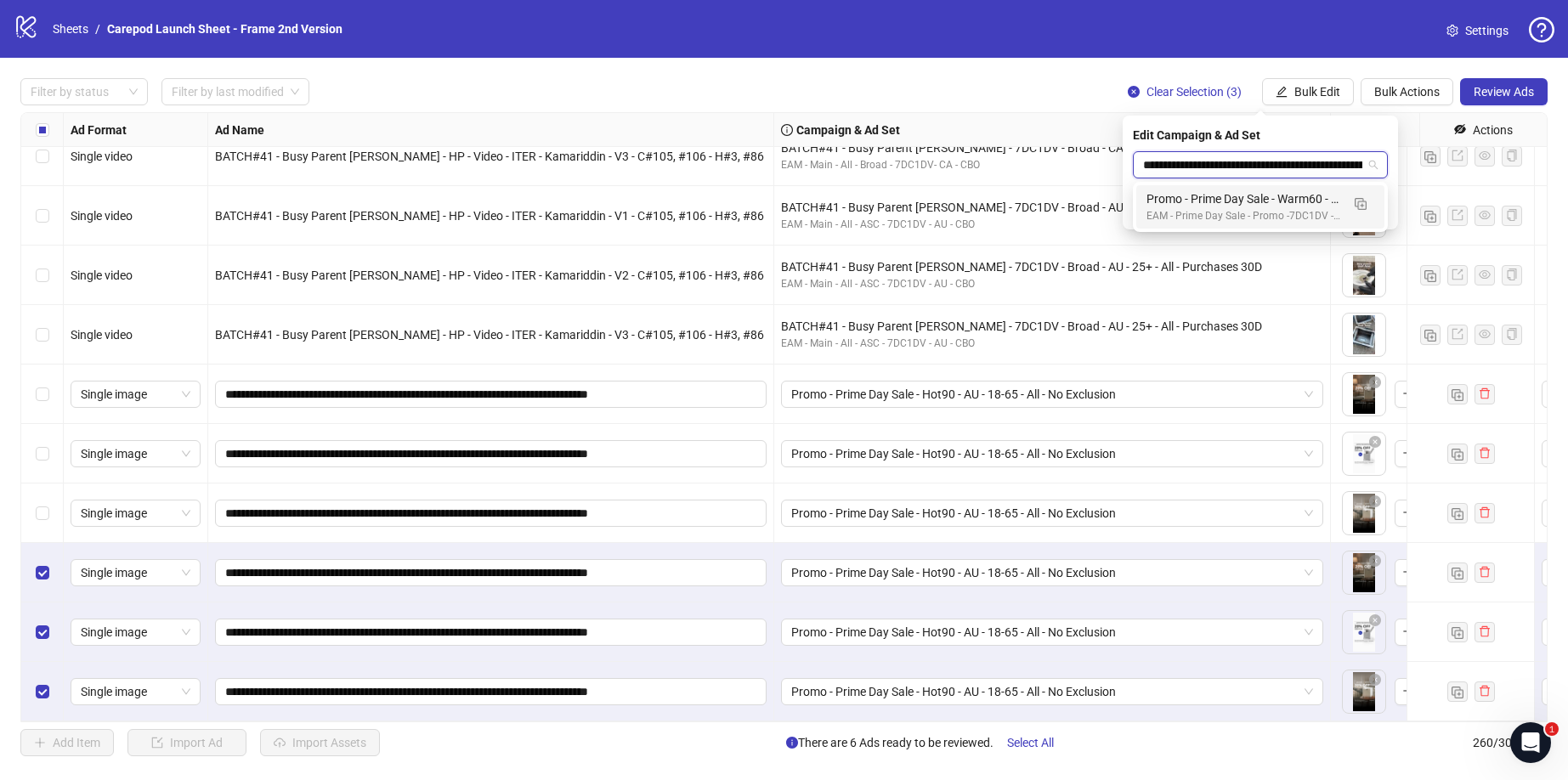 scroll, scrollTop: 0, scrollLeft: 87, axis: horizontal 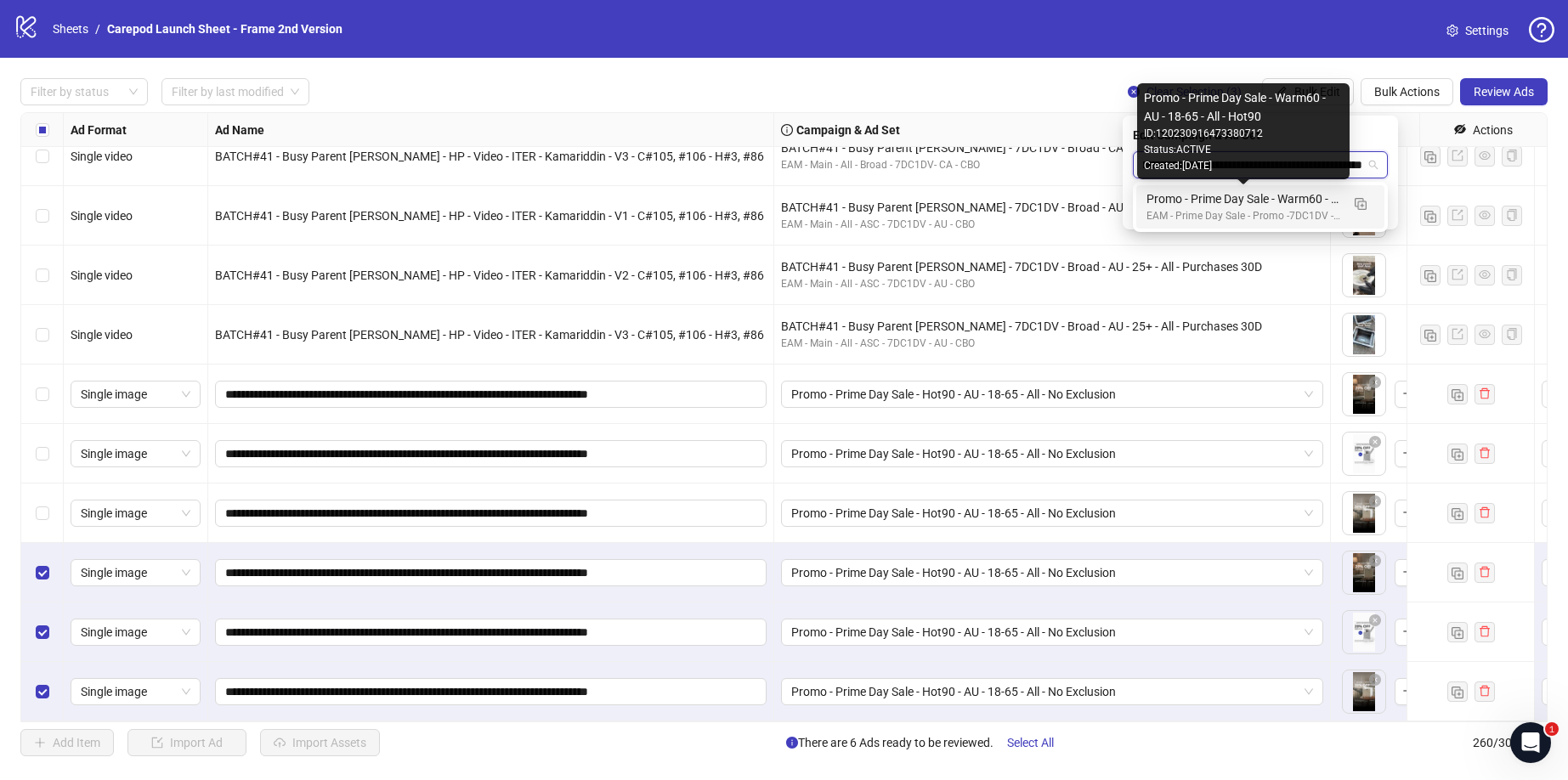 click on "Promo - Prime Day Sale - Warm60 - AU - 18-65 - All - Hot90" at bounding box center (1243, 199) 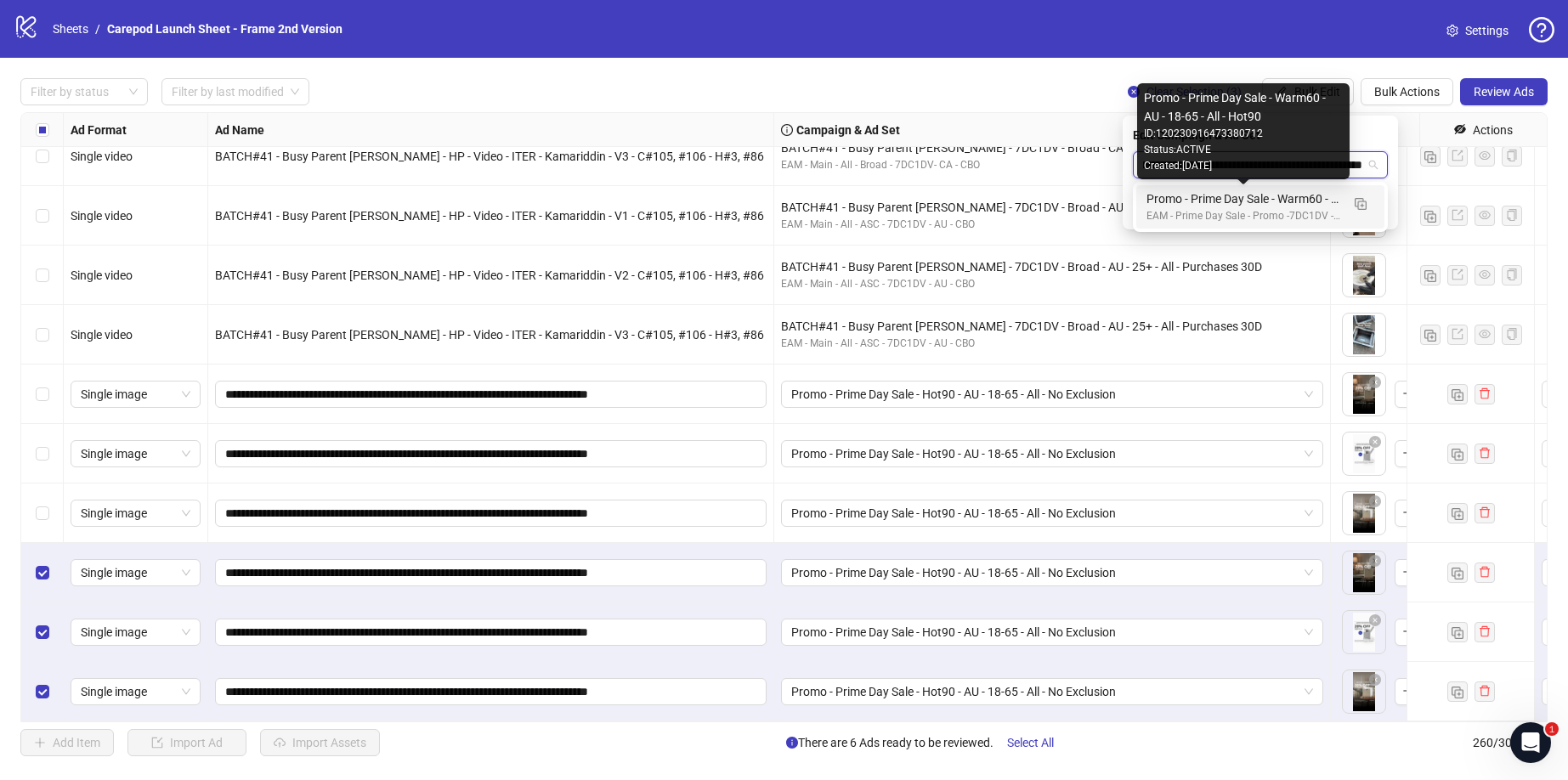 type 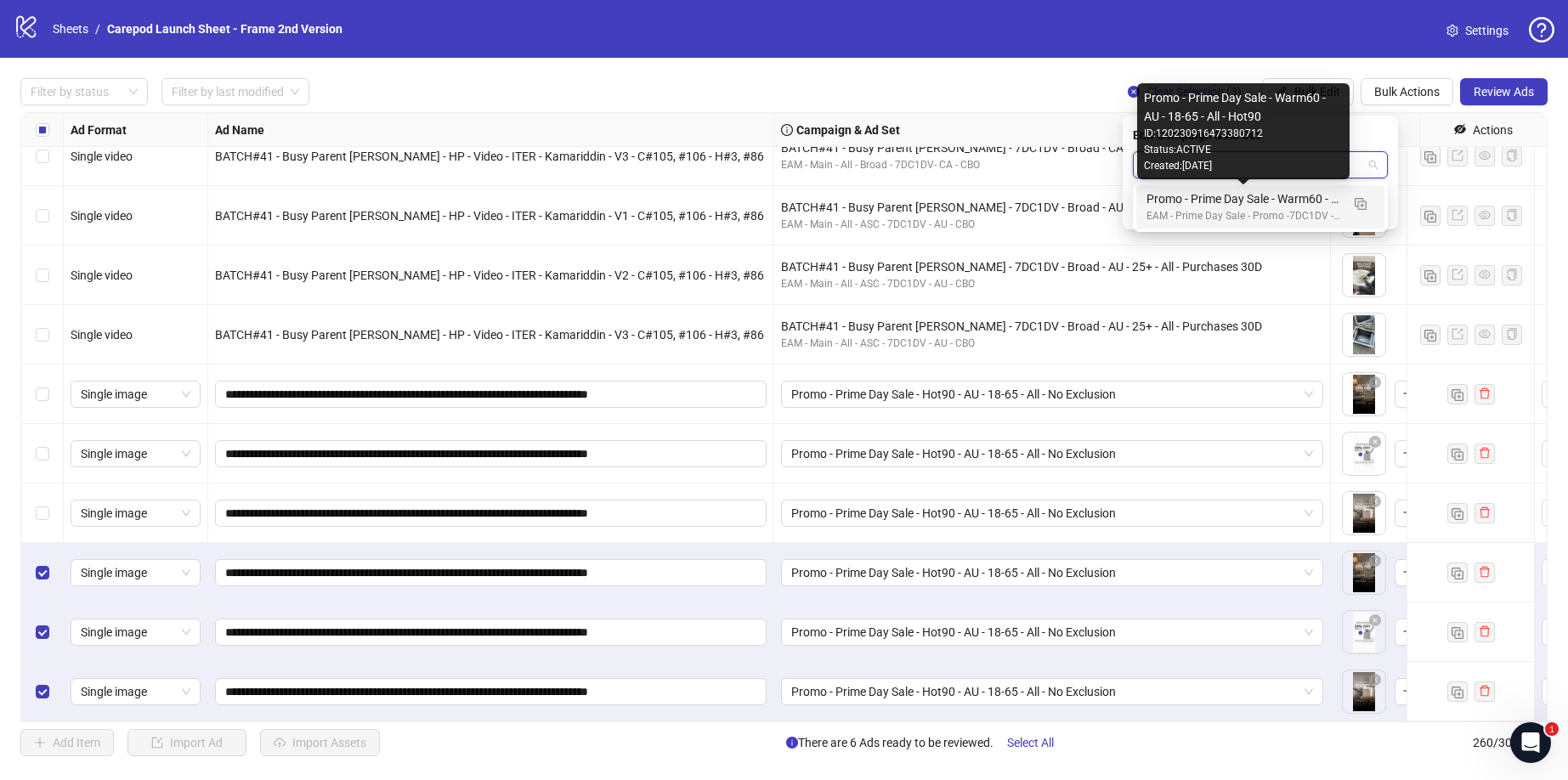 scroll, scrollTop: 0, scrollLeft: 0, axis: both 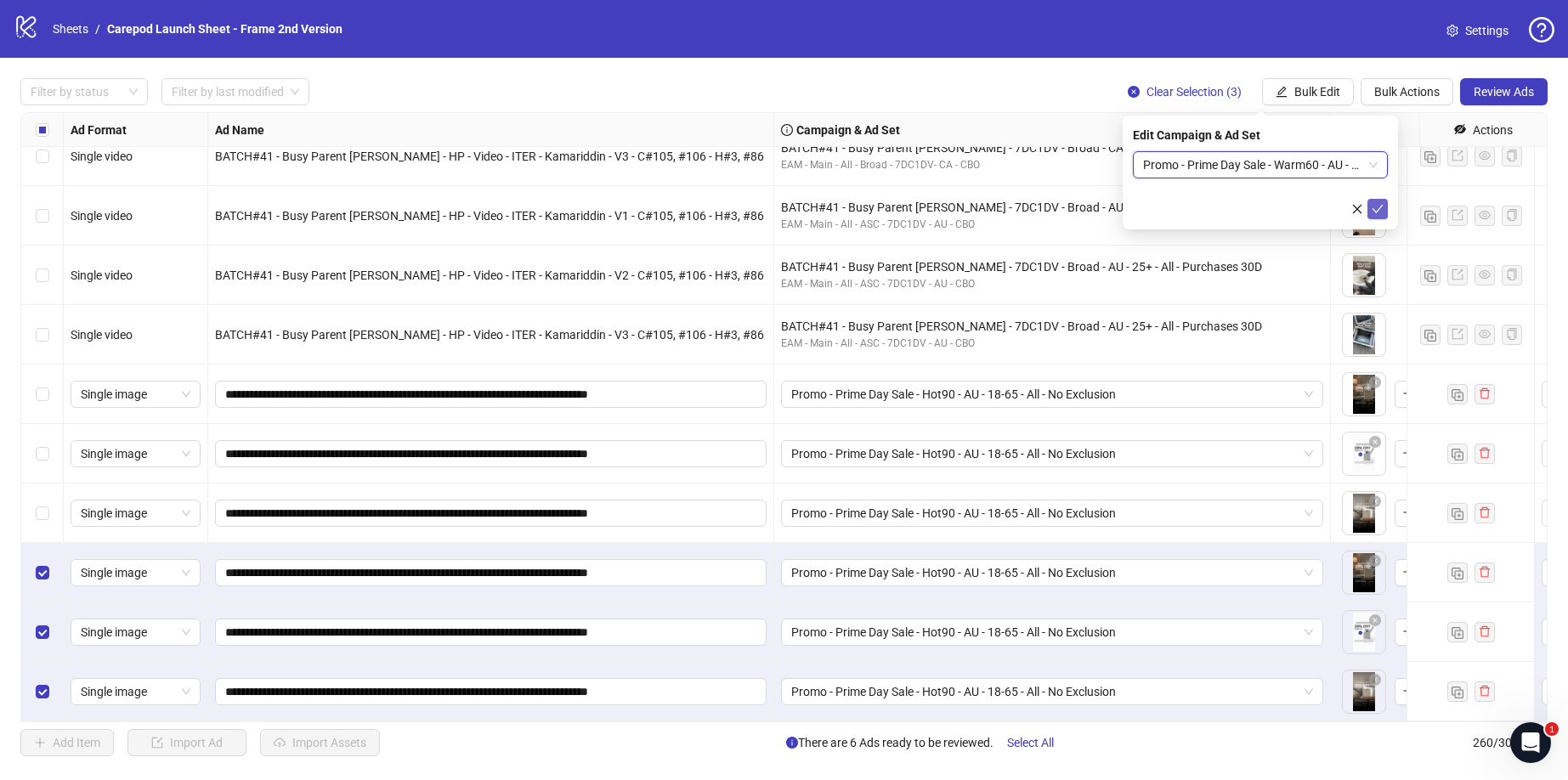 click 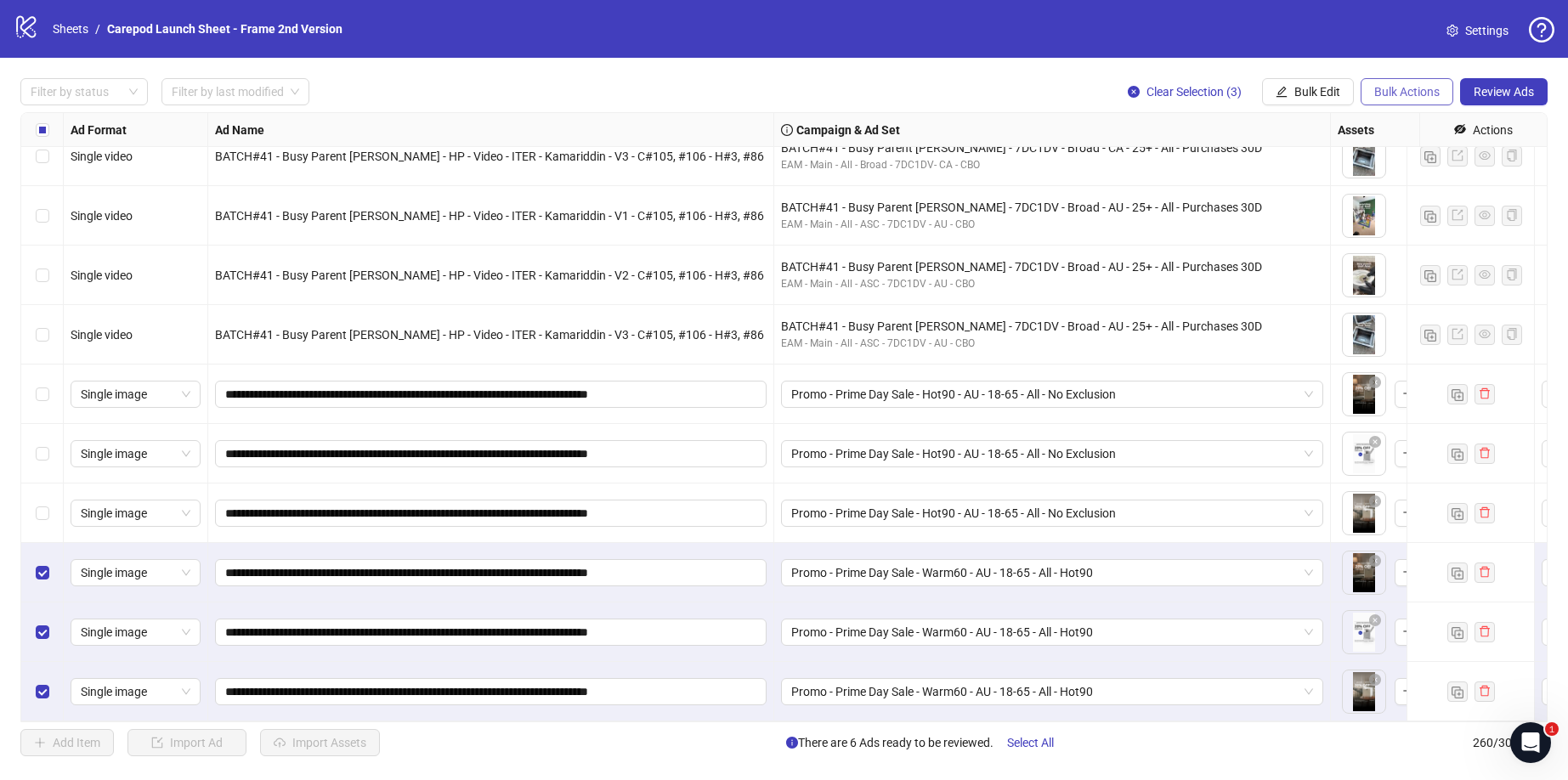 click on "Bulk Actions" at bounding box center [1407, 92] 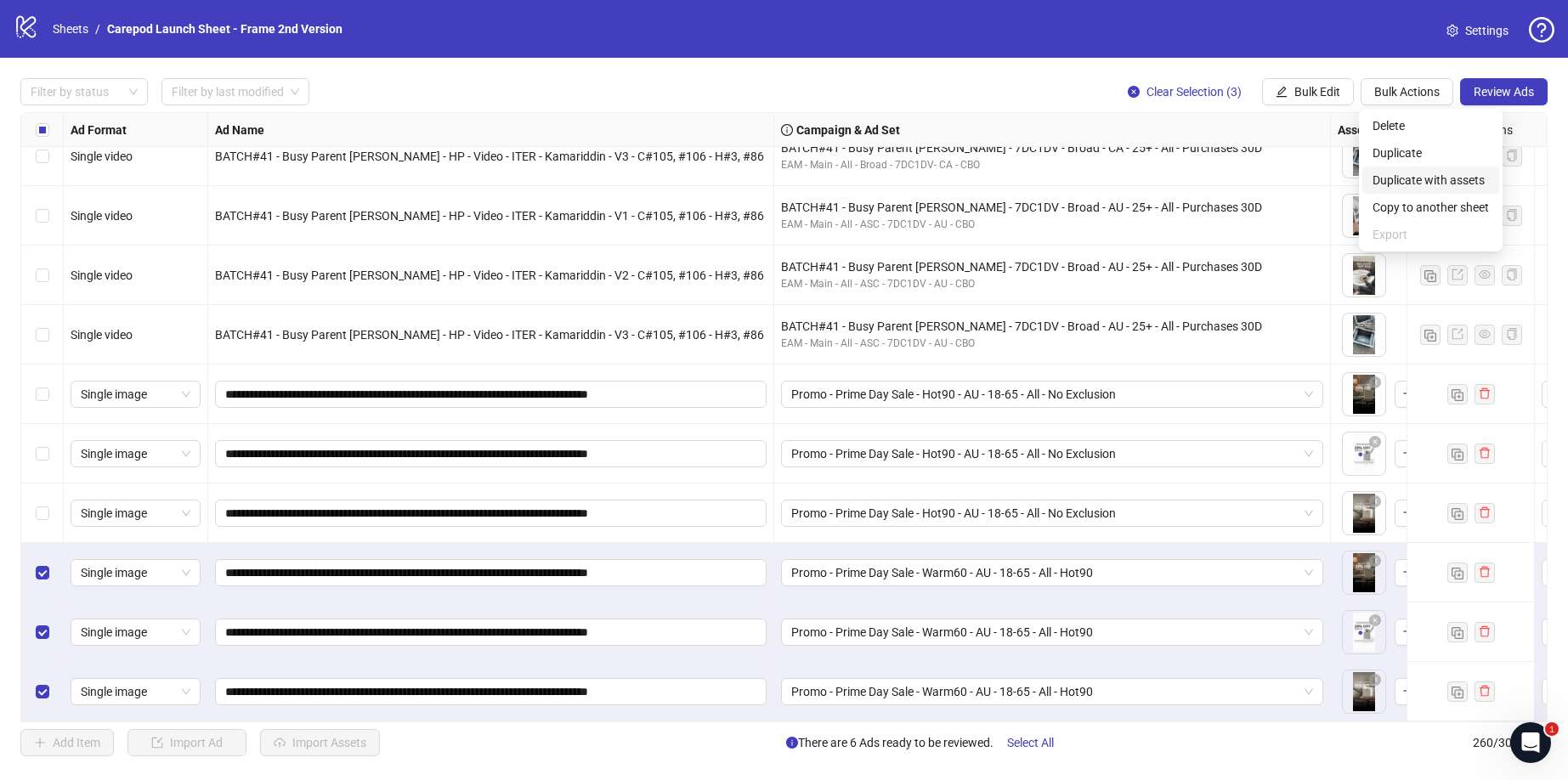 click on "Duplicate with assets" at bounding box center (1430, 180) 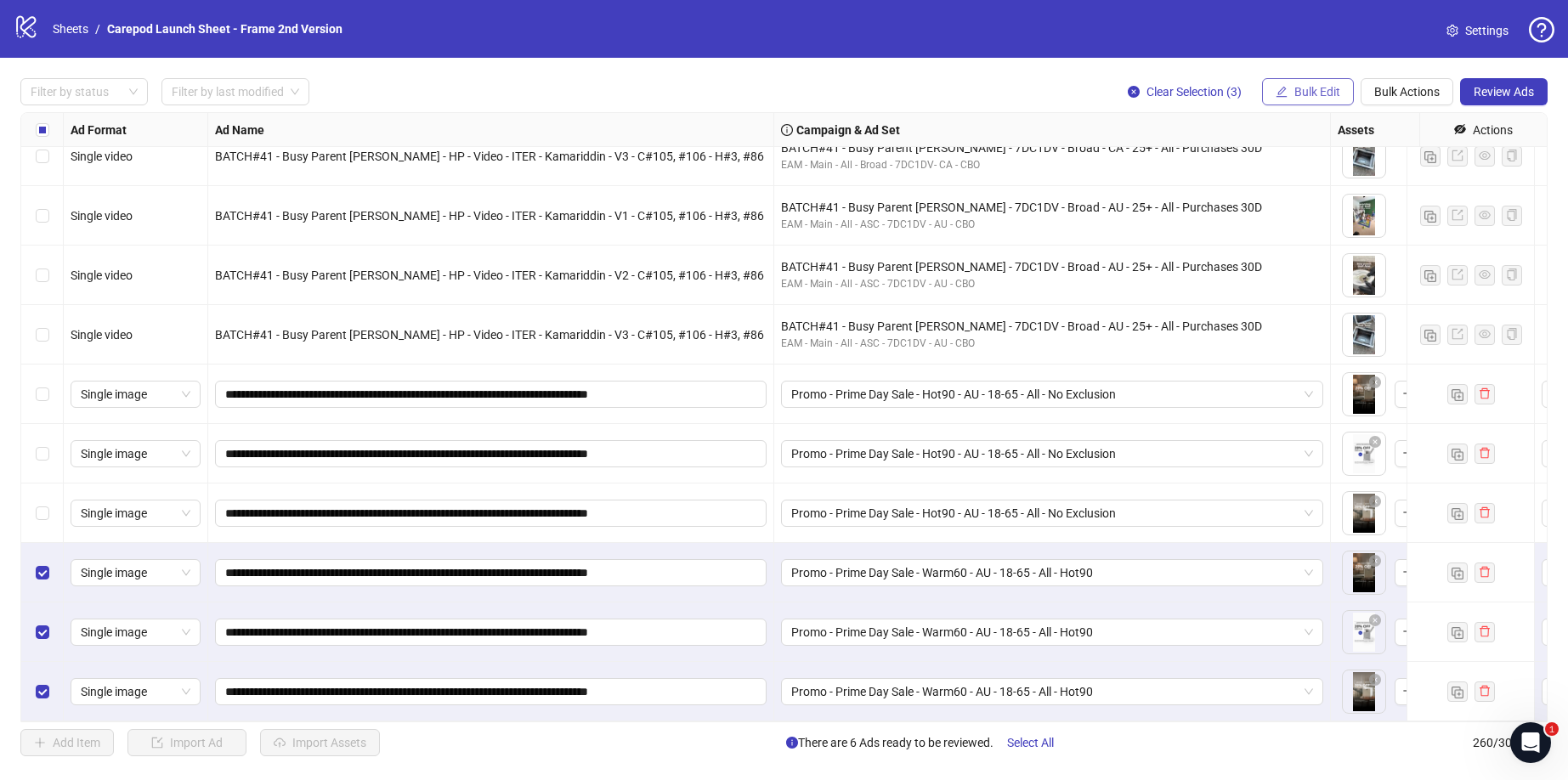 click on "Bulk Edit" at bounding box center [1317, 92] 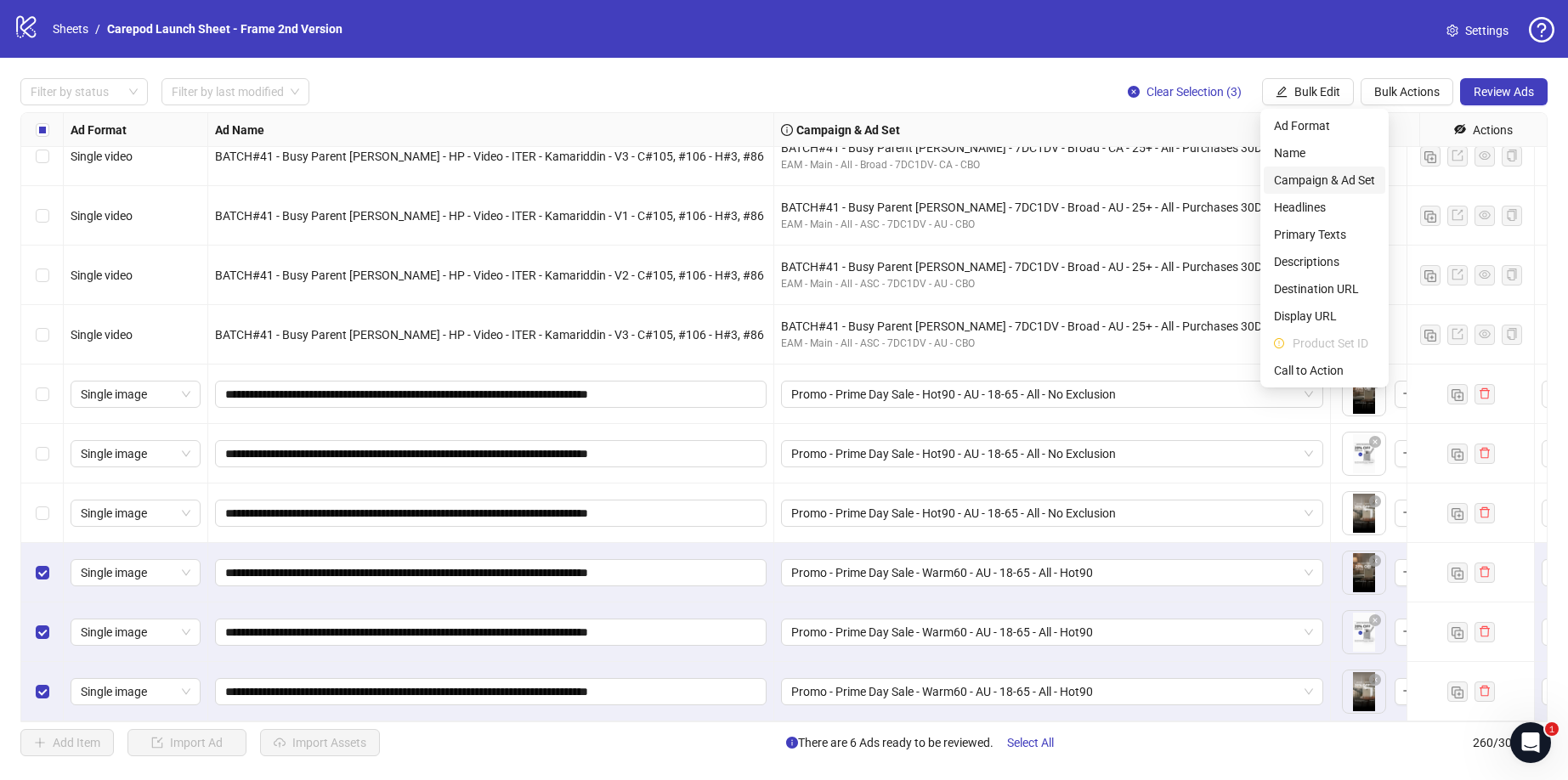 click on "Campaign & Ad Set" at bounding box center [1324, 180] 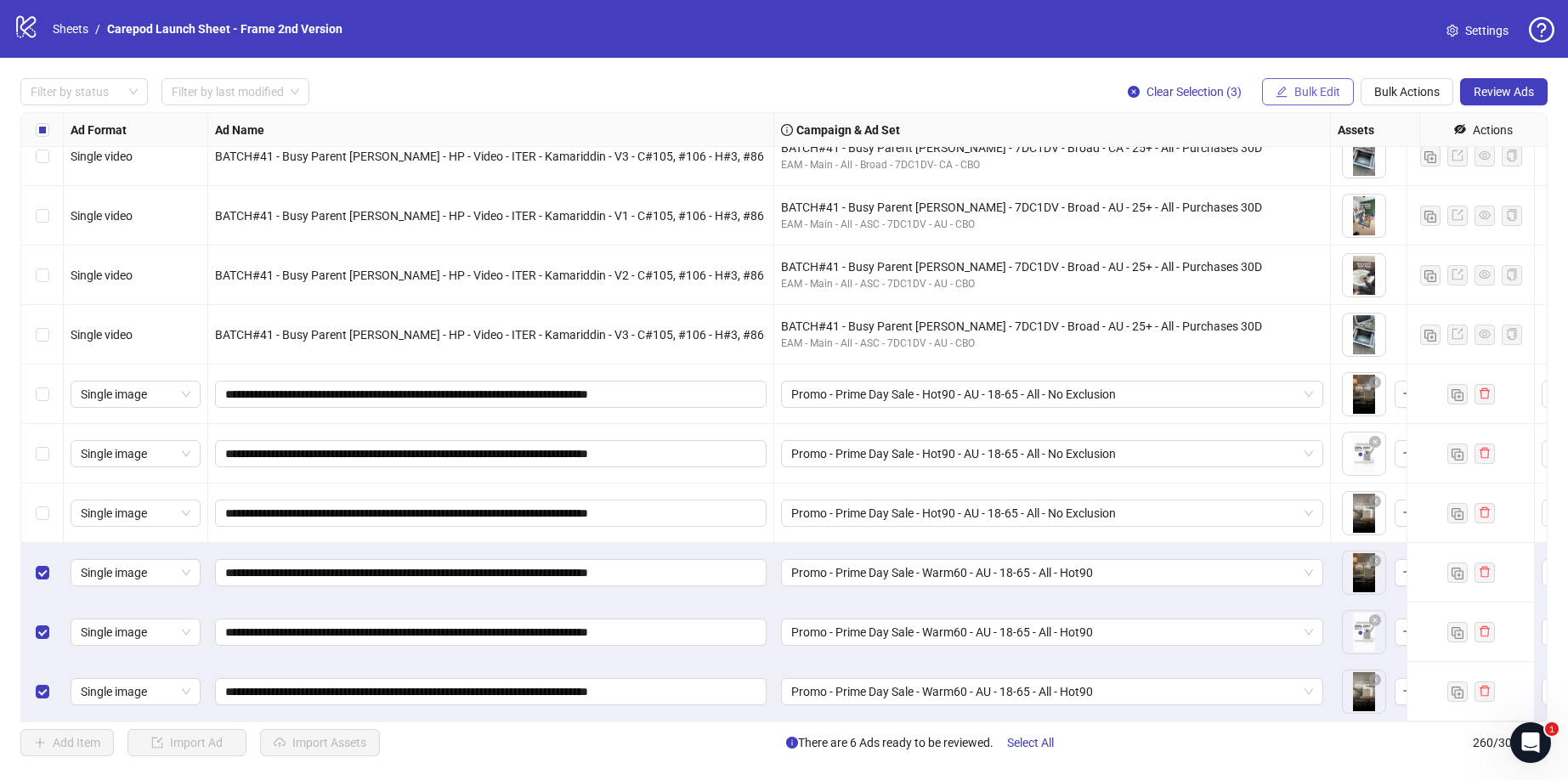 click 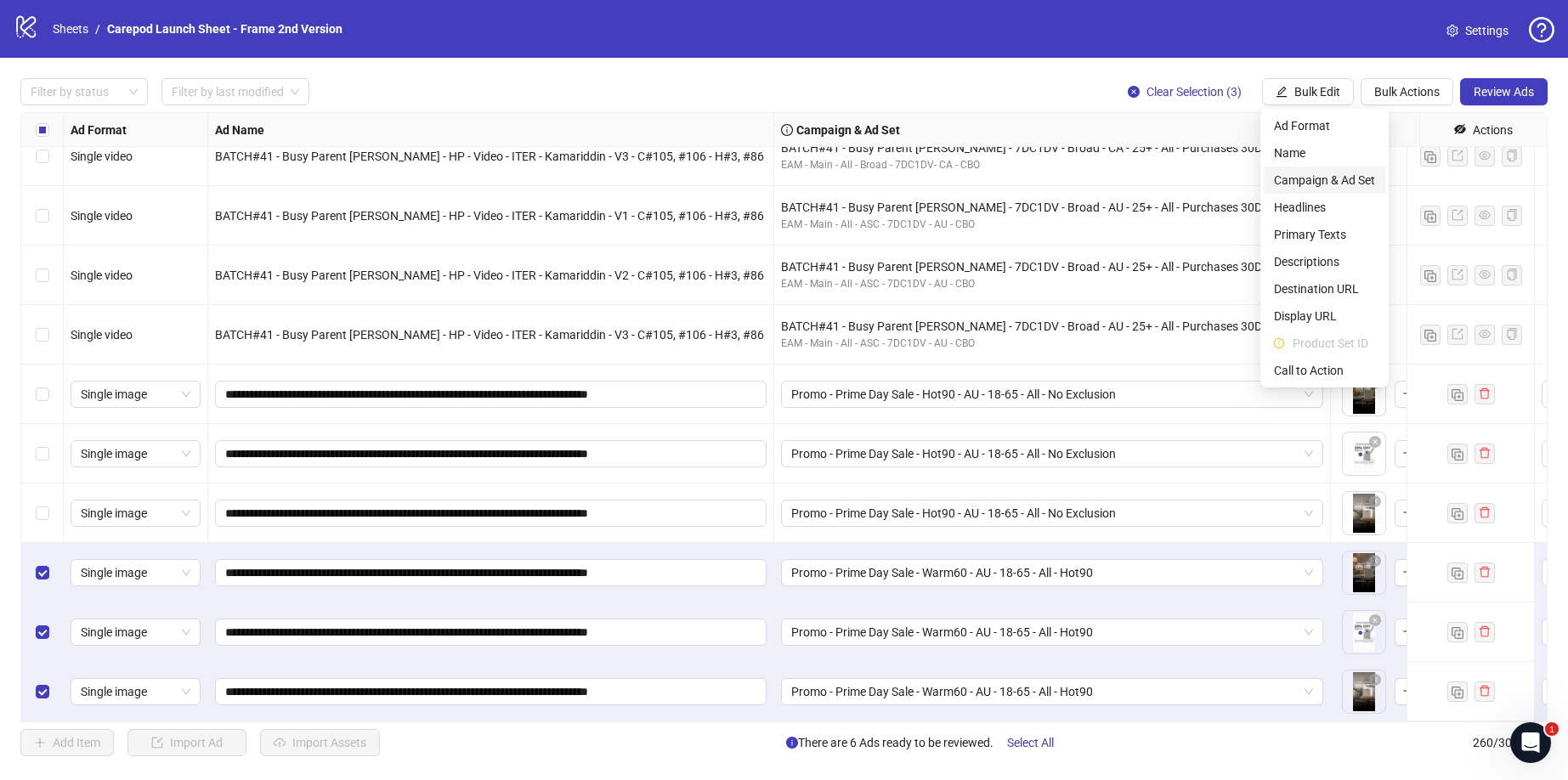 click on "Campaign & Ad Set" at bounding box center (1324, 180) 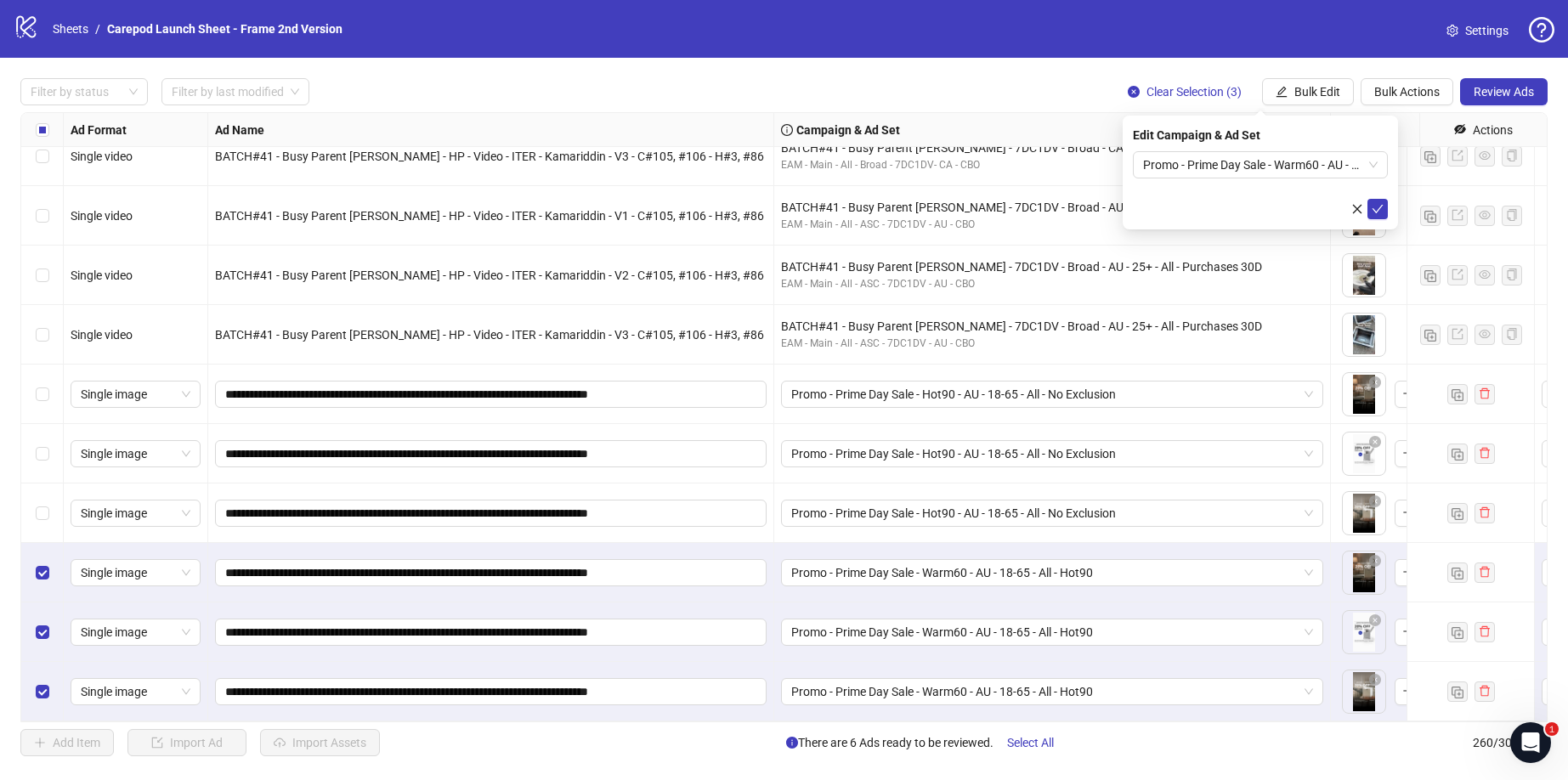 click on "Filter by status Filter by last modified Clear Selection (3) Bulk Edit Bulk Actions Review Ads" at bounding box center (784, 92) 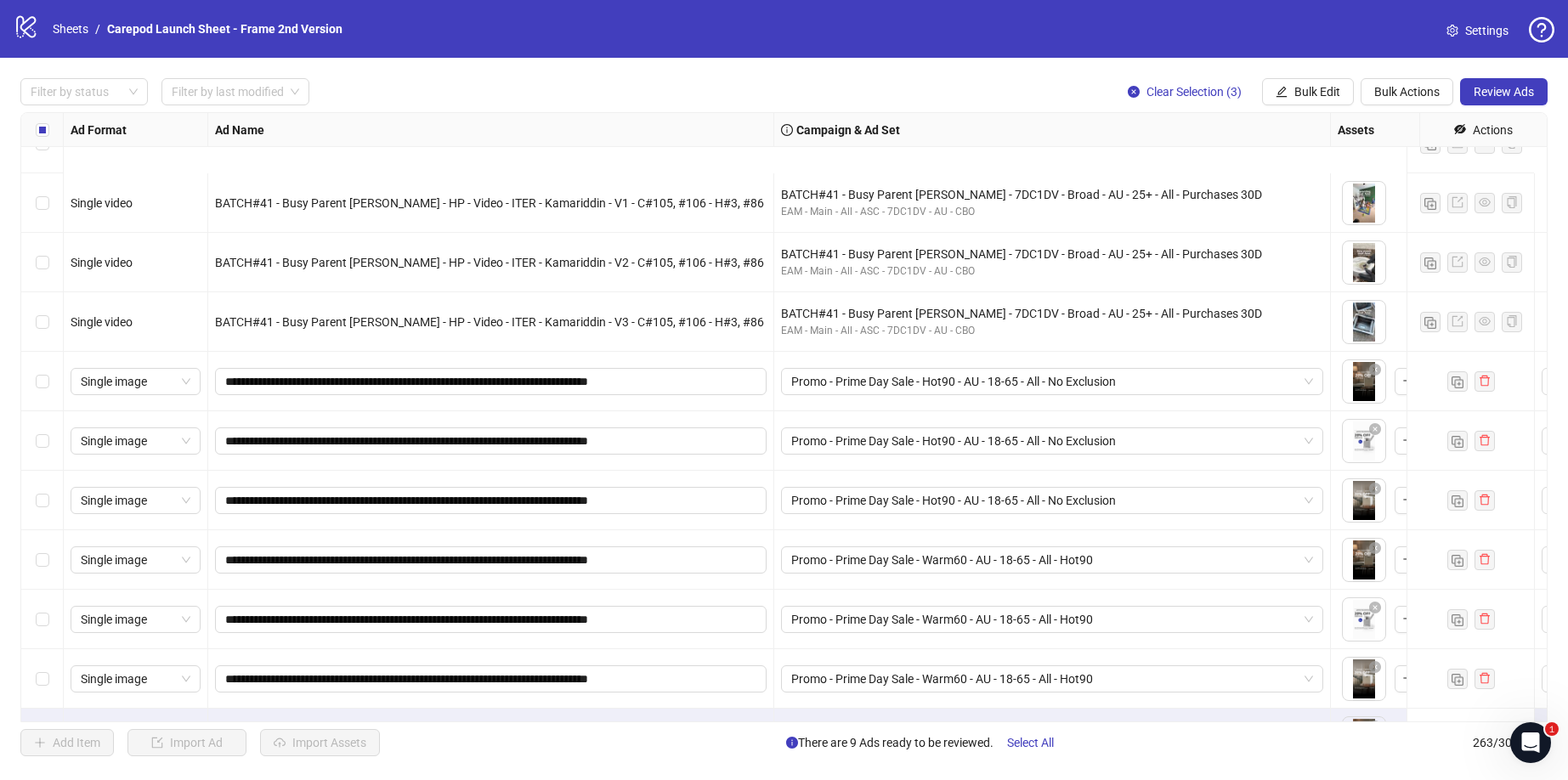 scroll, scrollTop: 15081, scrollLeft: 0, axis: vertical 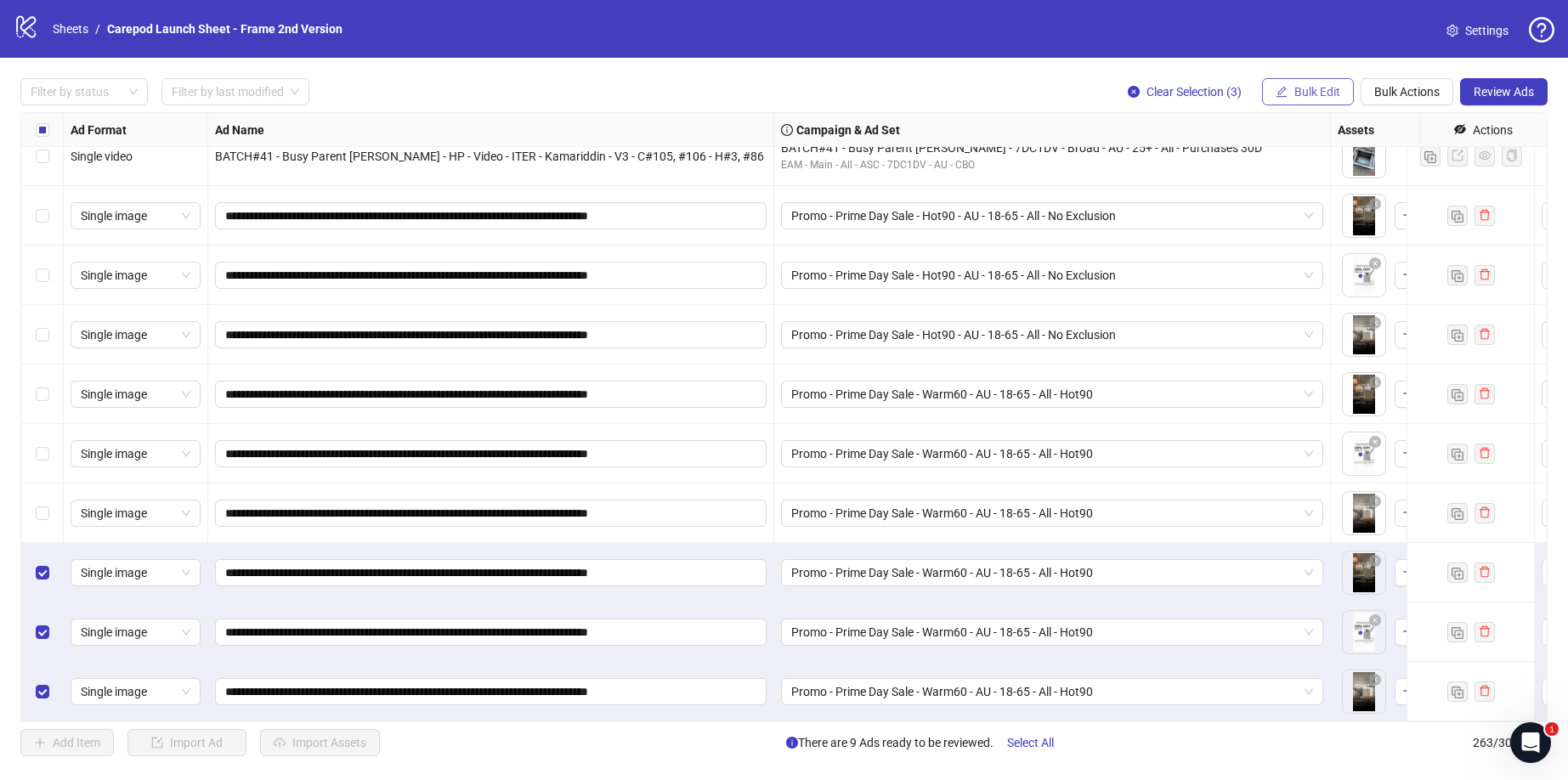 click on "Bulk Edit" at bounding box center [1317, 92] 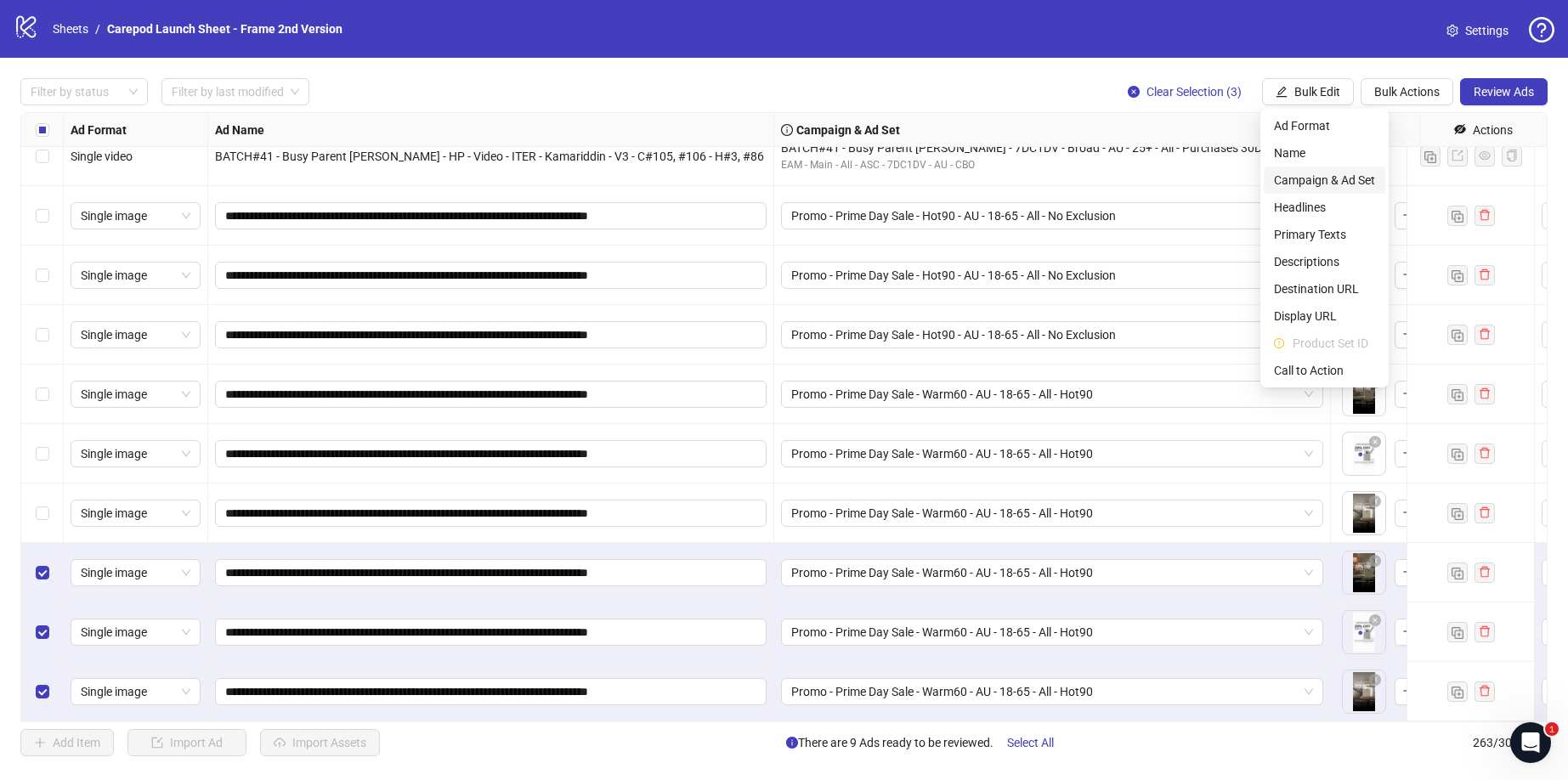 click on "Campaign & Ad Set" at bounding box center (1324, 180) 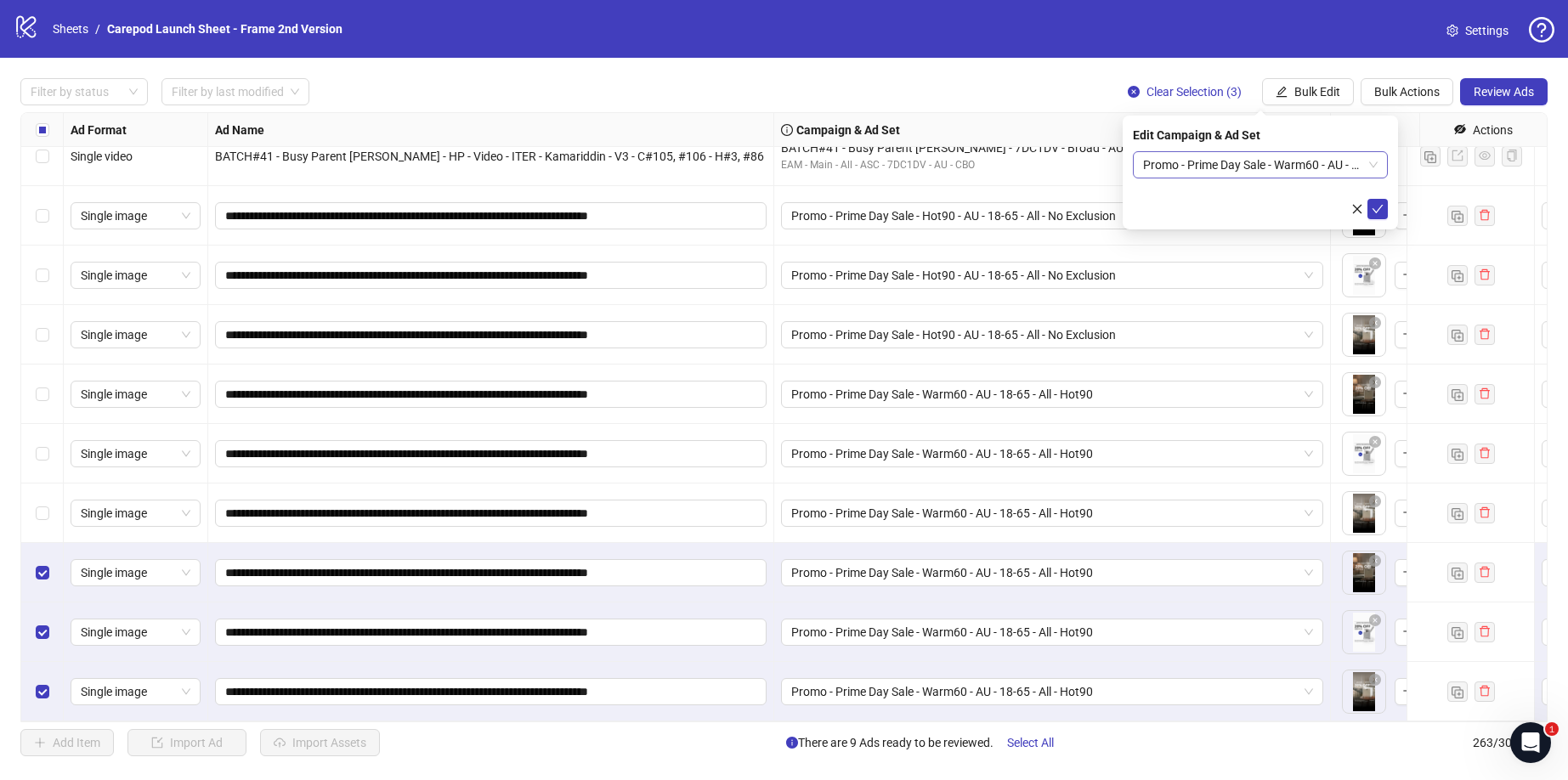 click on "Promo - Prime Day Sale - Warm60 - AU - 18-65 - All - Hot90" at bounding box center (1260, 165) 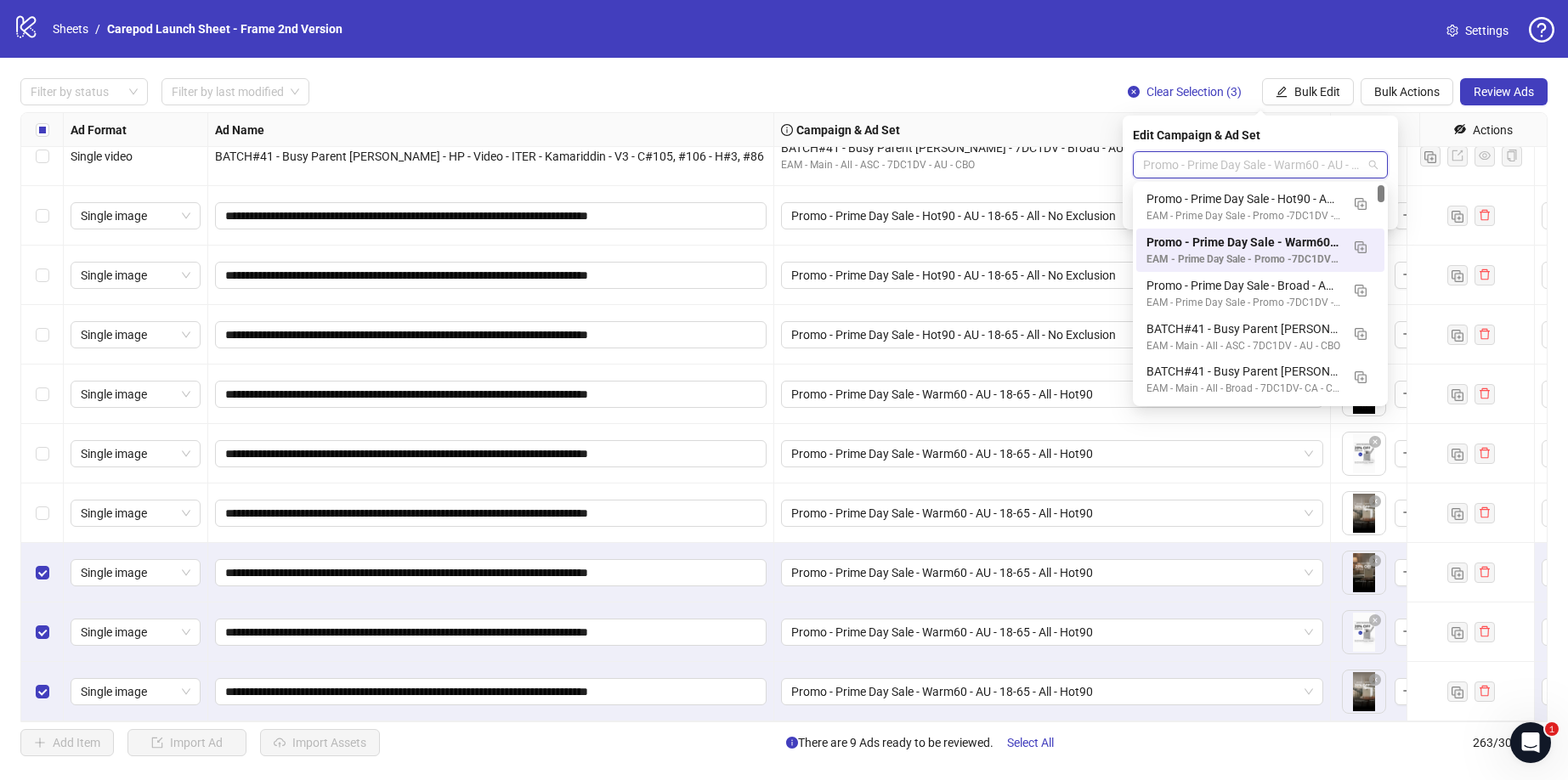 paste on "**********" 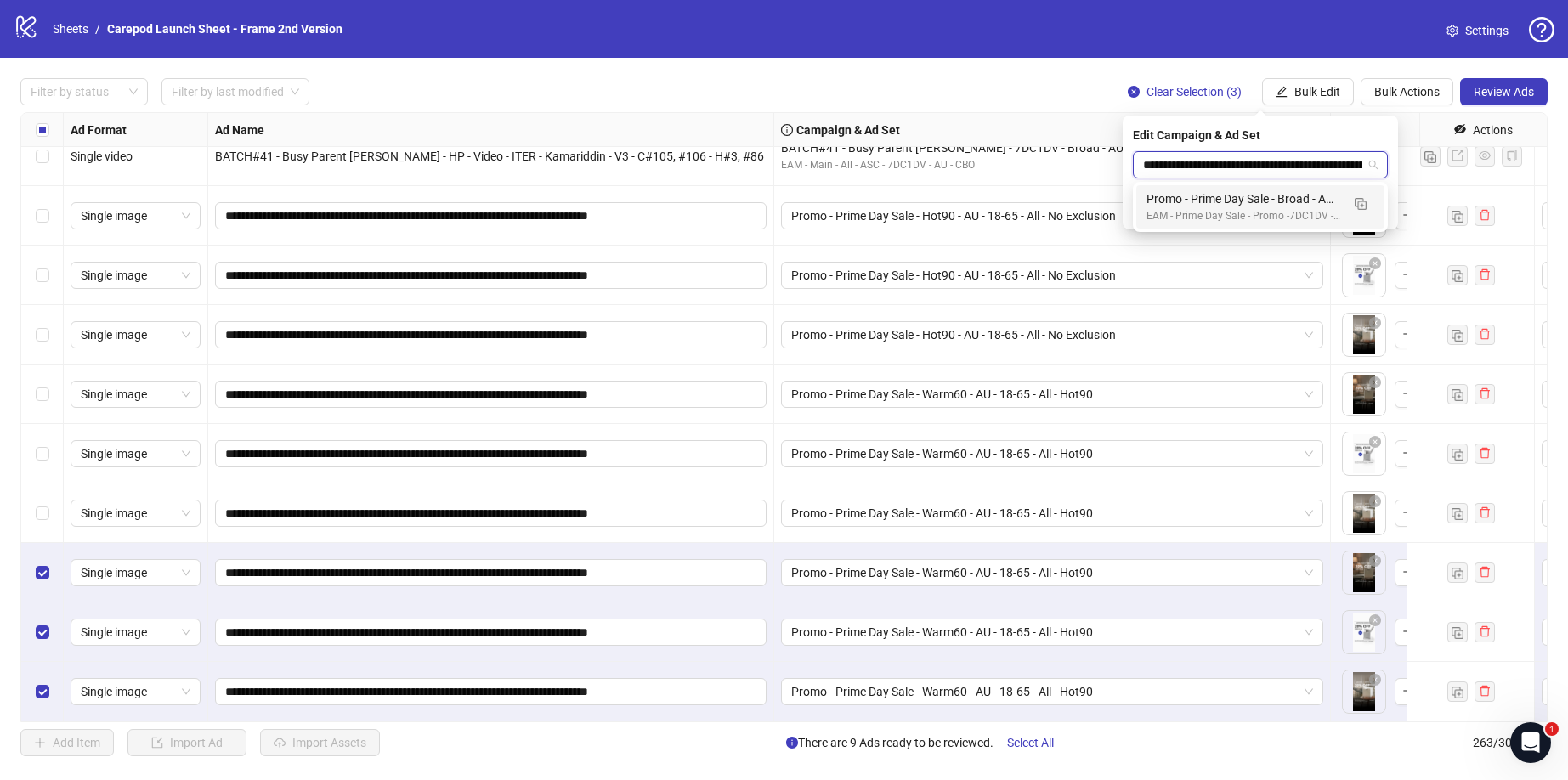 scroll, scrollTop: 0, scrollLeft: 121, axis: horizontal 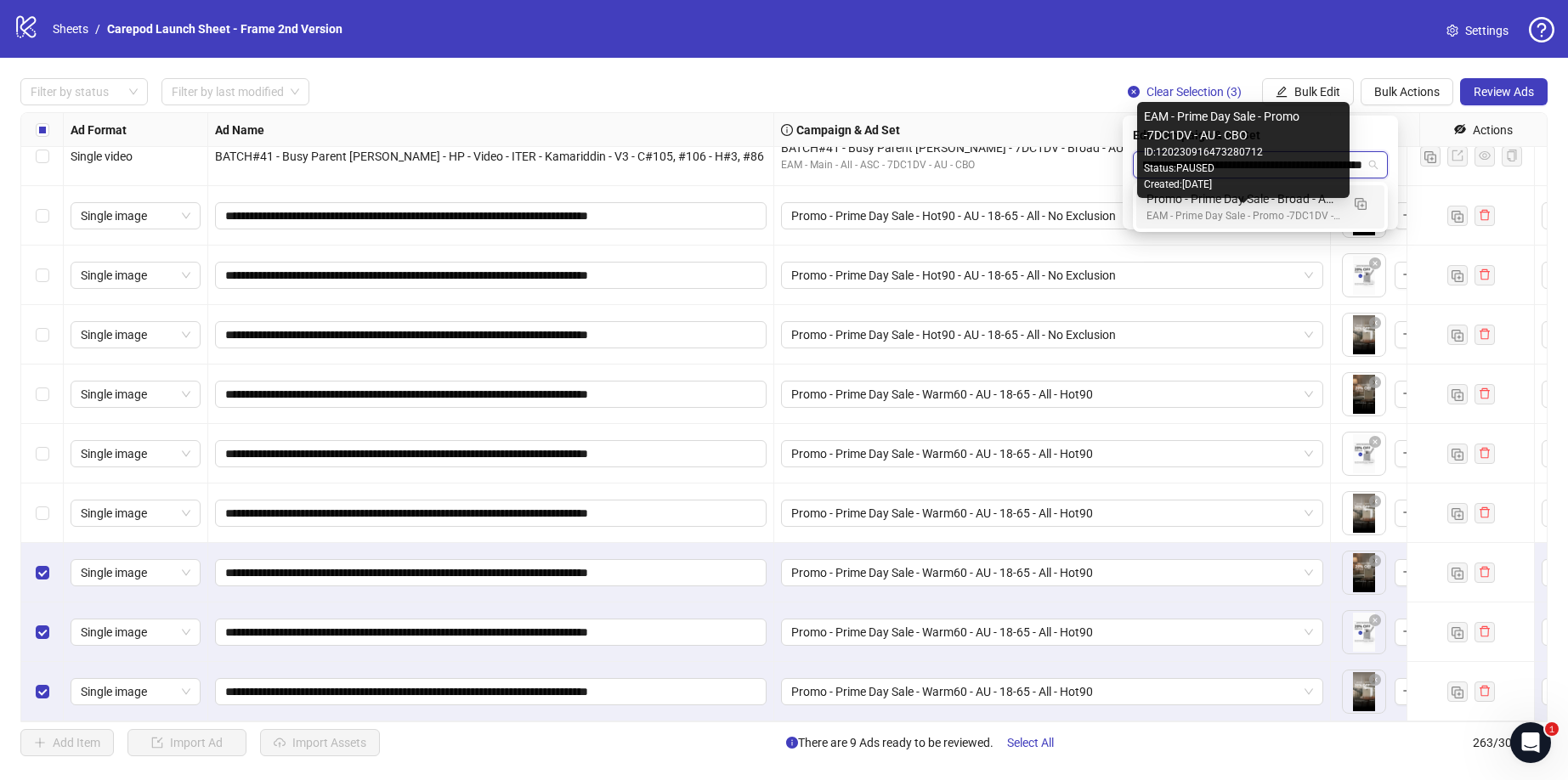 click on "EAM - Prime Day Sale - Promo -7DC1DV - AU - CBO" at bounding box center [1243, 216] 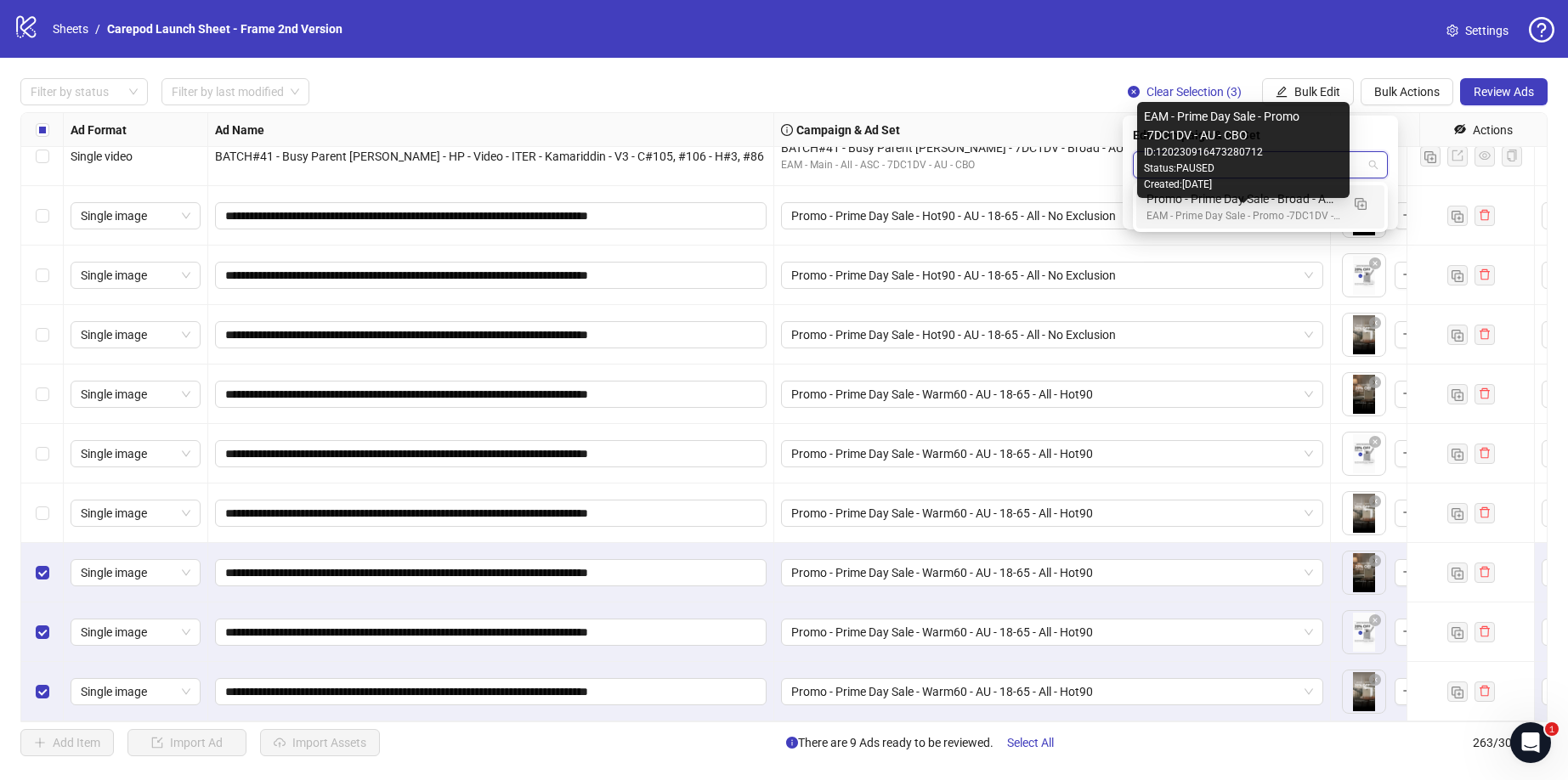 scroll, scrollTop: 0, scrollLeft: 0, axis: both 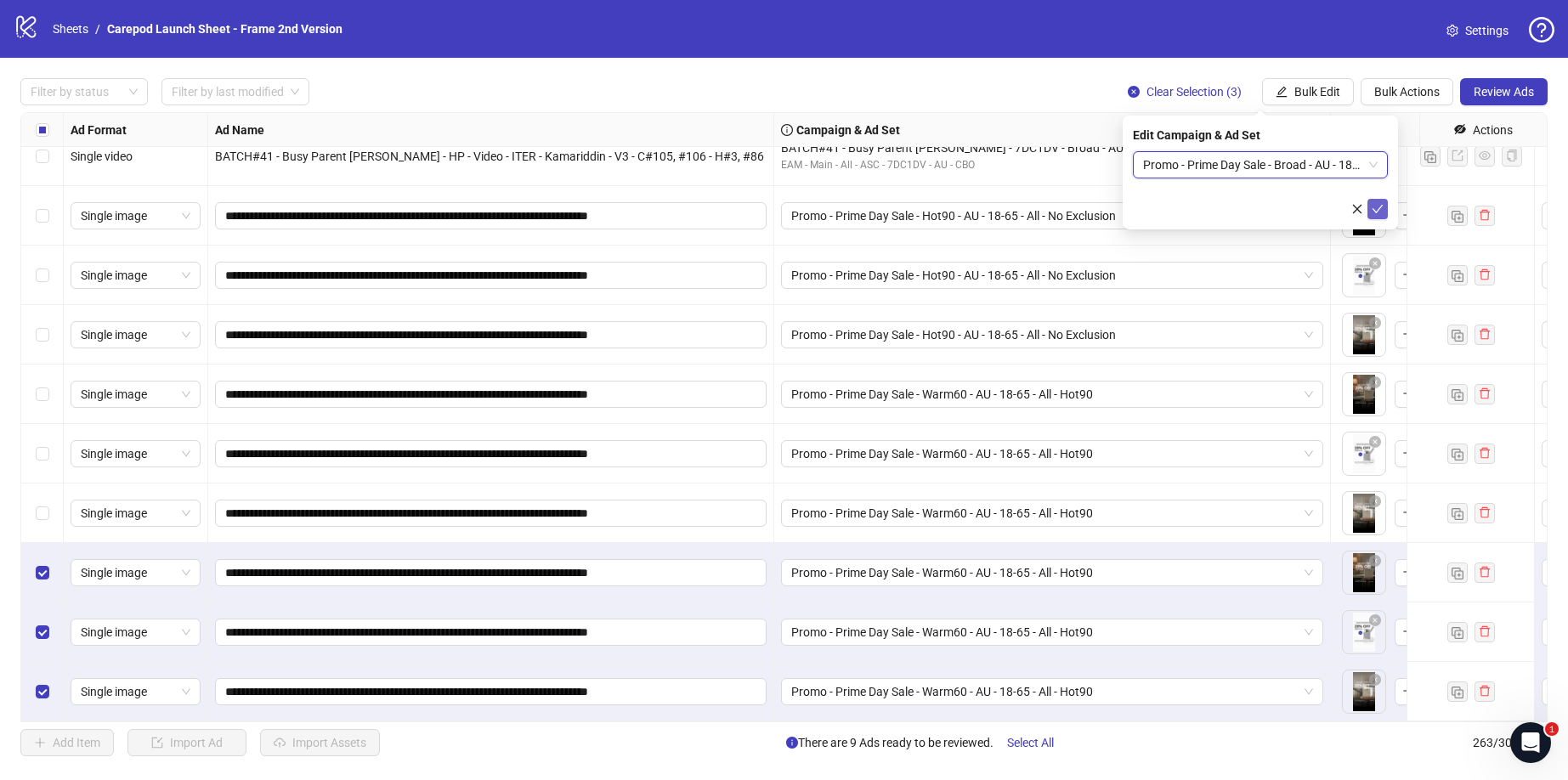 click at bounding box center [1378, 209] 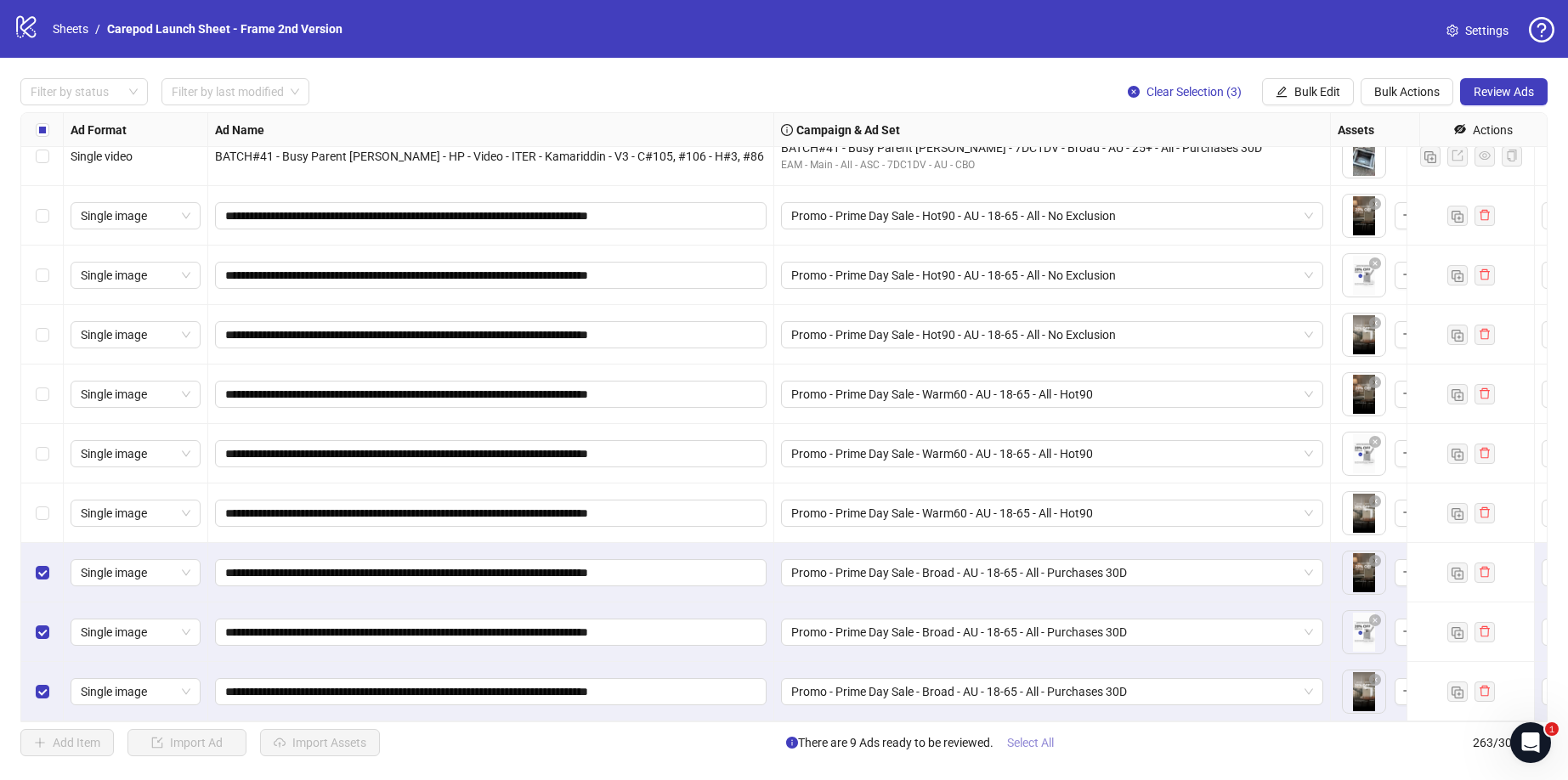 click on "Select All" at bounding box center (1030, 743) 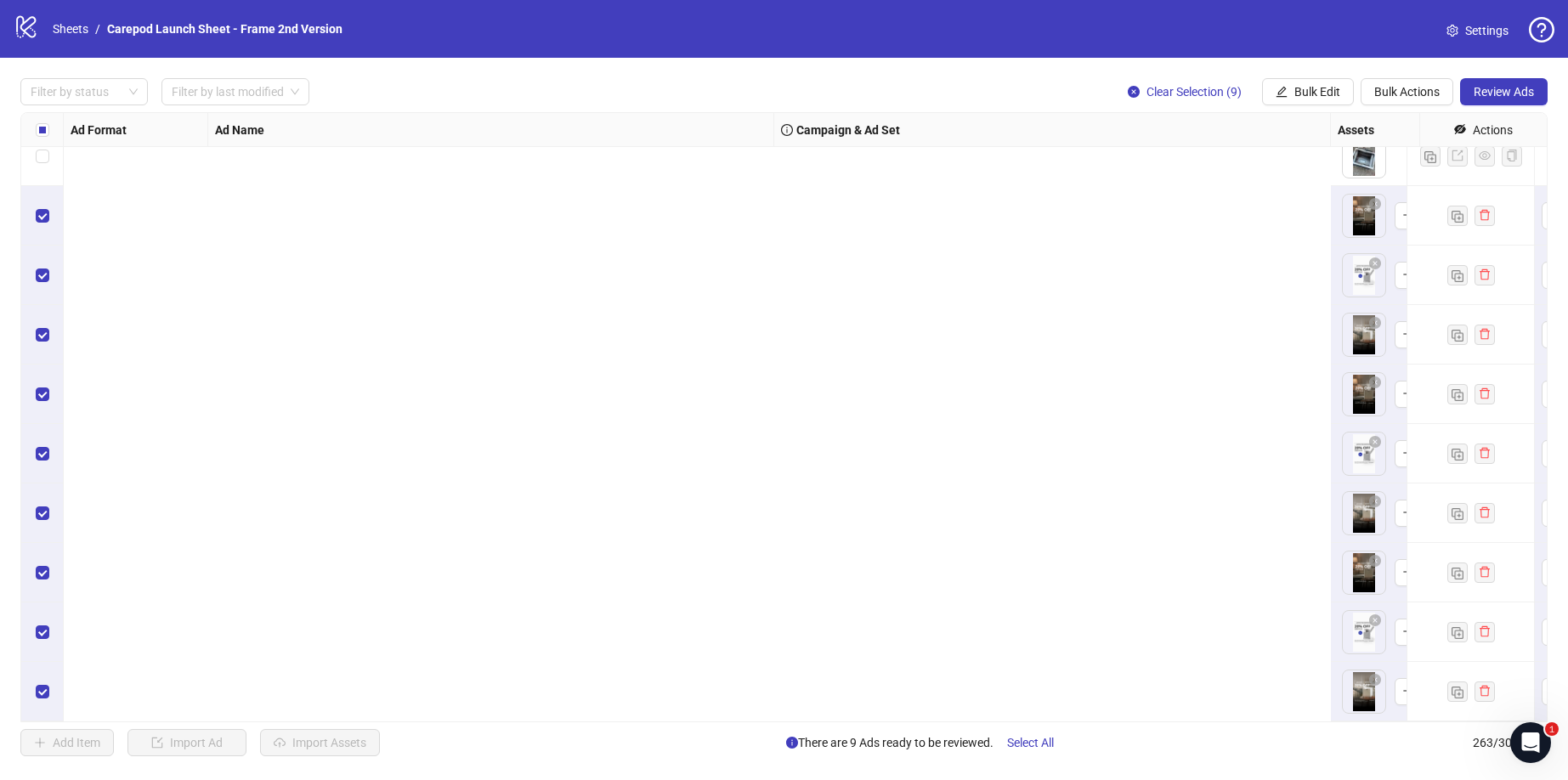 scroll, scrollTop: 15081, scrollLeft: 1667, axis: both 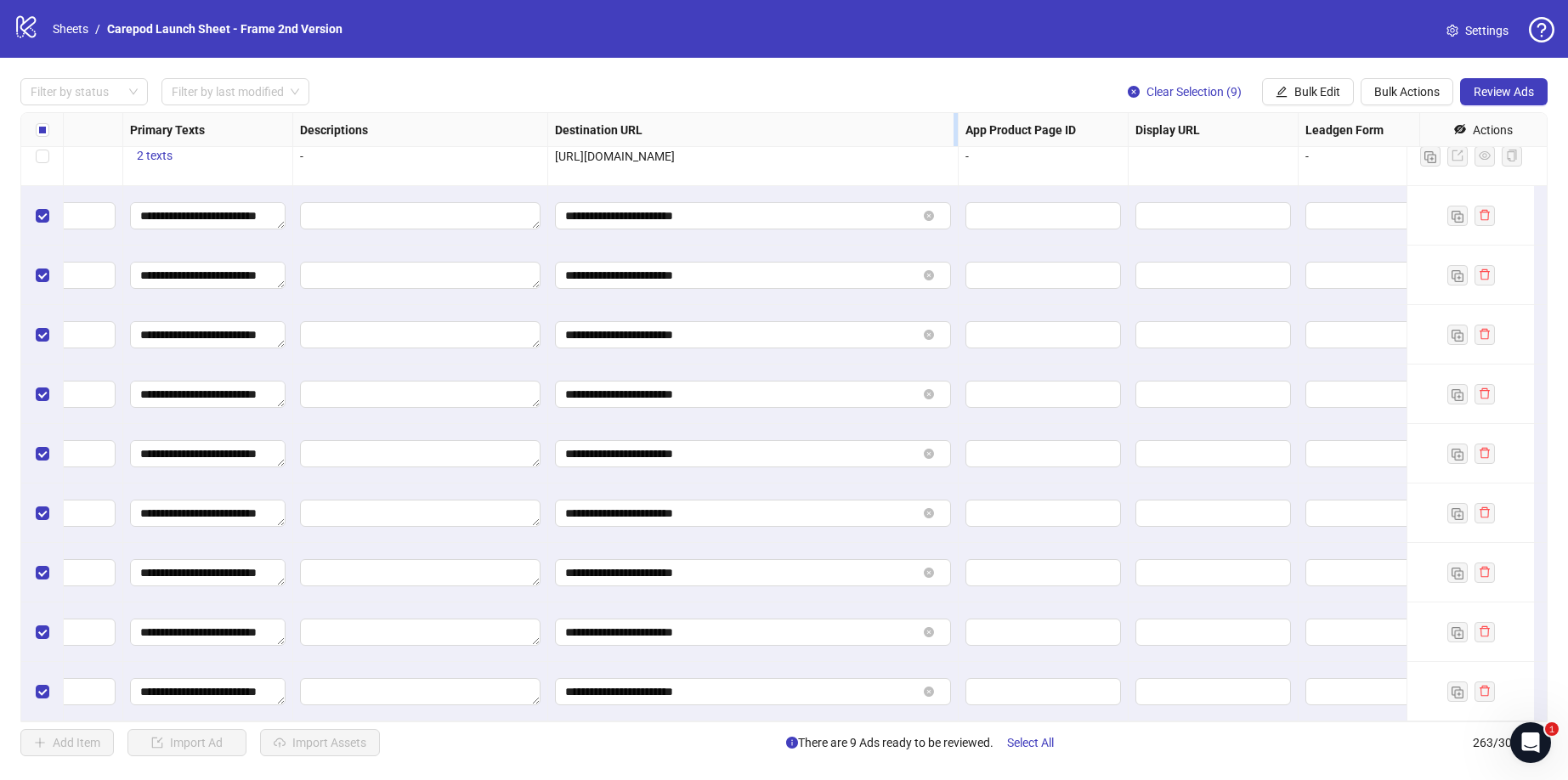 click at bounding box center [955, 129] 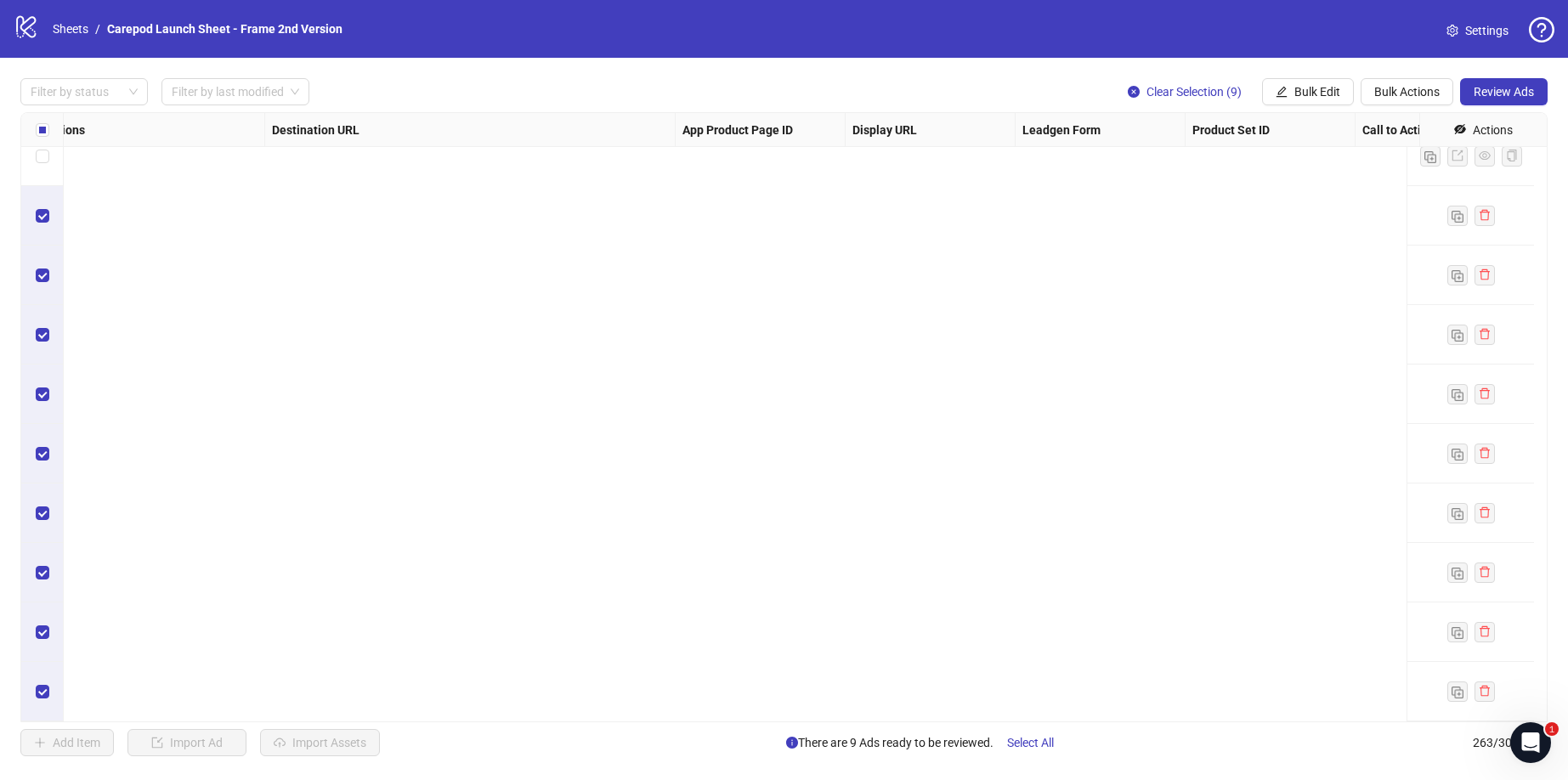 scroll, scrollTop: 15081, scrollLeft: 0, axis: vertical 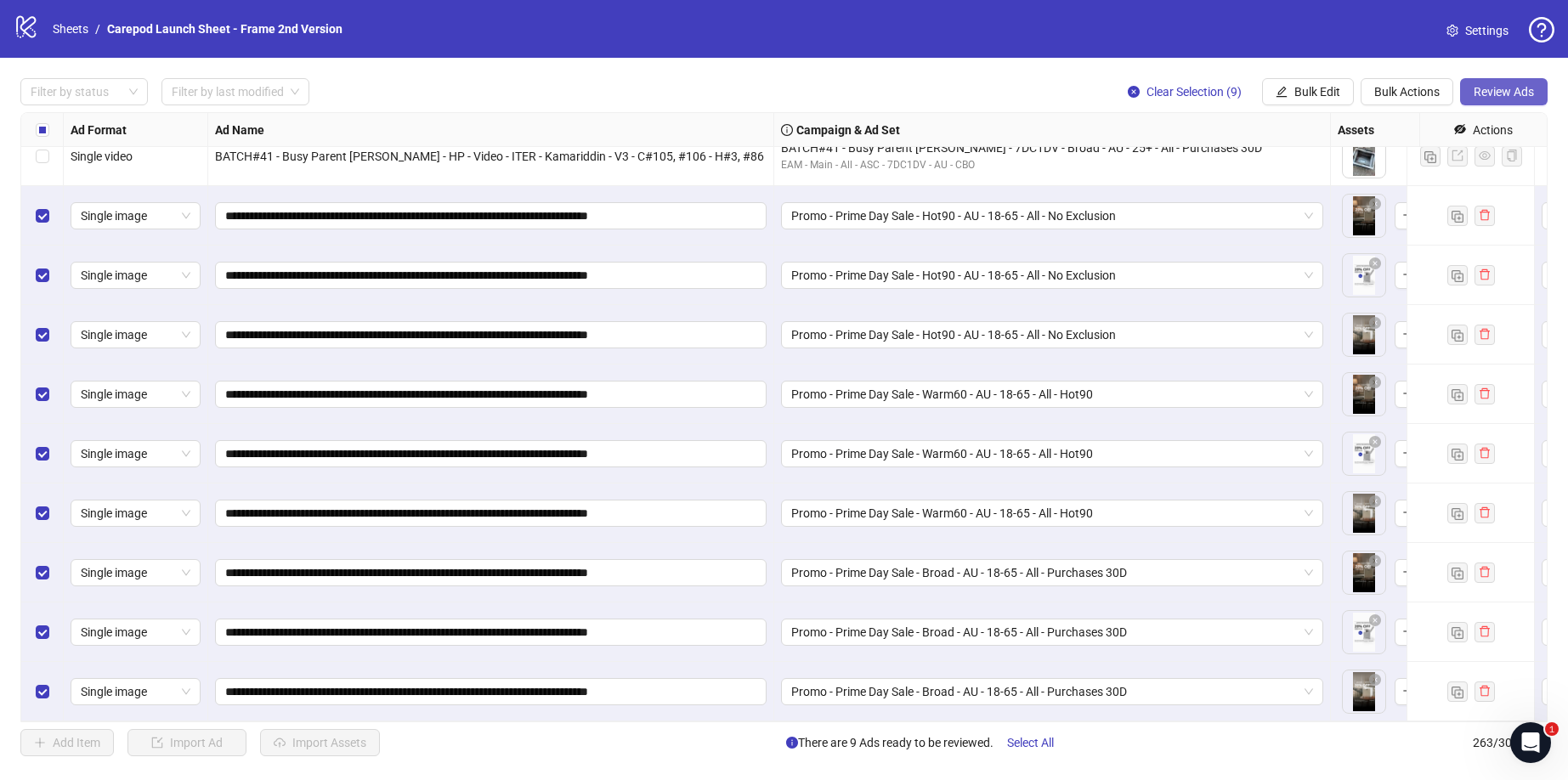 click on "Review Ads" at bounding box center [1503, 92] 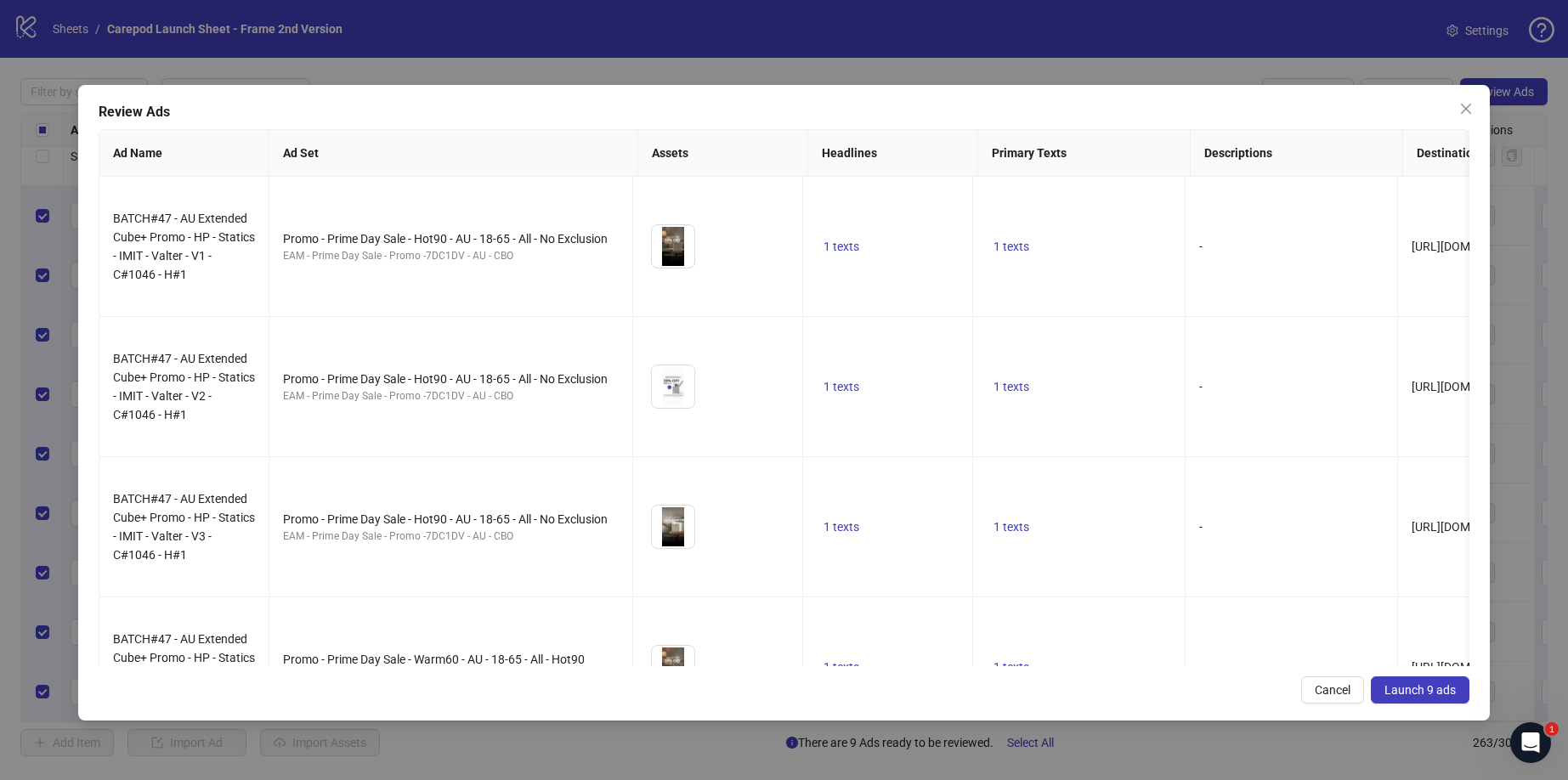 drag, startPoint x: 1399, startPoint y: 690, endPoint x: 1381, endPoint y: 670, distance: 26.907248 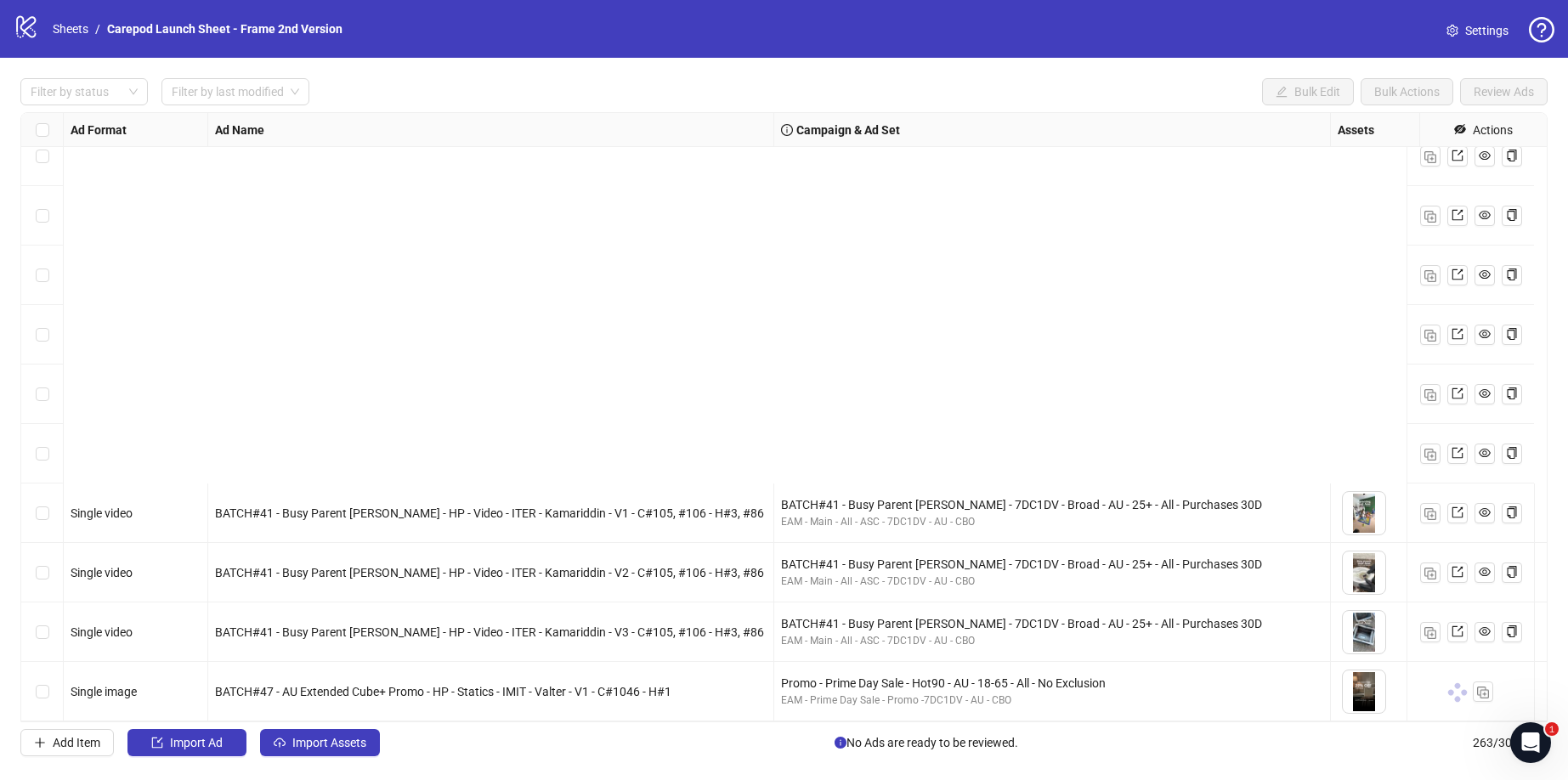 scroll, scrollTop: 15081, scrollLeft: 0, axis: vertical 